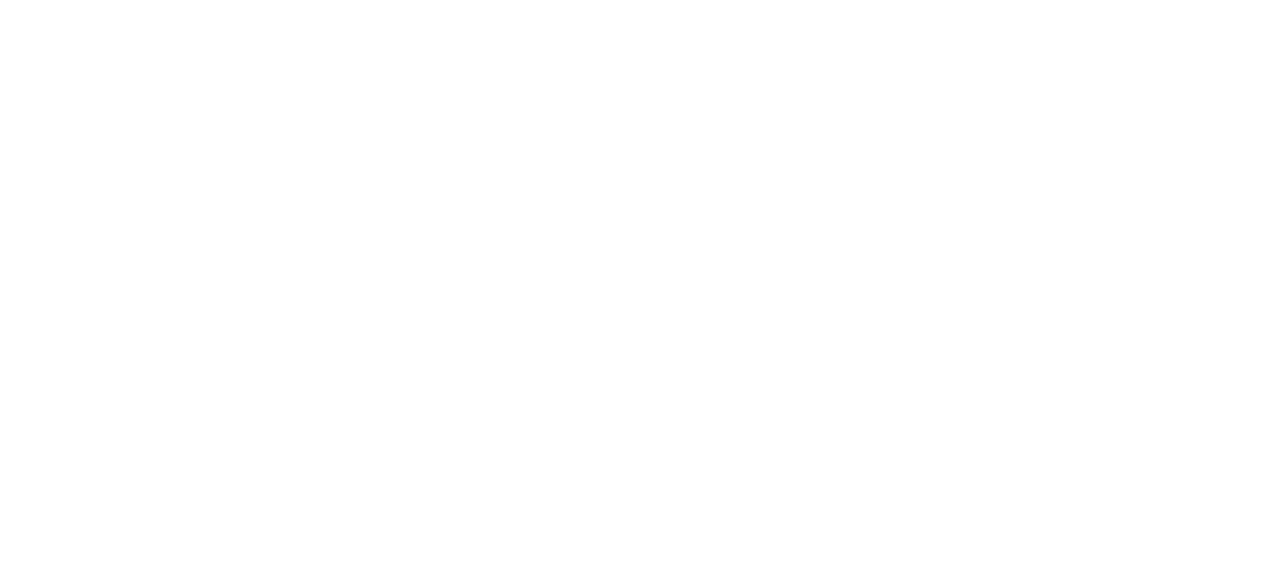 scroll, scrollTop: 0, scrollLeft: 0, axis: both 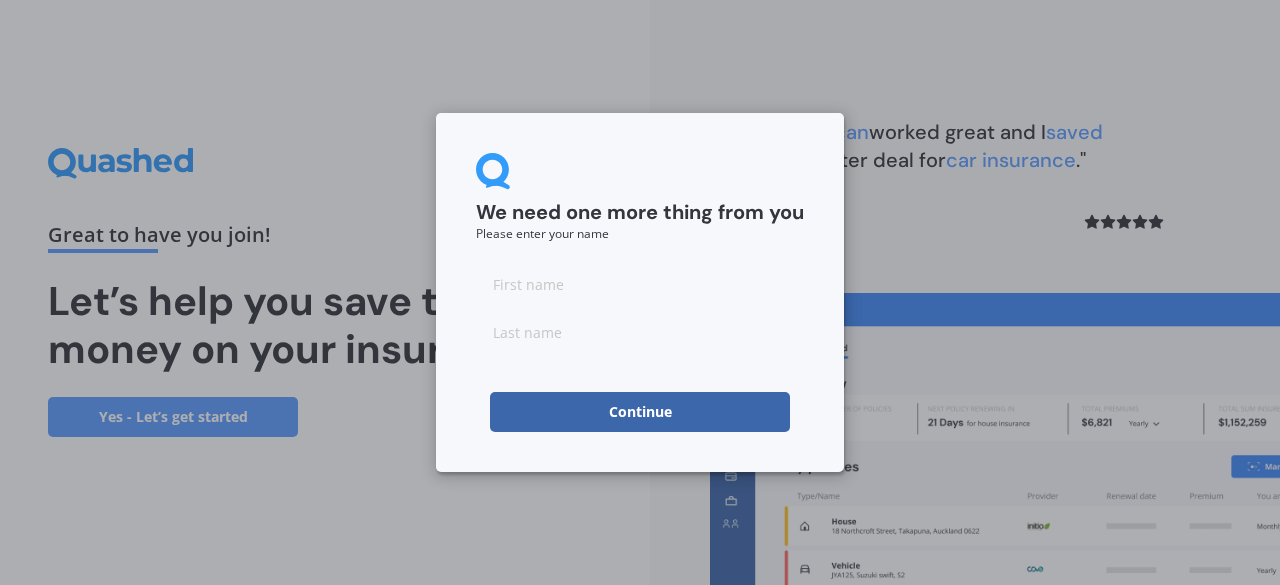click at bounding box center (640, 284) 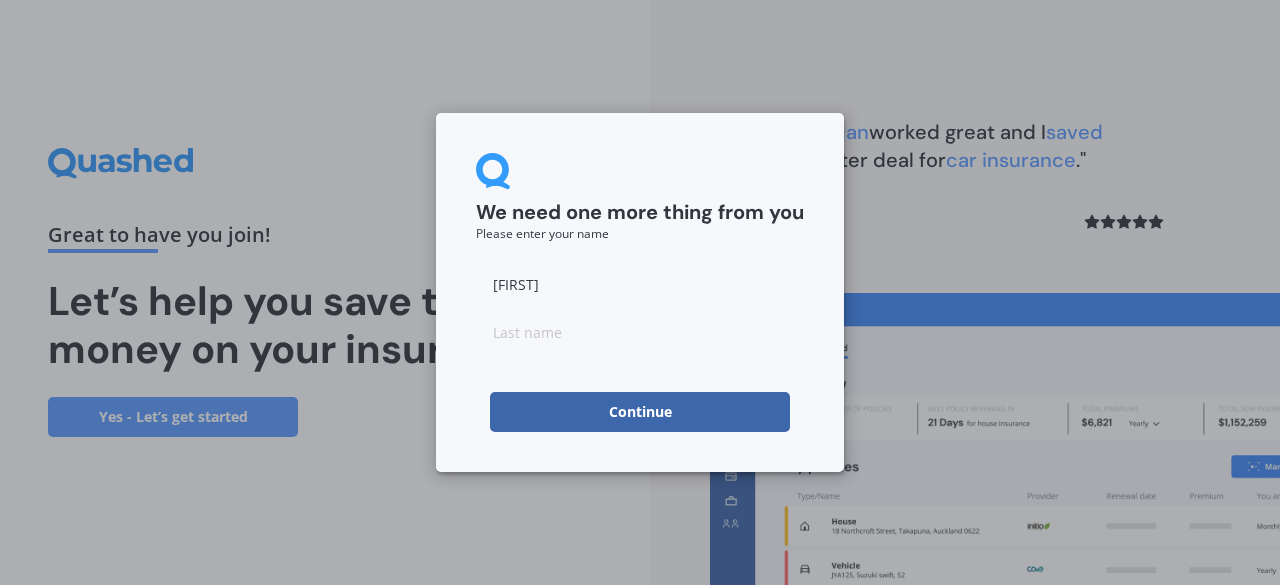 click at bounding box center (640, 332) 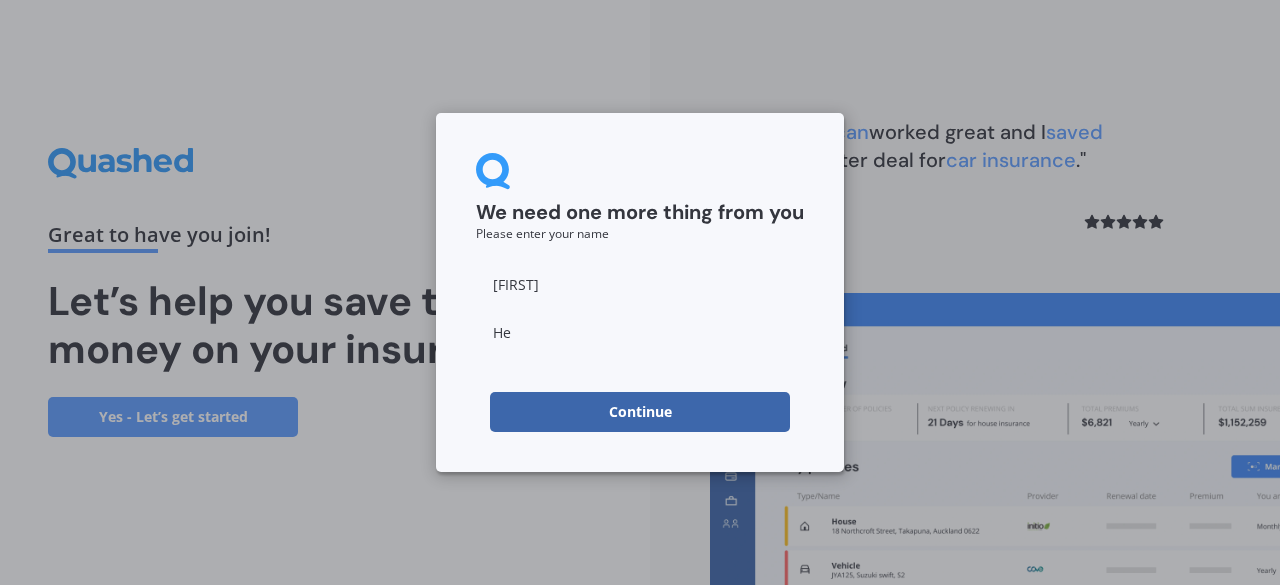 click on "Continue" at bounding box center [640, 412] 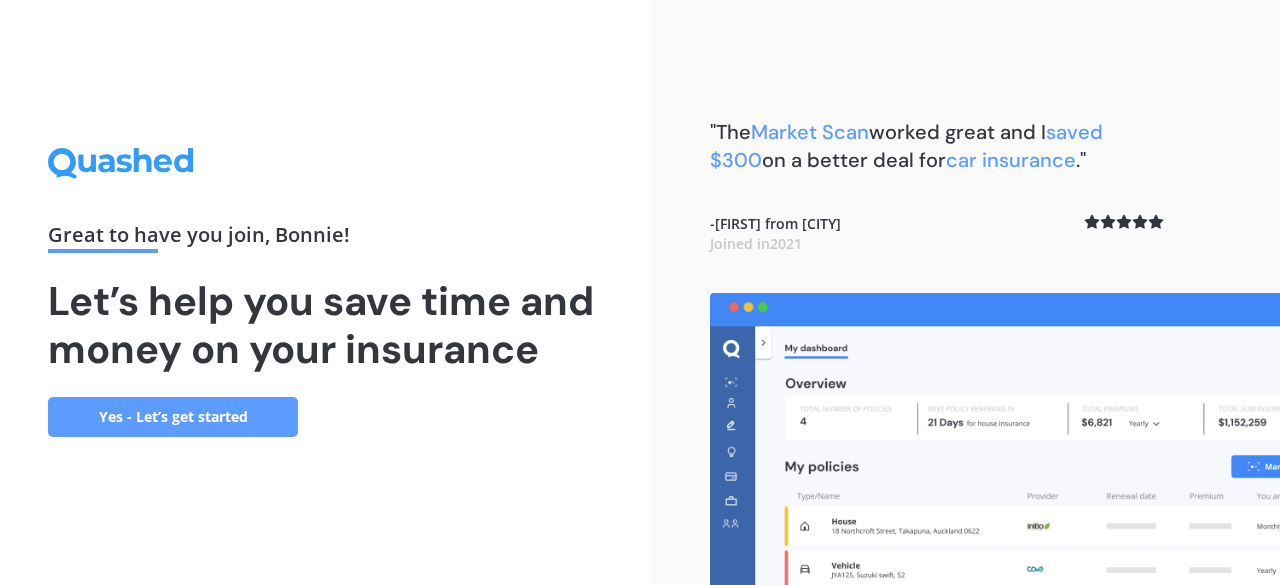 click on "Yes - Let’s get started" at bounding box center [173, 417] 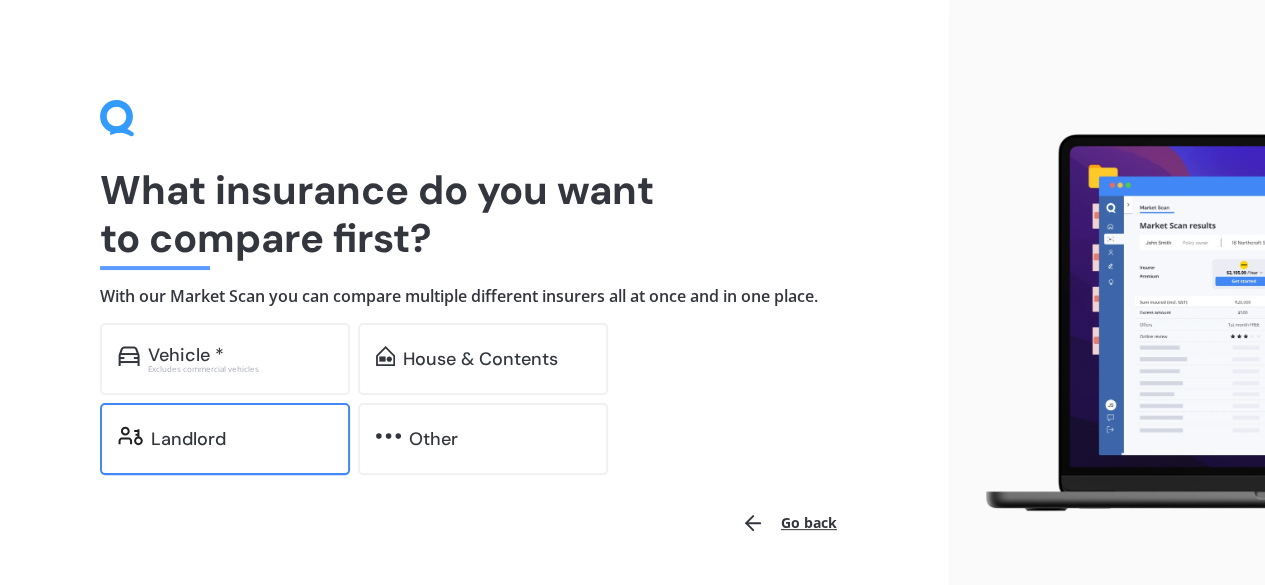 click on "Landlord" at bounding box center (241, 439) 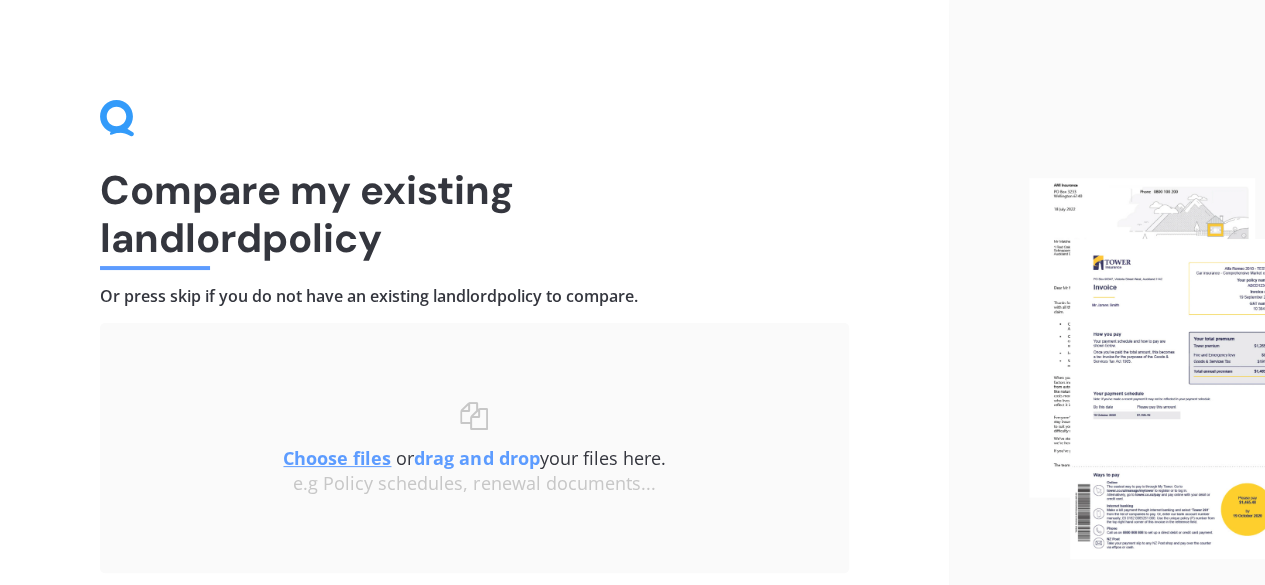 scroll, scrollTop: 151, scrollLeft: 0, axis: vertical 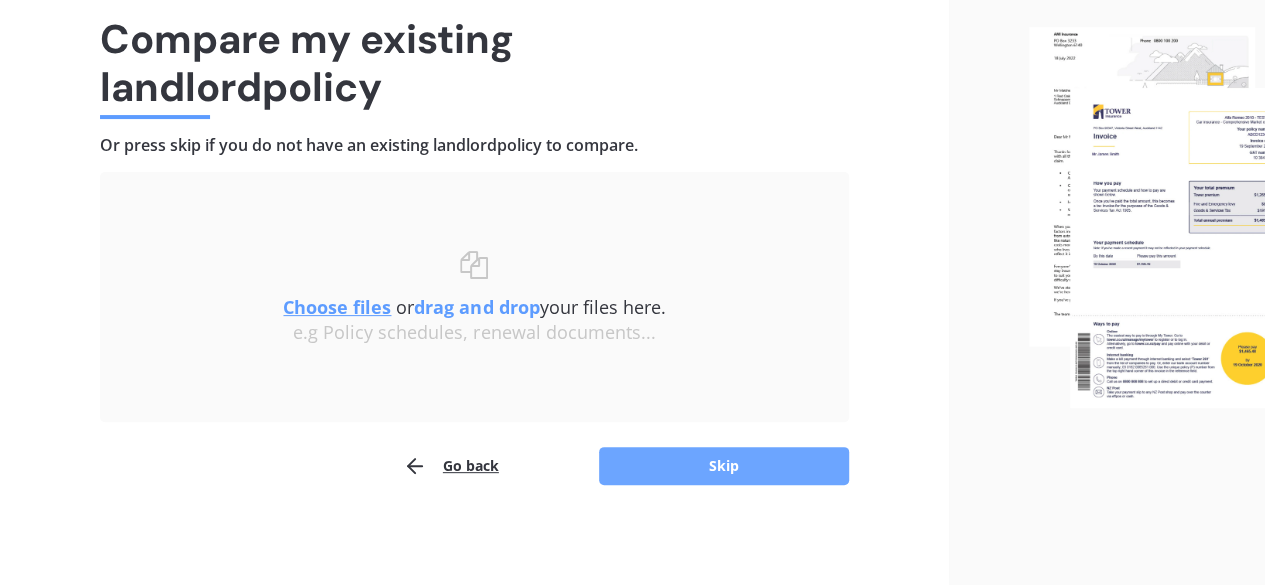 click on "Skip" at bounding box center [724, 466] 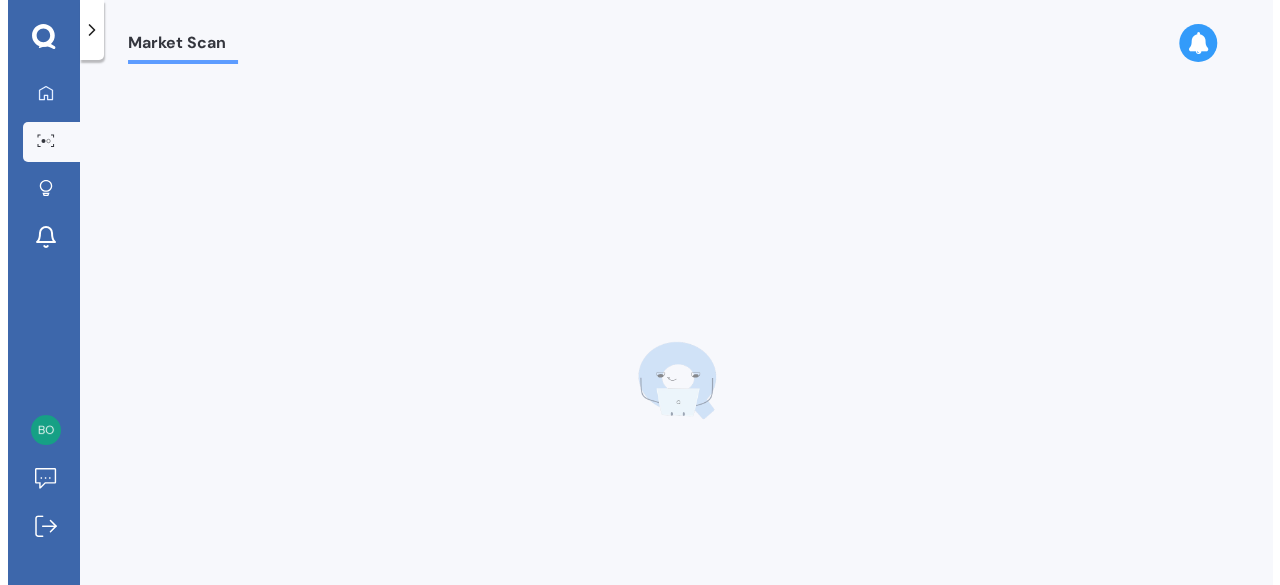 scroll, scrollTop: 0, scrollLeft: 0, axis: both 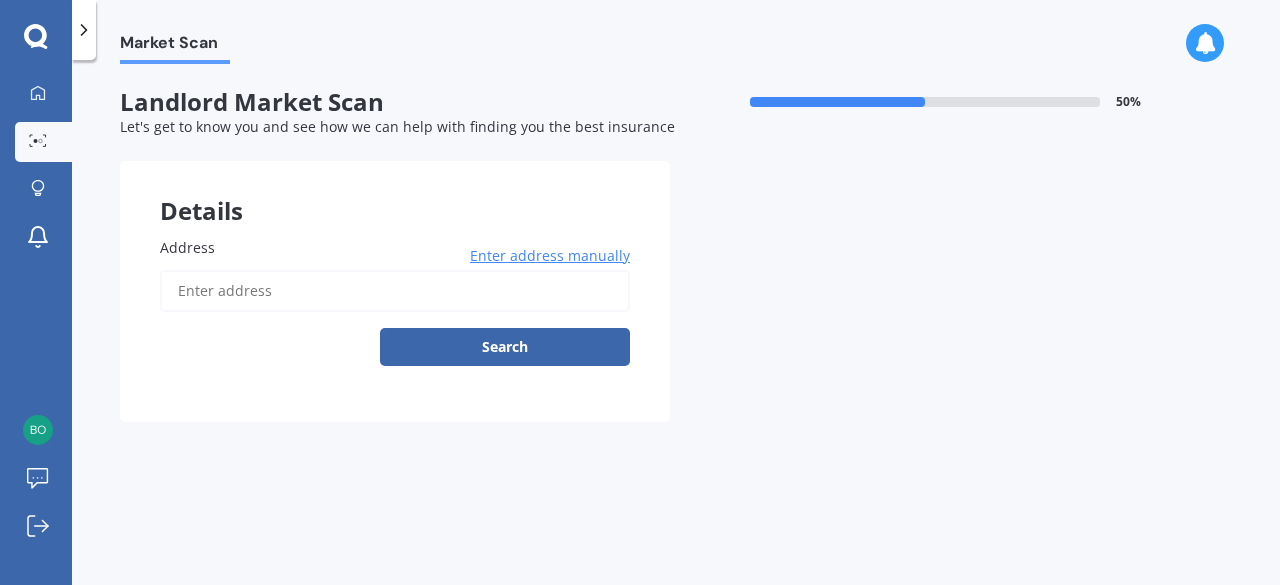 click on "Address" at bounding box center (395, 291) 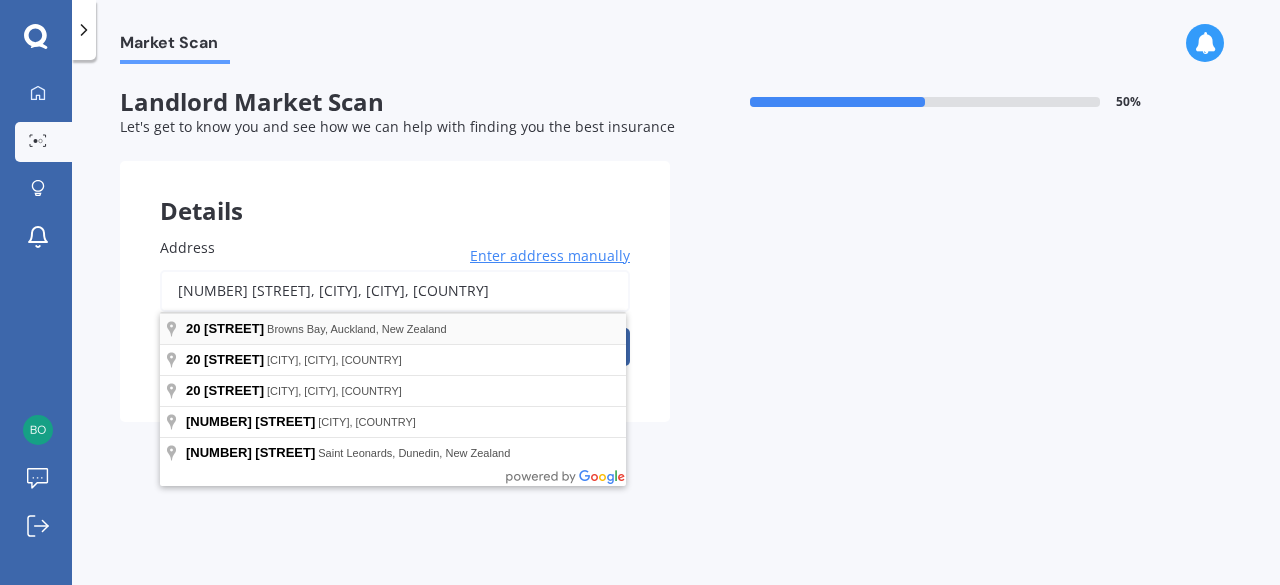 type on "[NUMBER] [STREET], [CITY], [CITY] [POSTAL_CODE]" 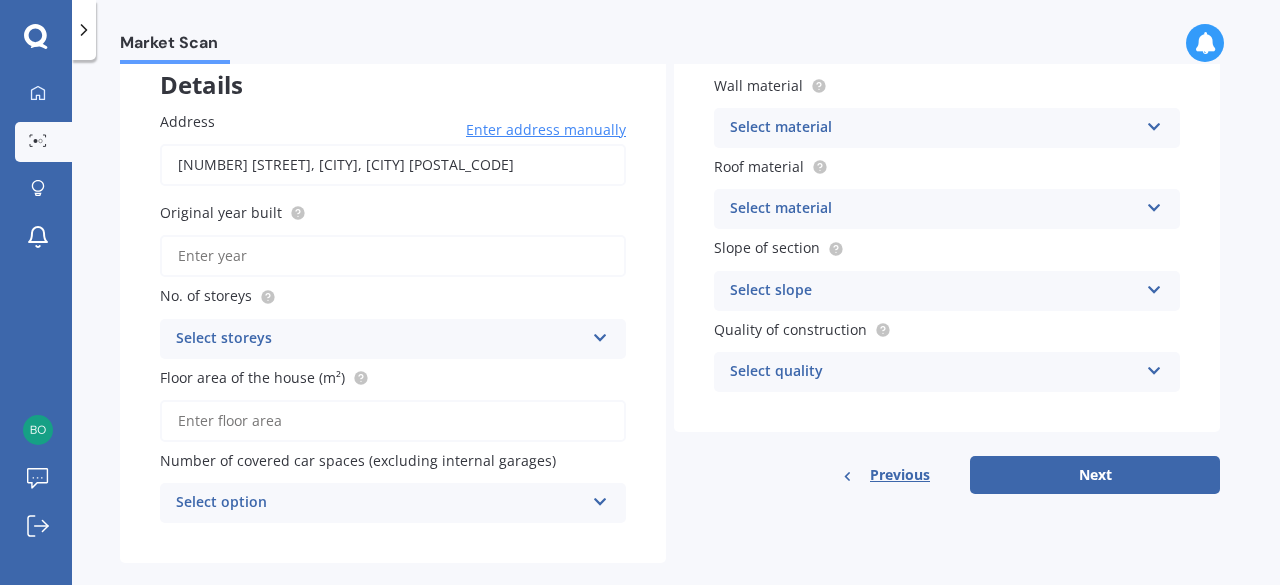 scroll, scrollTop: 132, scrollLeft: 0, axis: vertical 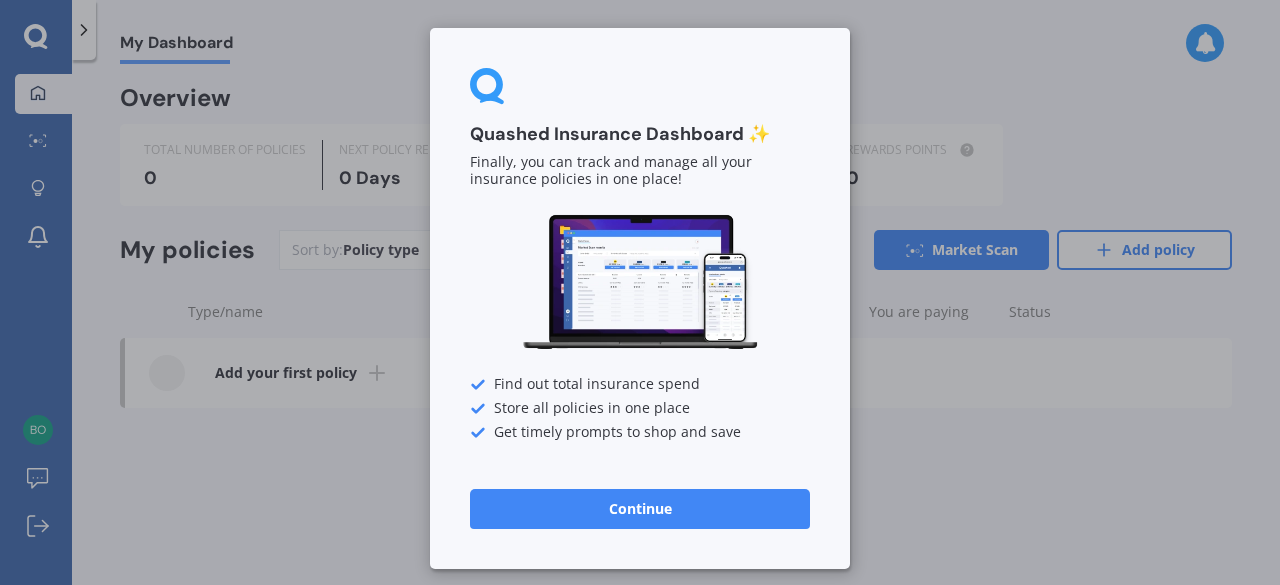 click on "Continue" at bounding box center (640, 509) 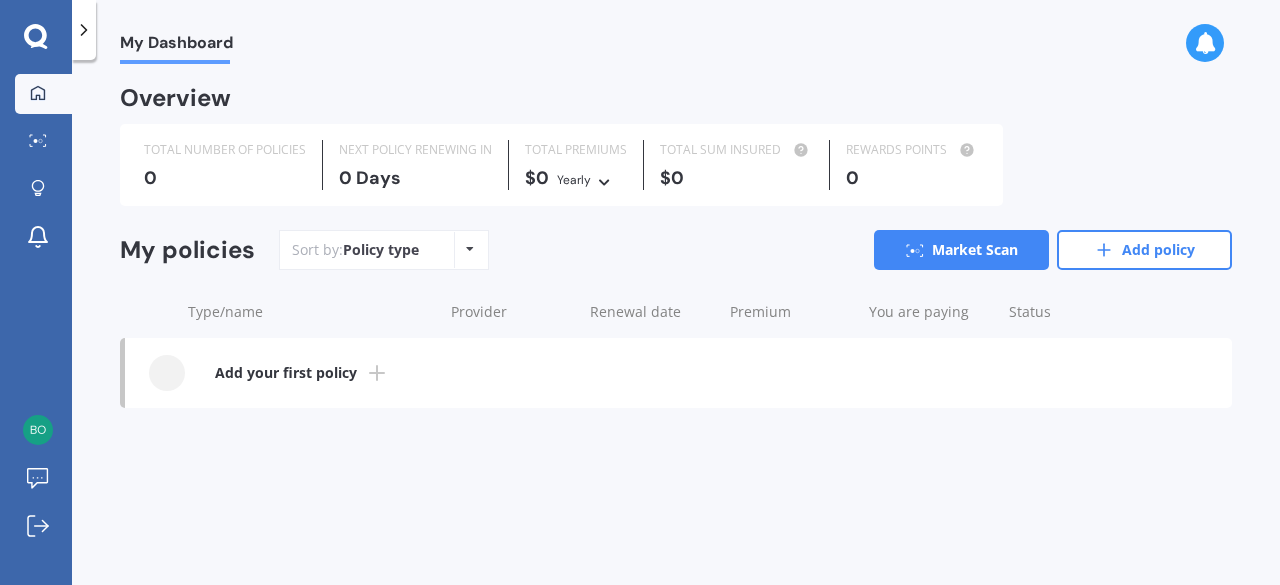 click 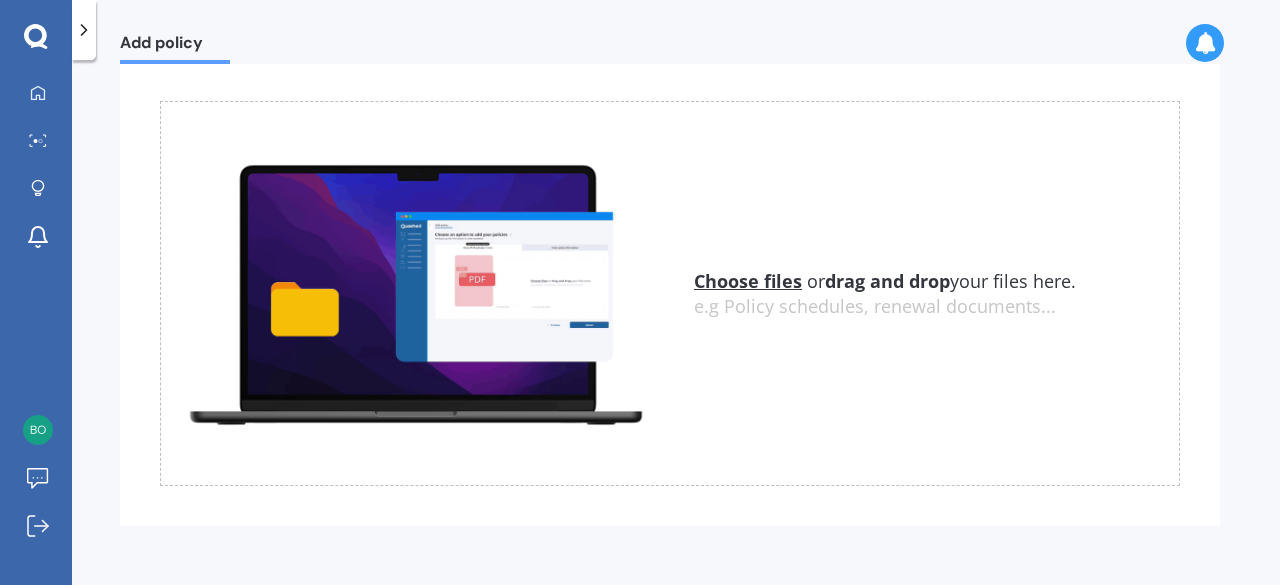 scroll, scrollTop: 144, scrollLeft: 0, axis: vertical 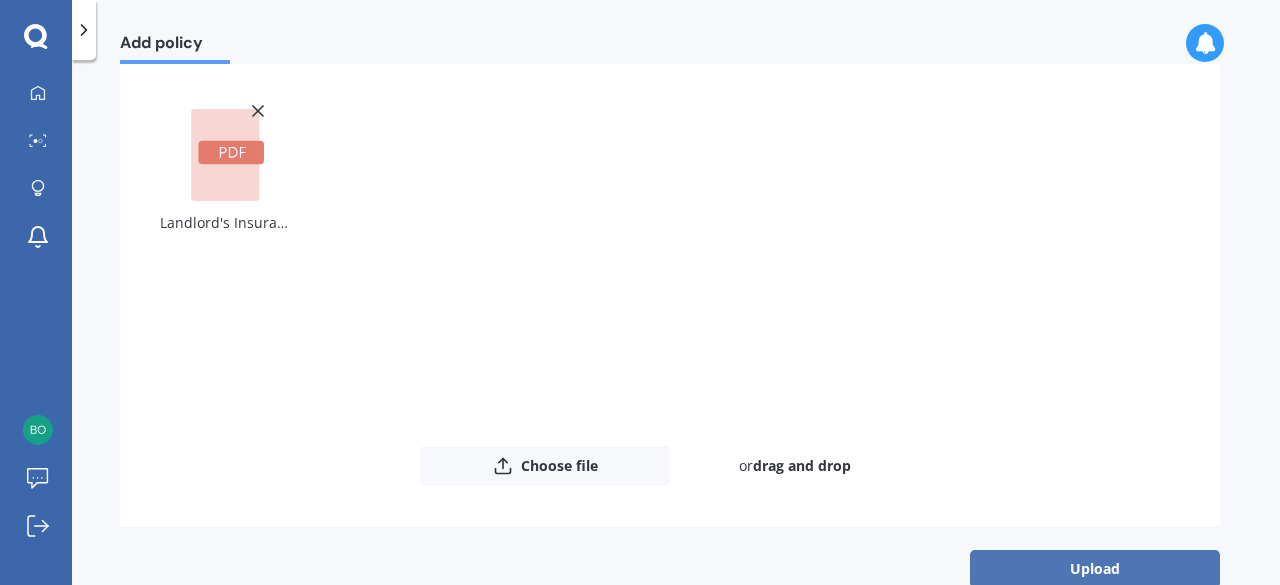 click on "Upload" at bounding box center [1095, 569] 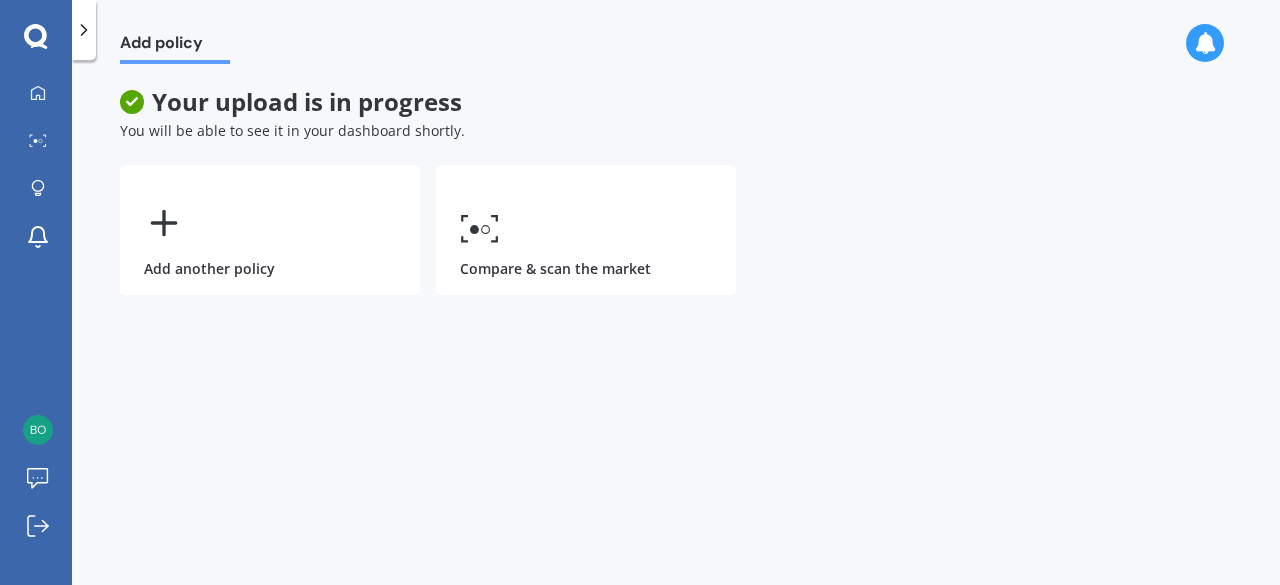 scroll, scrollTop: 0, scrollLeft: 0, axis: both 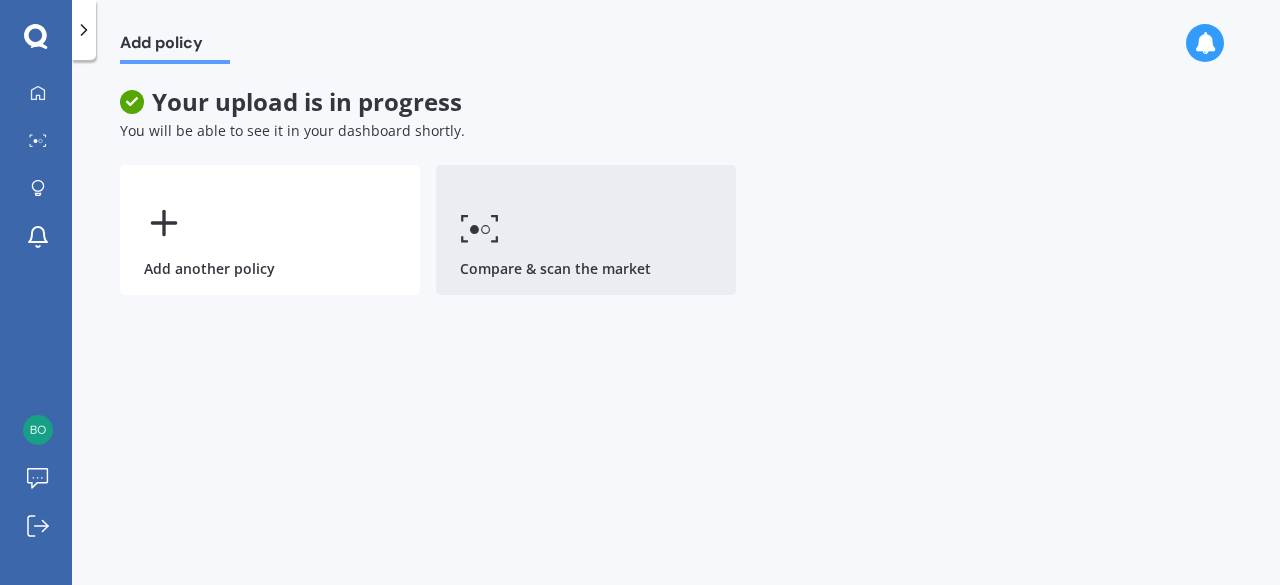 click on "Compare & scan the market" at bounding box center (586, 230) 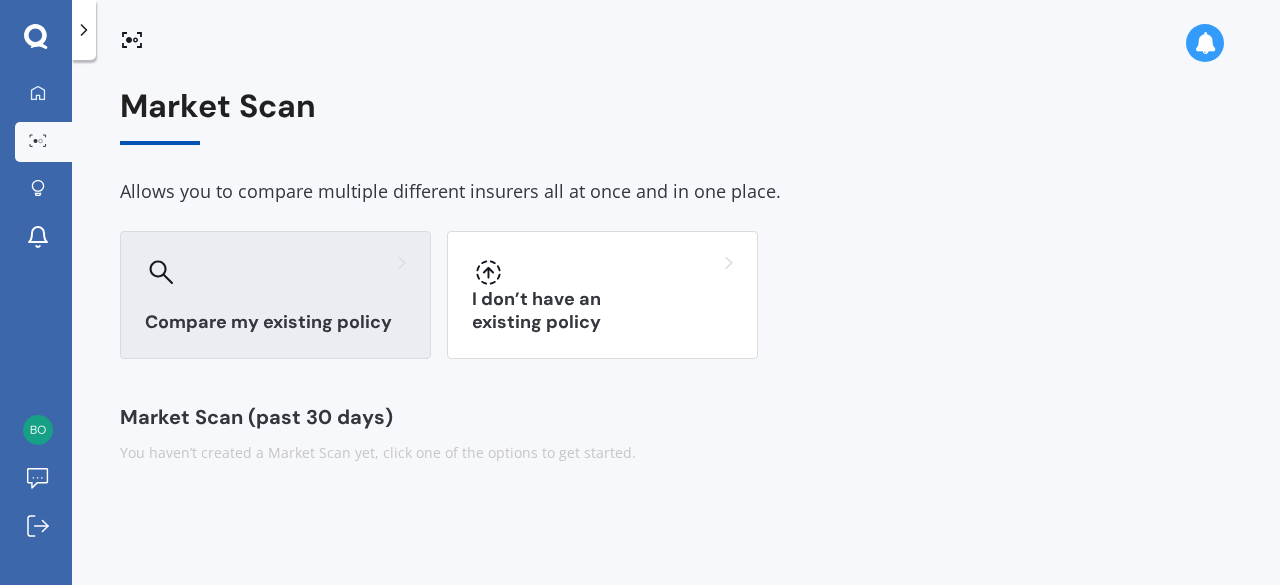 click on "Compare my existing policy" at bounding box center (275, 295) 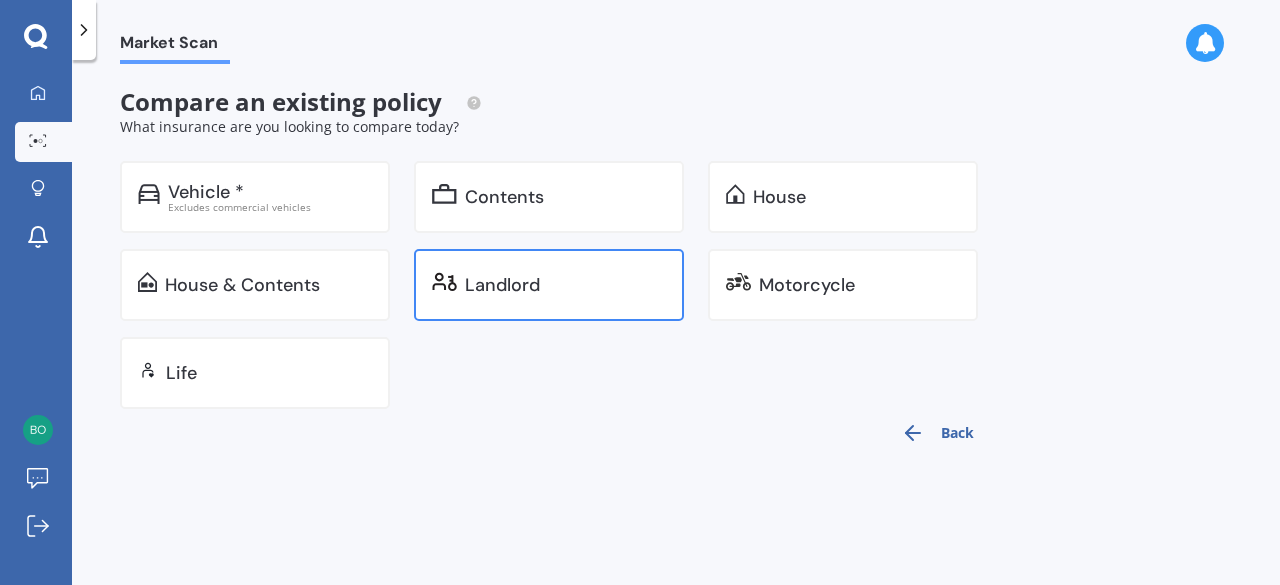 click on "Landlord" at bounding box center (502, 285) 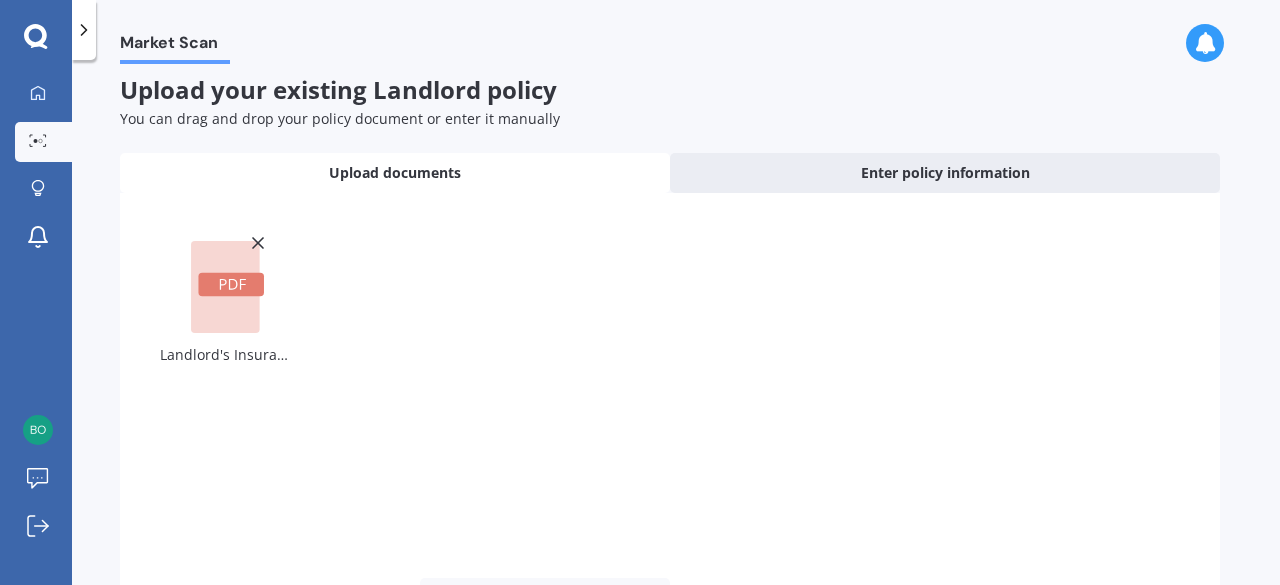 scroll, scrollTop: 184, scrollLeft: 0, axis: vertical 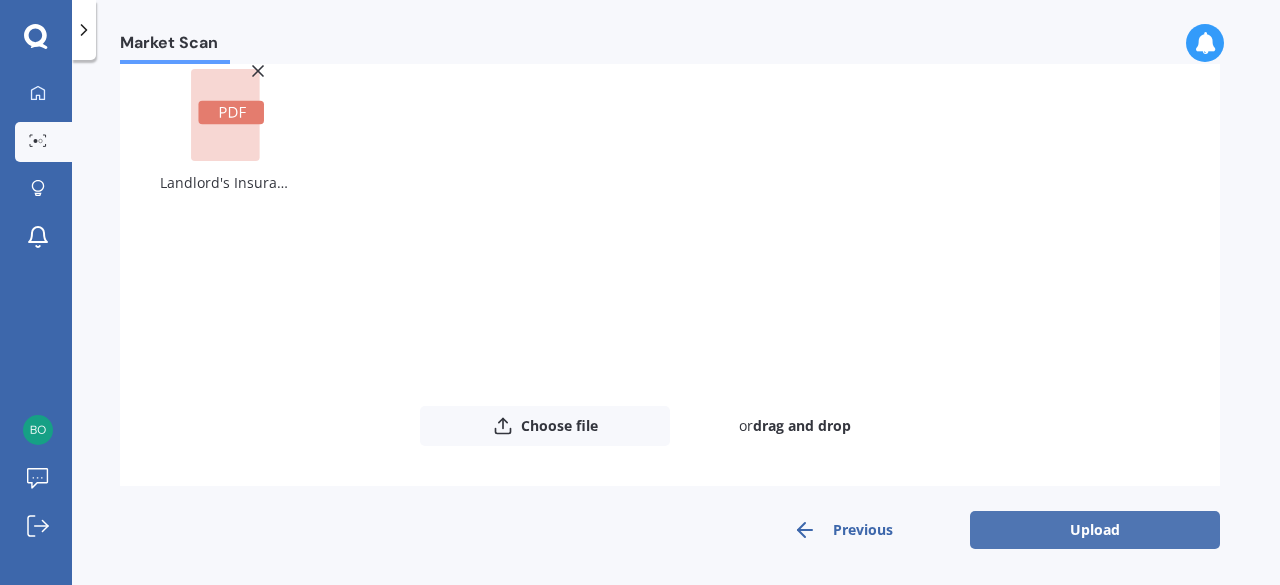 click on "Upload" at bounding box center [1095, 530] 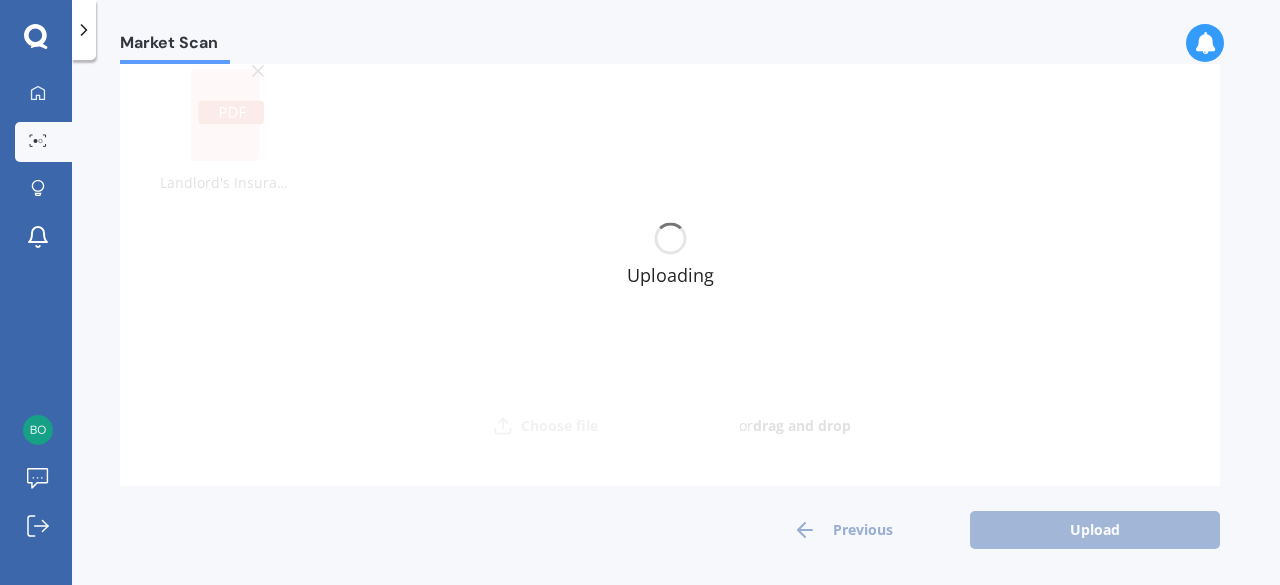 scroll, scrollTop: 0, scrollLeft: 0, axis: both 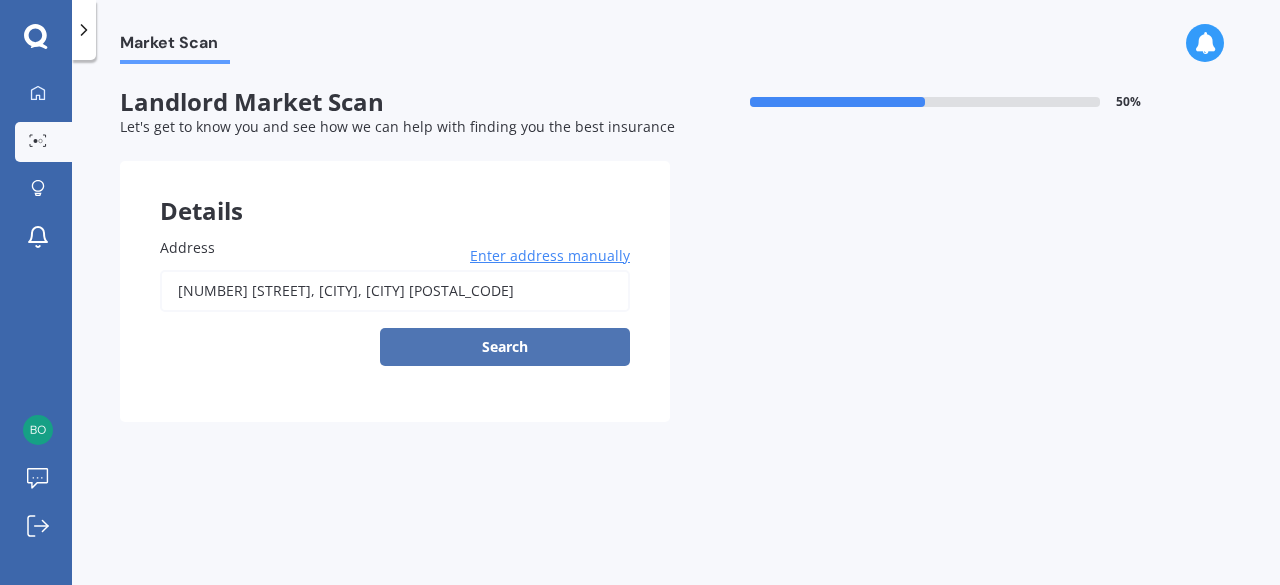 click on "Search" at bounding box center [505, 347] 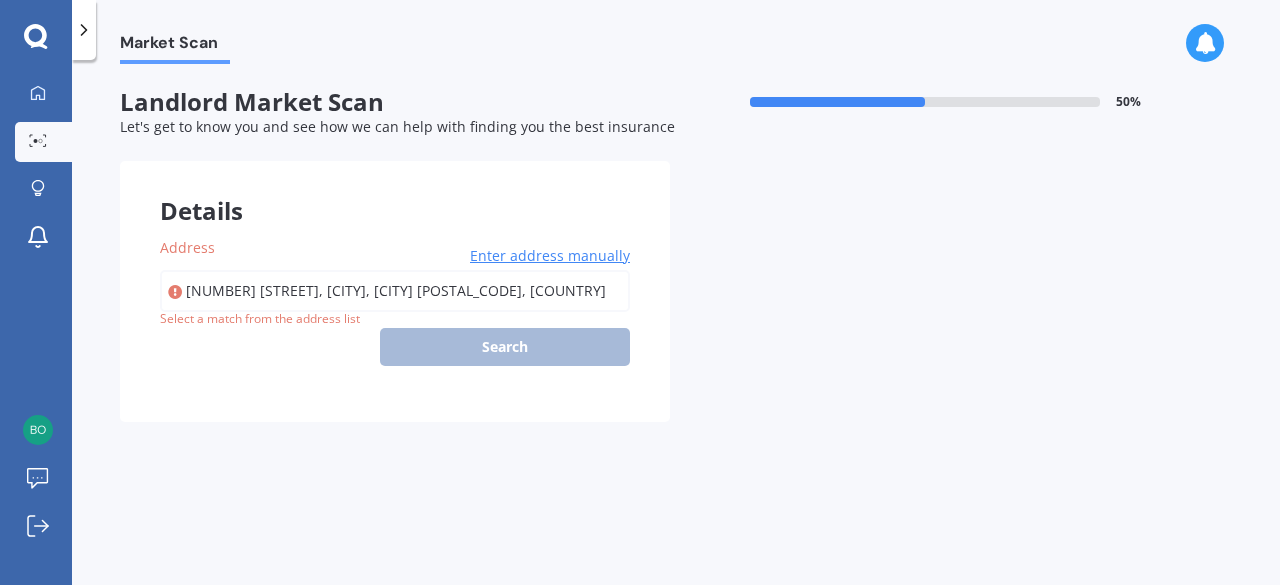 type on "[NUMBER] [STREET], [CITY], [CITY] [POSTAL_CODE]" 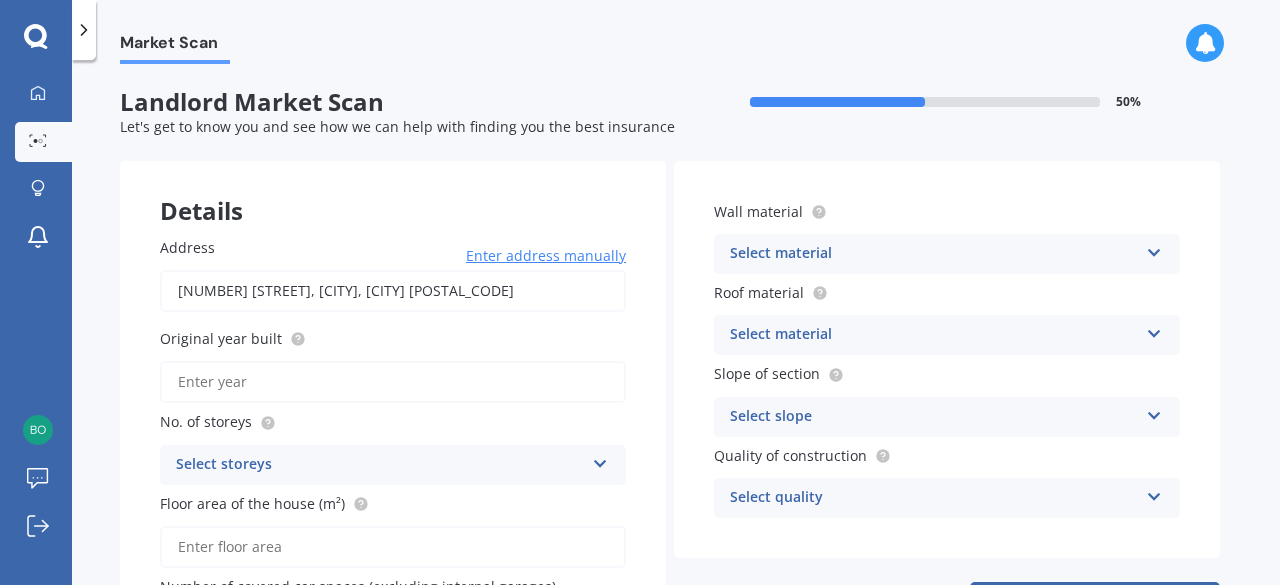 scroll, scrollTop: 157, scrollLeft: 0, axis: vertical 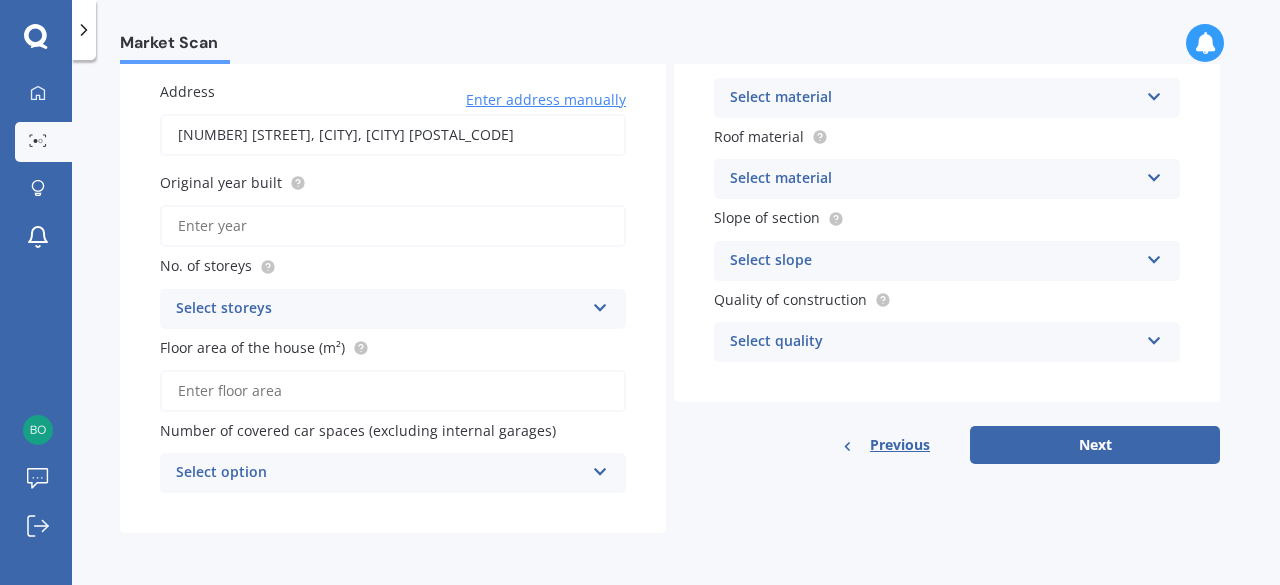 click on "Floor area of the house (m²)" at bounding box center (393, 391) 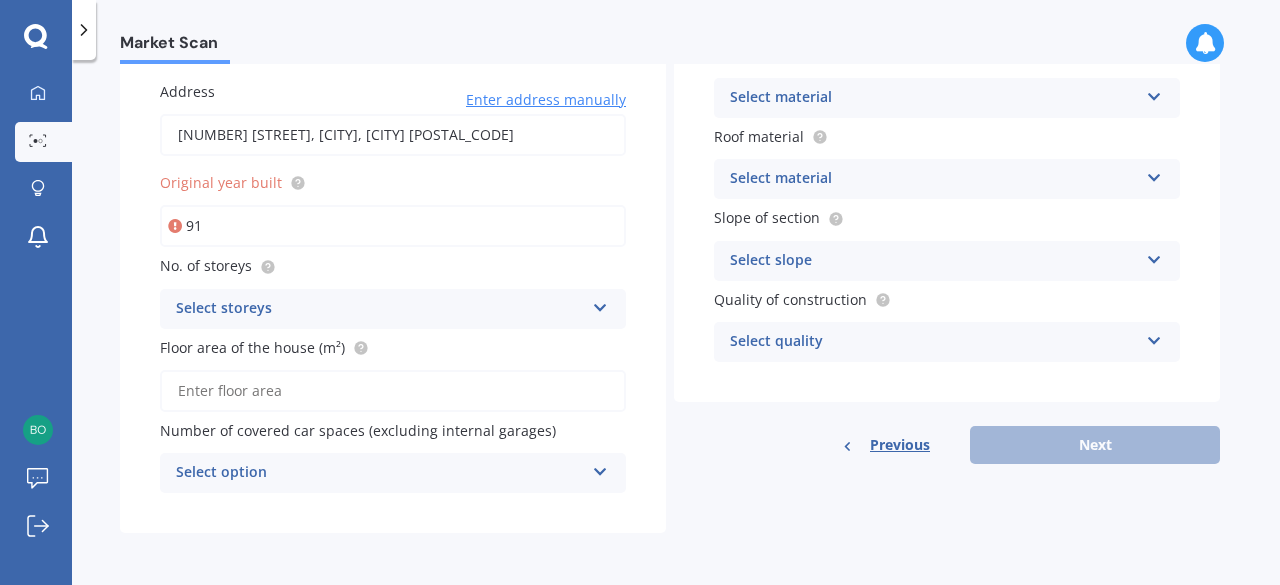 type on "9" 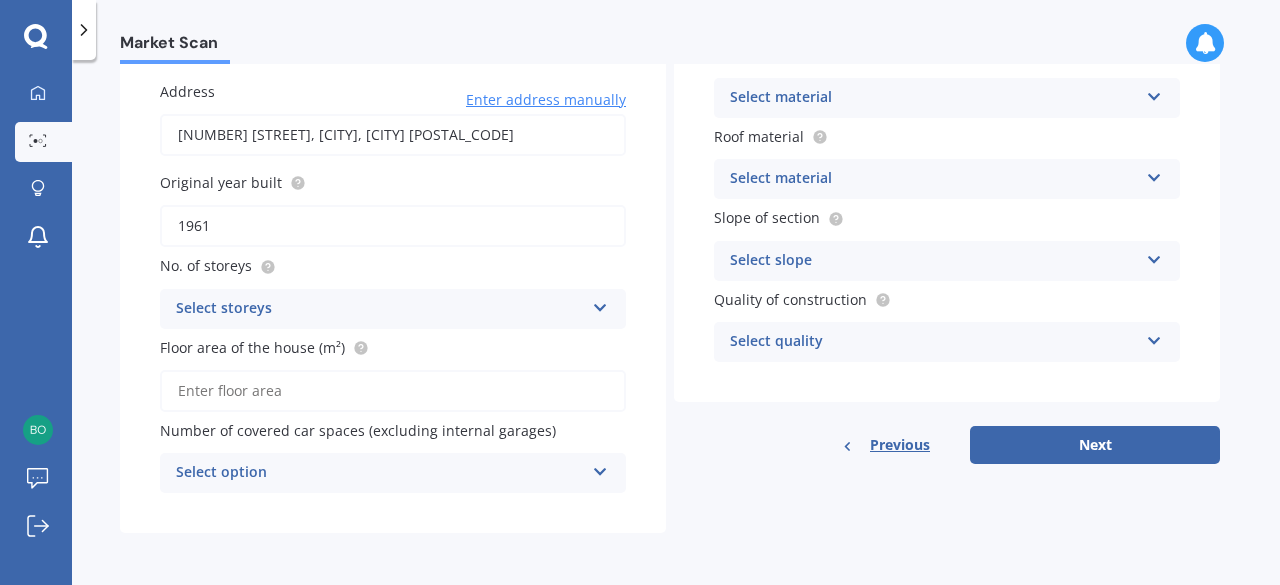 type on "1961" 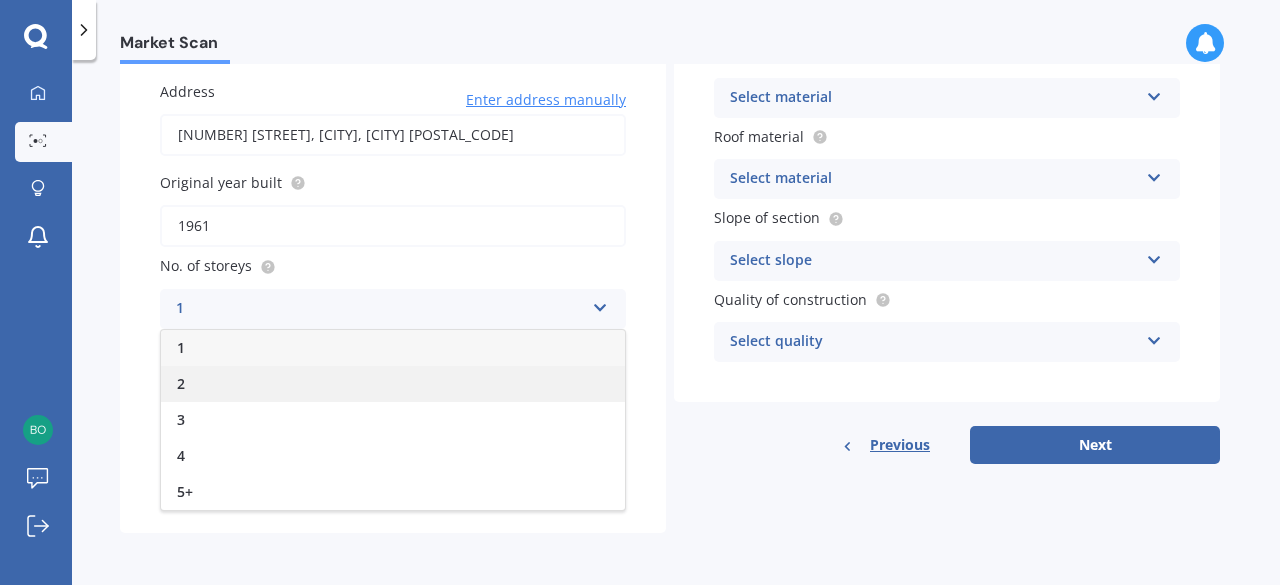 click on "2" at bounding box center [393, 384] 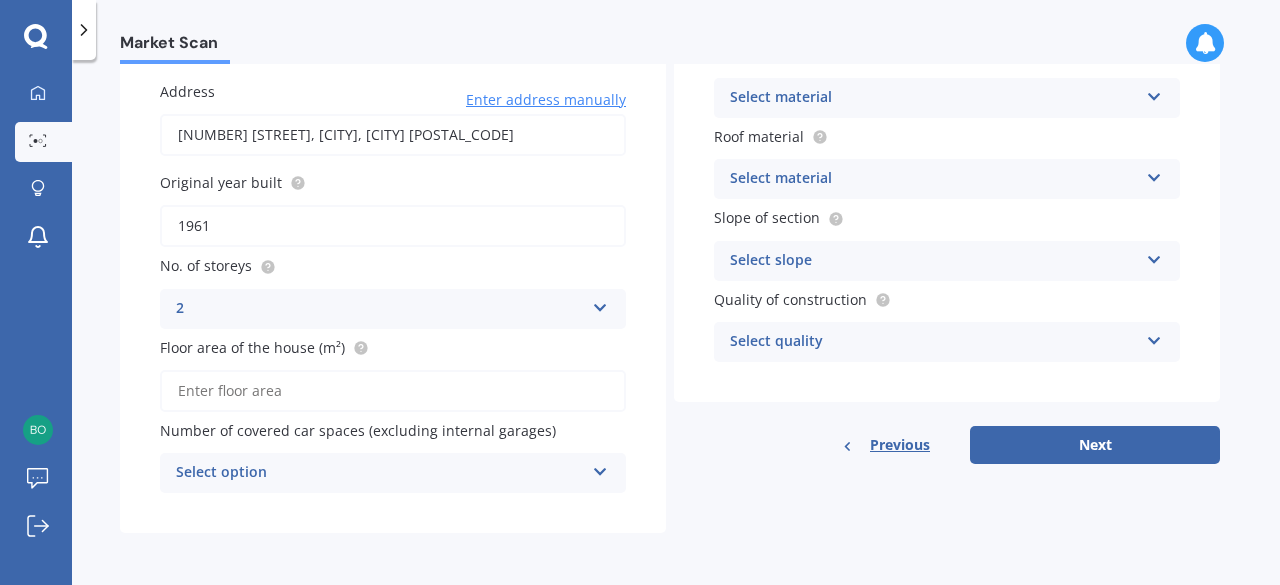 click on "Floor area of the house (m²)" at bounding box center (393, 391) 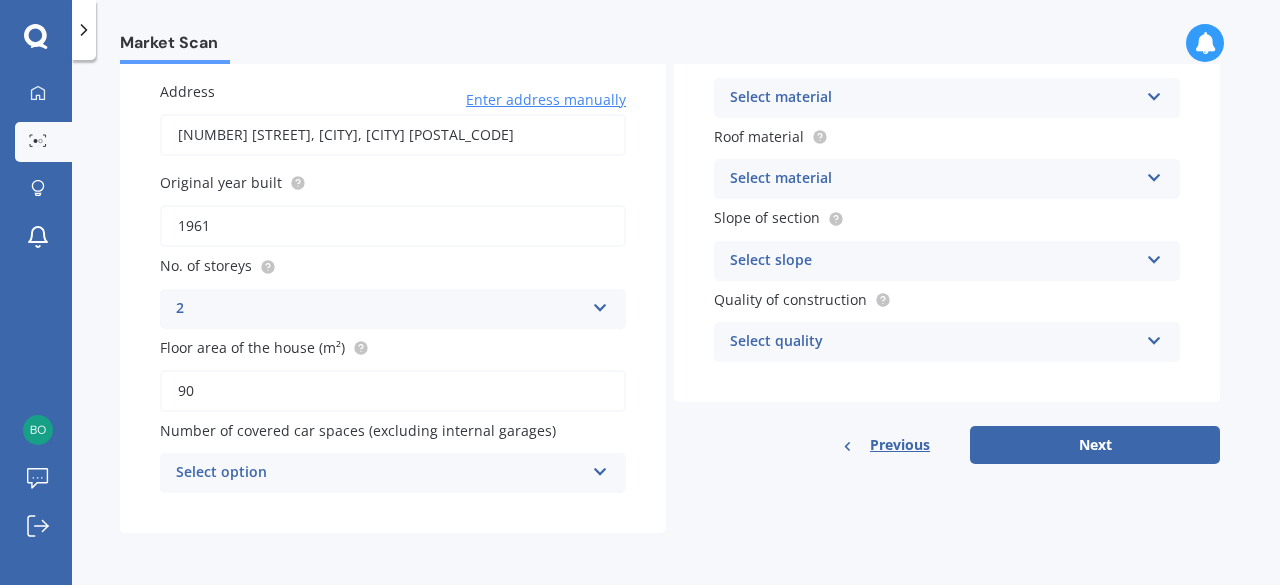 type on "90" 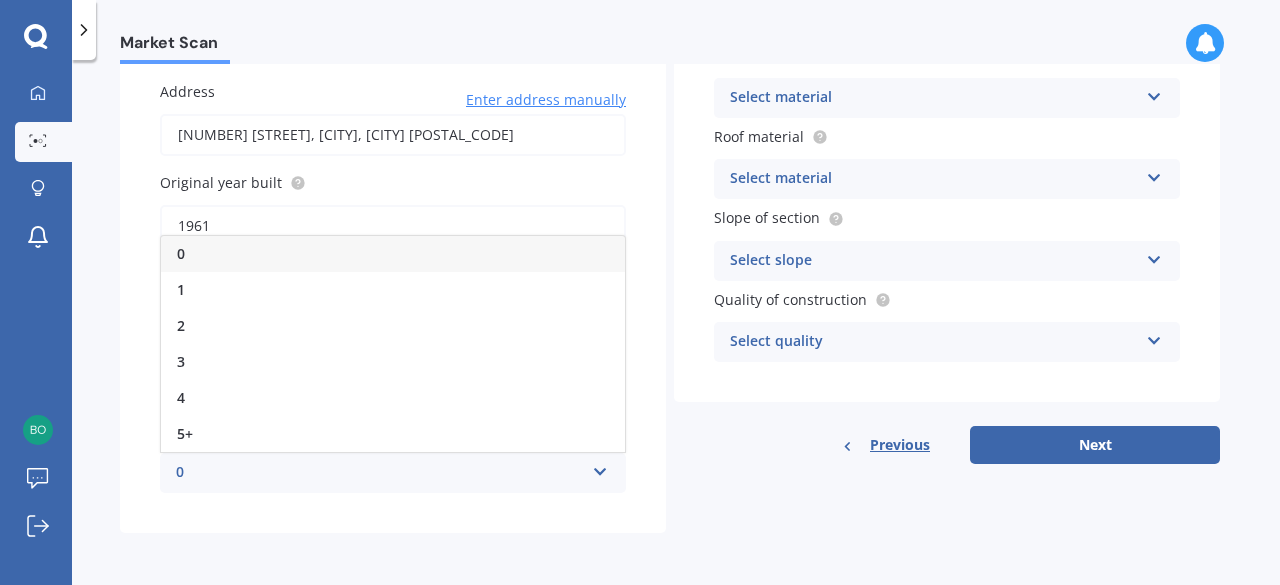 click on "0" at bounding box center [393, 254] 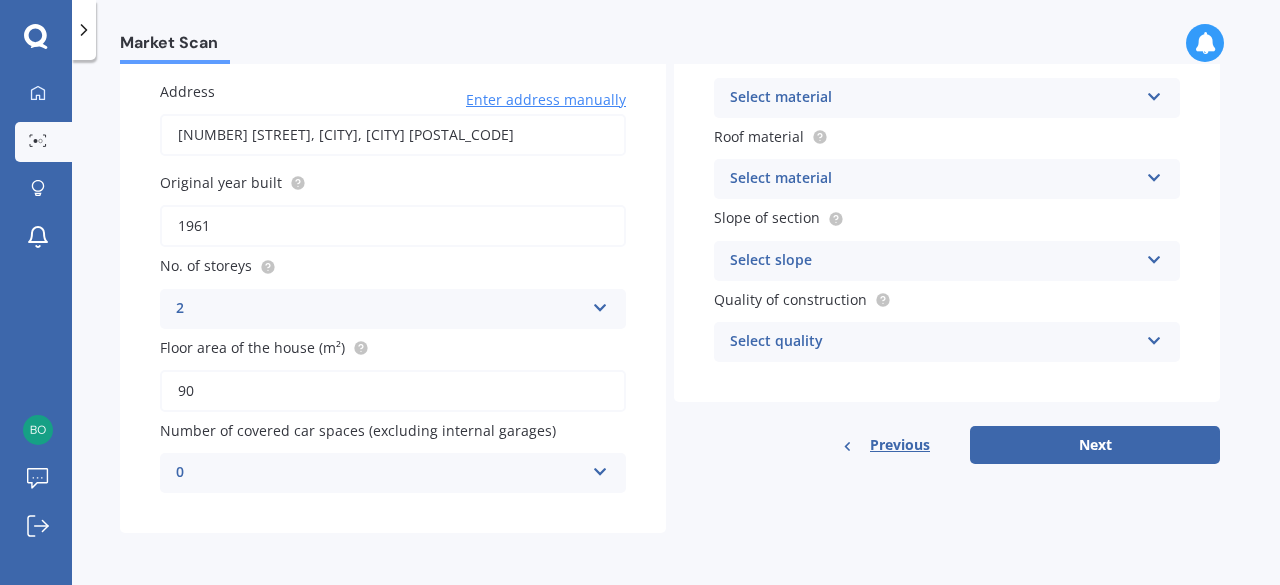 scroll, scrollTop: 99, scrollLeft: 0, axis: vertical 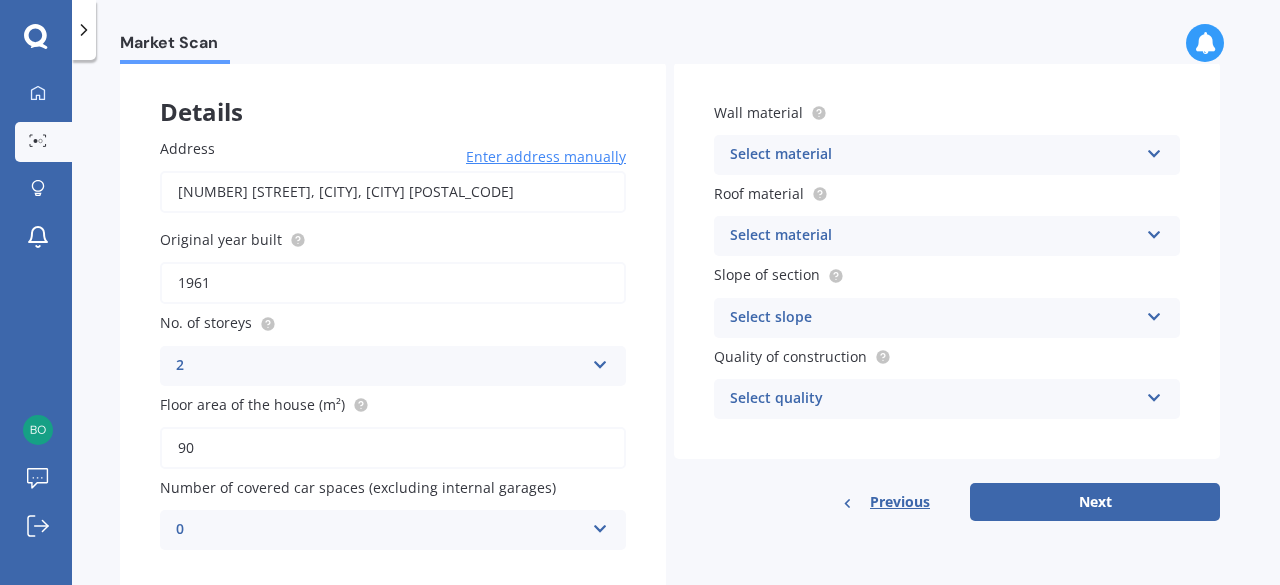 click on "Select material" at bounding box center (934, 155) 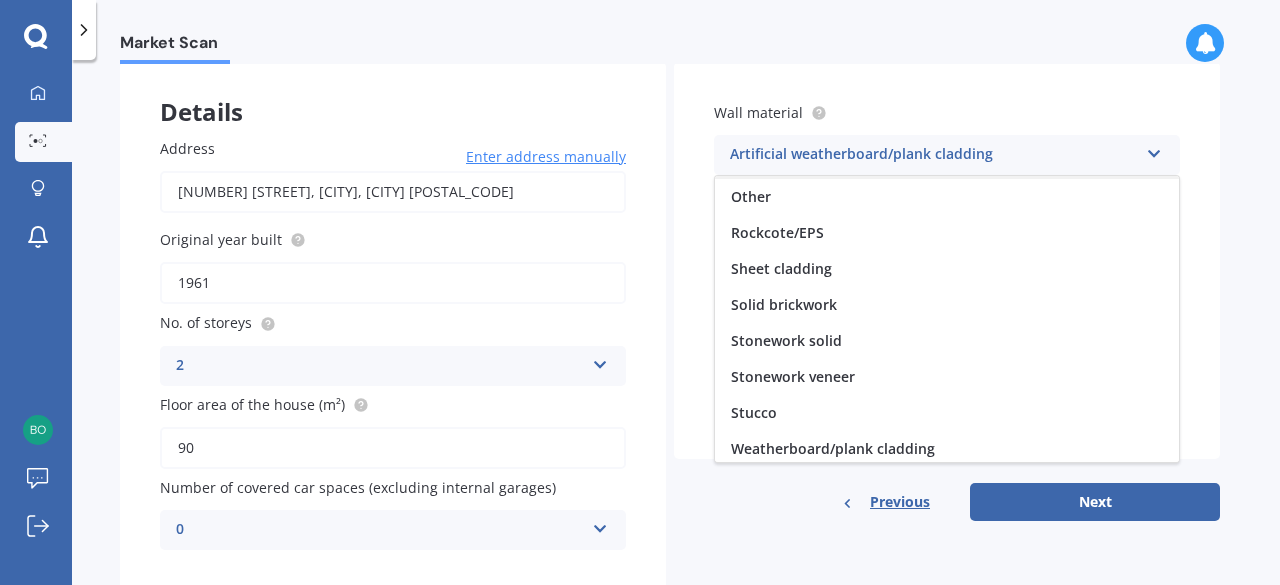 scroll, scrollTop: 181, scrollLeft: 0, axis: vertical 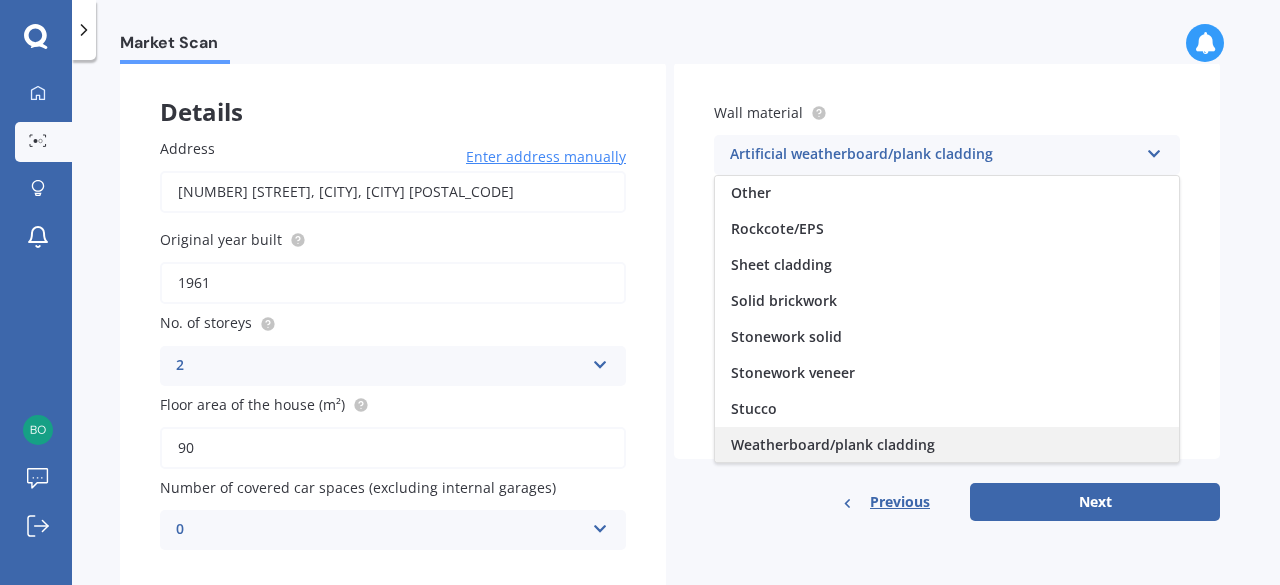 click on "Weatherboard/plank cladding" at bounding box center (833, 444) 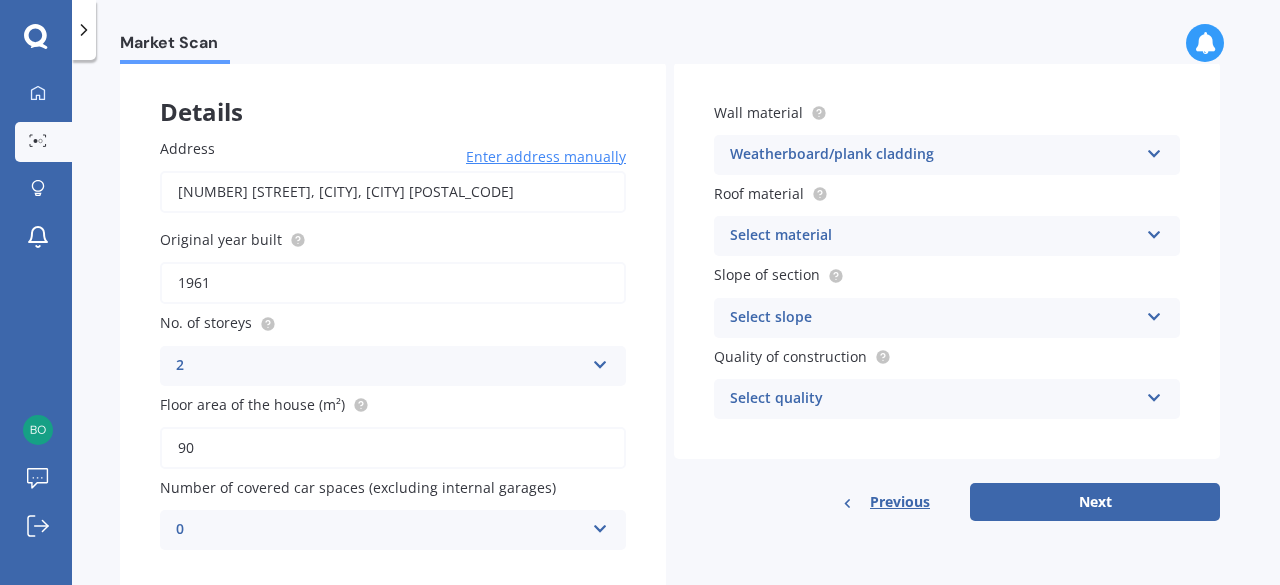 click on "Select material" at bounding box center (934, 236) 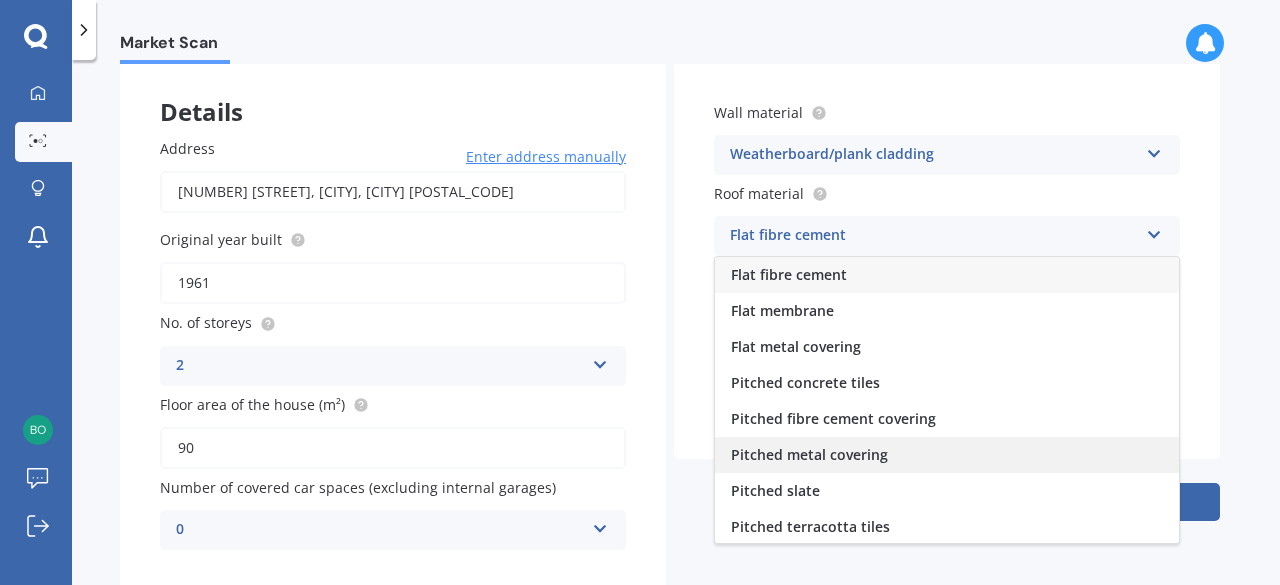 click on "Pitched metal covering" at bounding box center [809, 454] 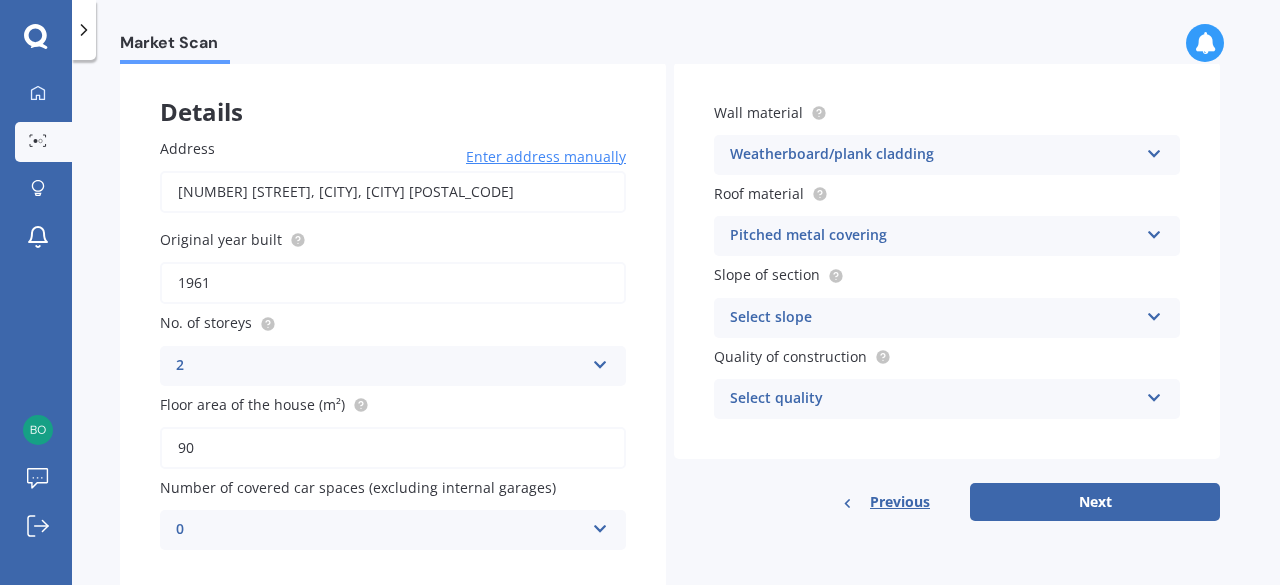 click on "Select slope" at bounding box center (934, 318) 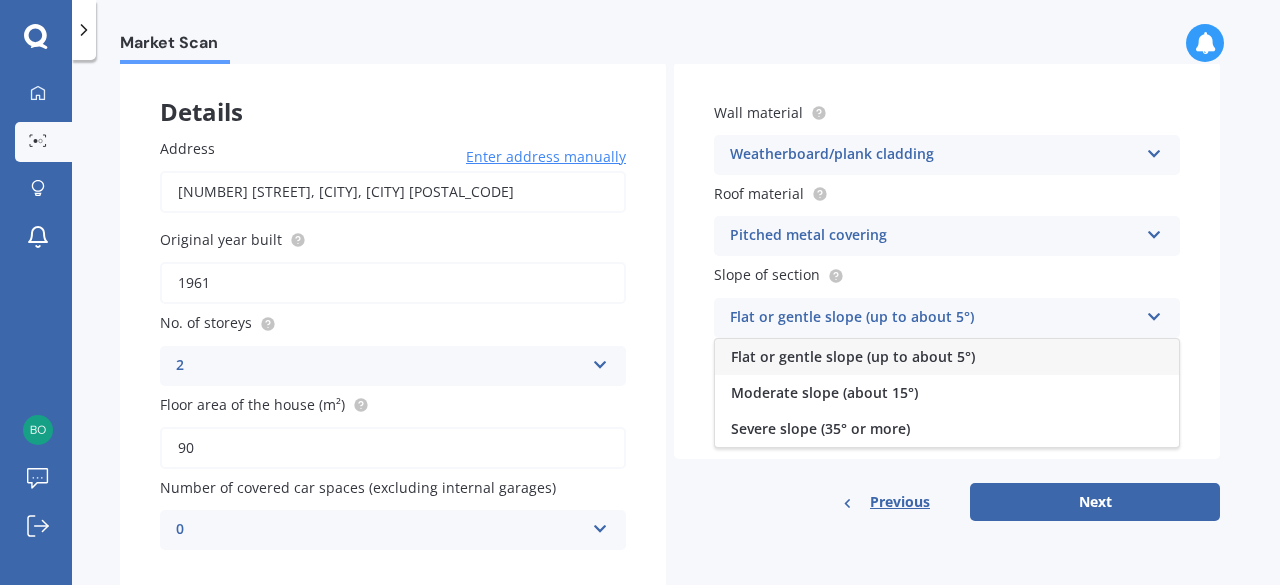 click on "Flat or gentle slope (up to about 5°)" at bounding box center [853, 356] 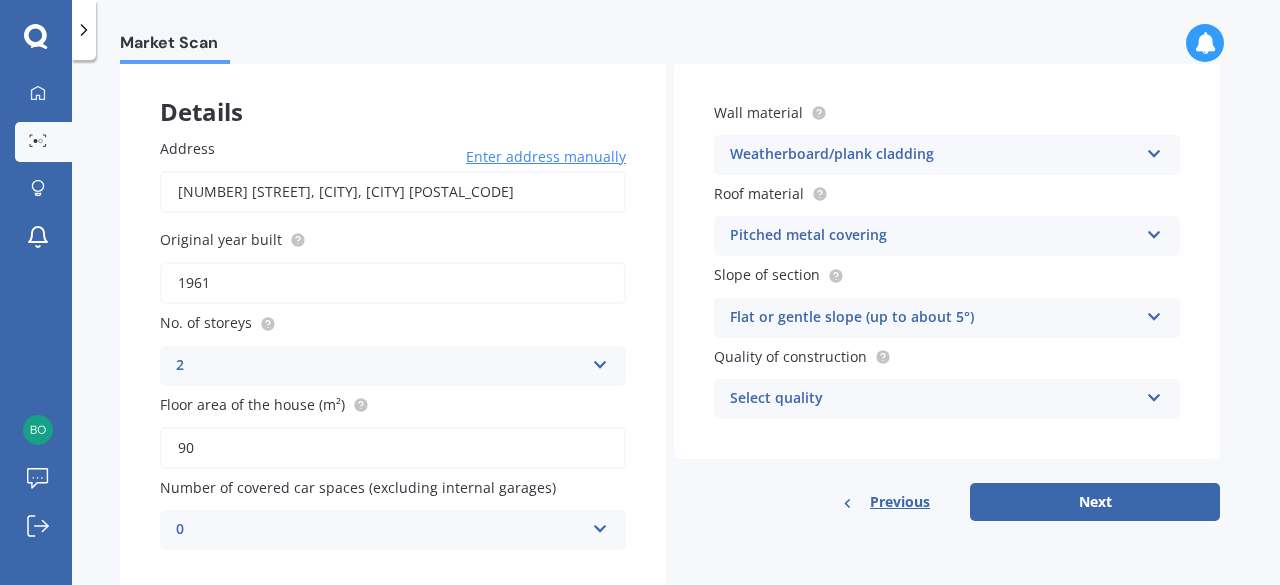 click on "Select quality" at bounding box center (934, 399) 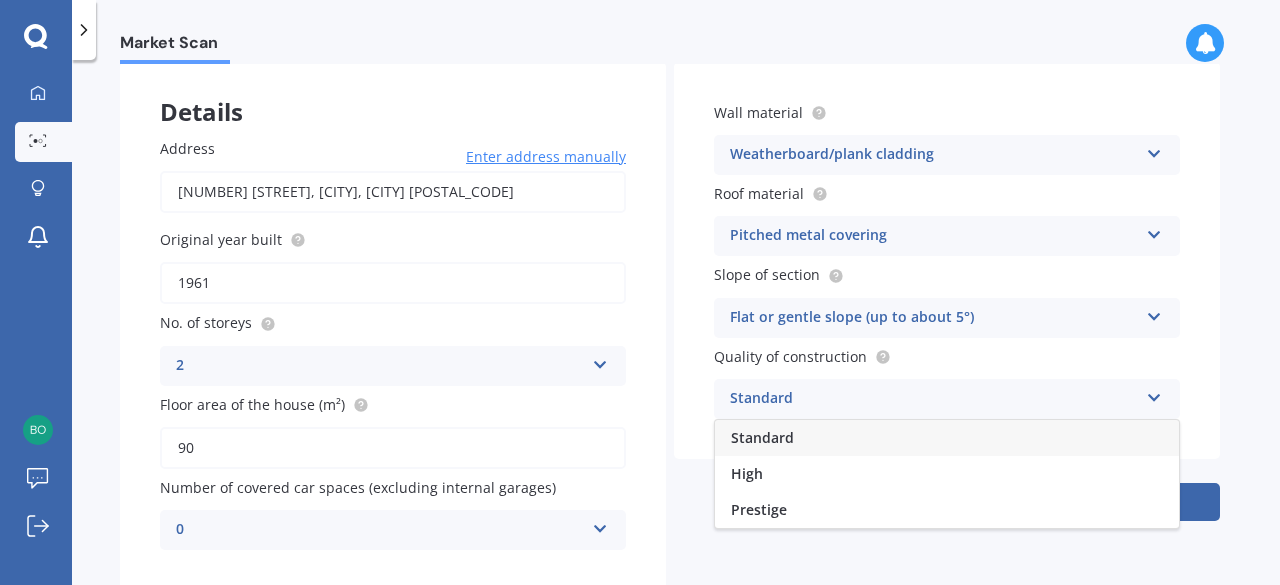 click on "Standard" at bounding box center [947, 438] 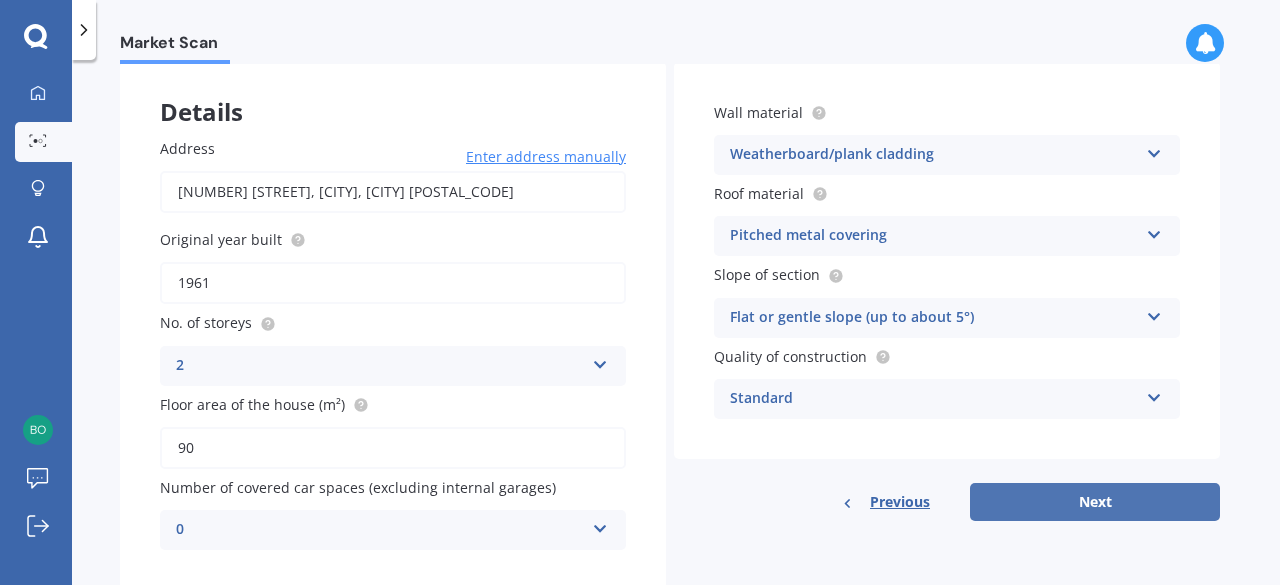click on "Next" at bounding box center (1095, 502) 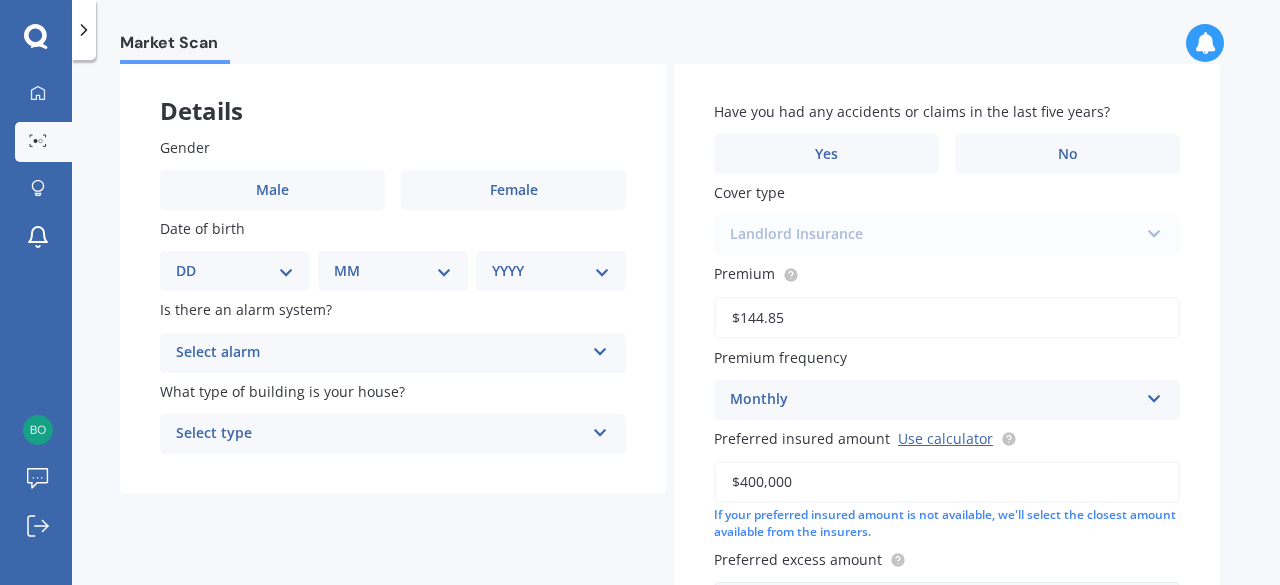 scroll, scrollTop: 90, scrollLeft: 0, axis: vertical 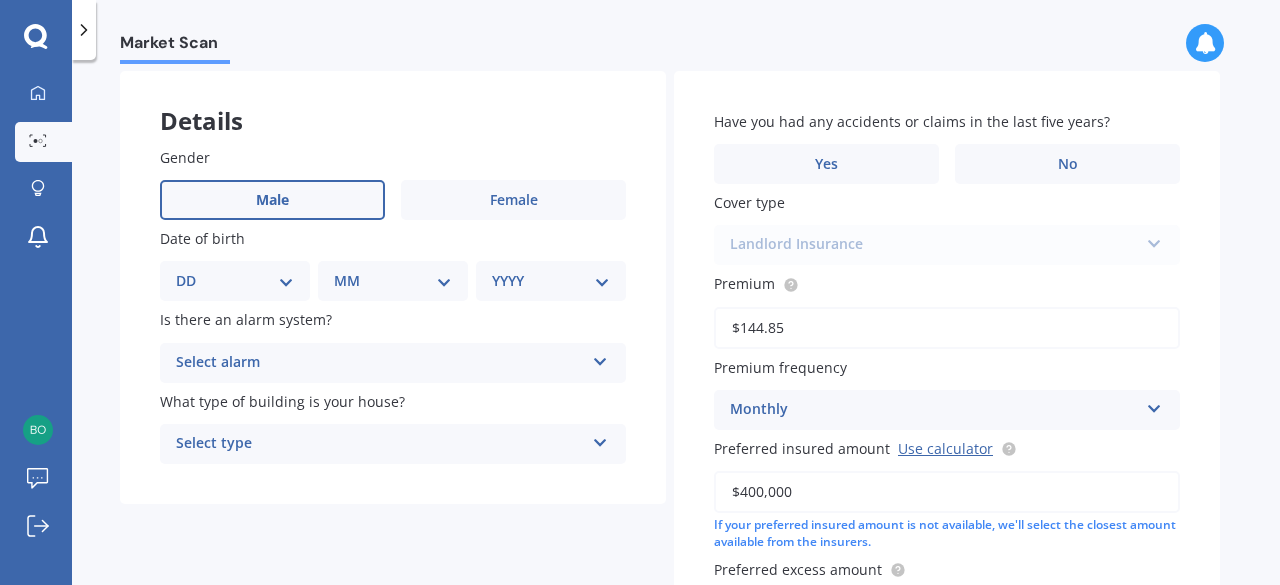 click on "Male" at bounding box center [272, 200] 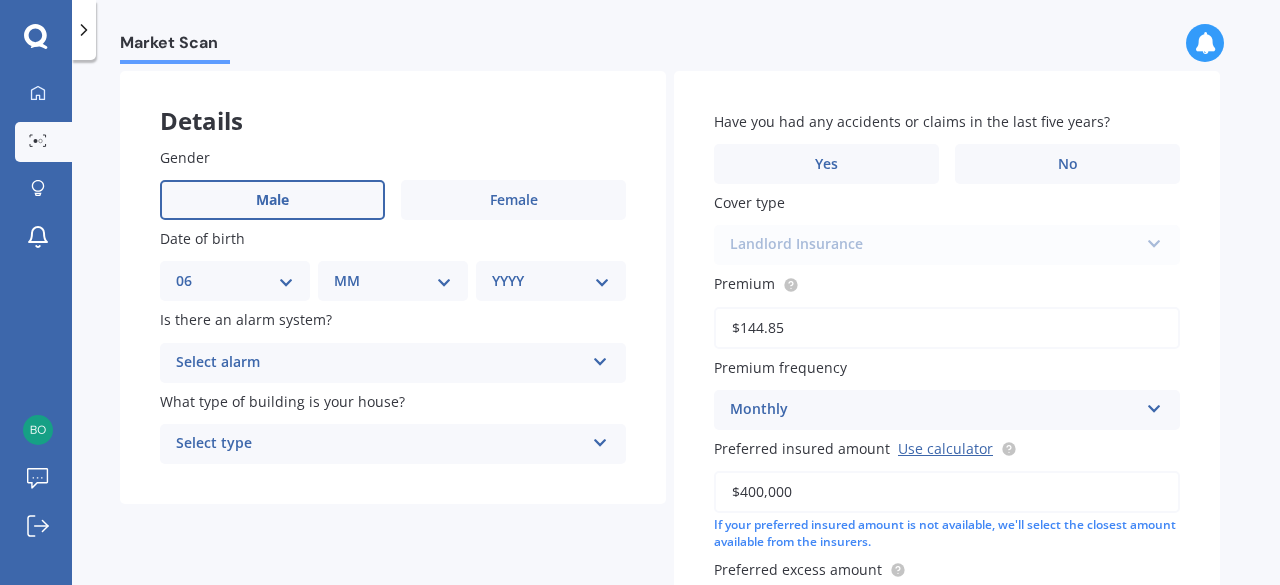 click on "DD 01 02 03 04 05 06 07 08 09 10 11 12 13 14 15 16 17 18 19 20 21 22 23 24 25 26 27 28 29 30 31" at bounding box center (235, 281) 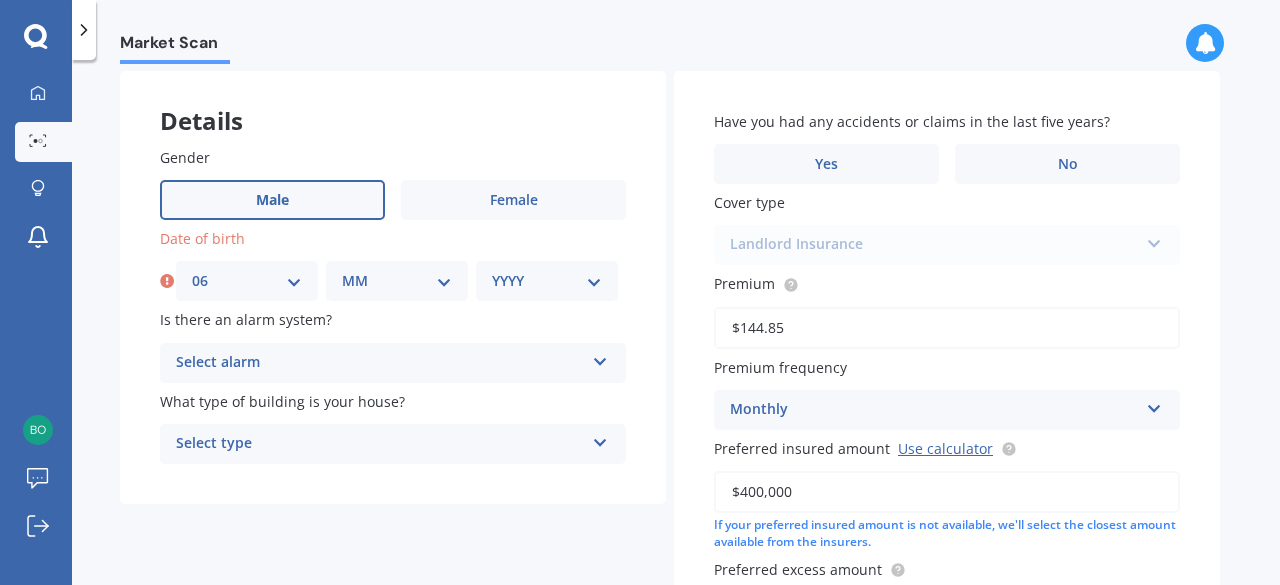 click on "MM 01 02 03 04 05 06 07 08 09 10 11 12" at bounding box center (397, 281) 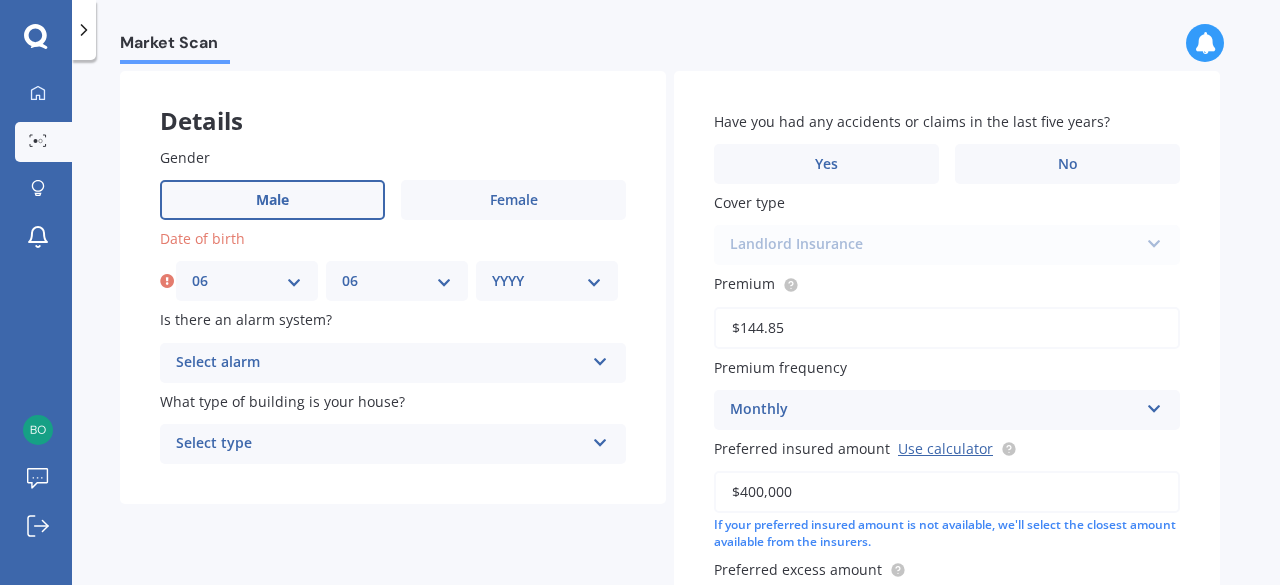 click on "MM 01 02 03 04 05 06 07 08 09 10 11 12" at bounding box center (397, 281) 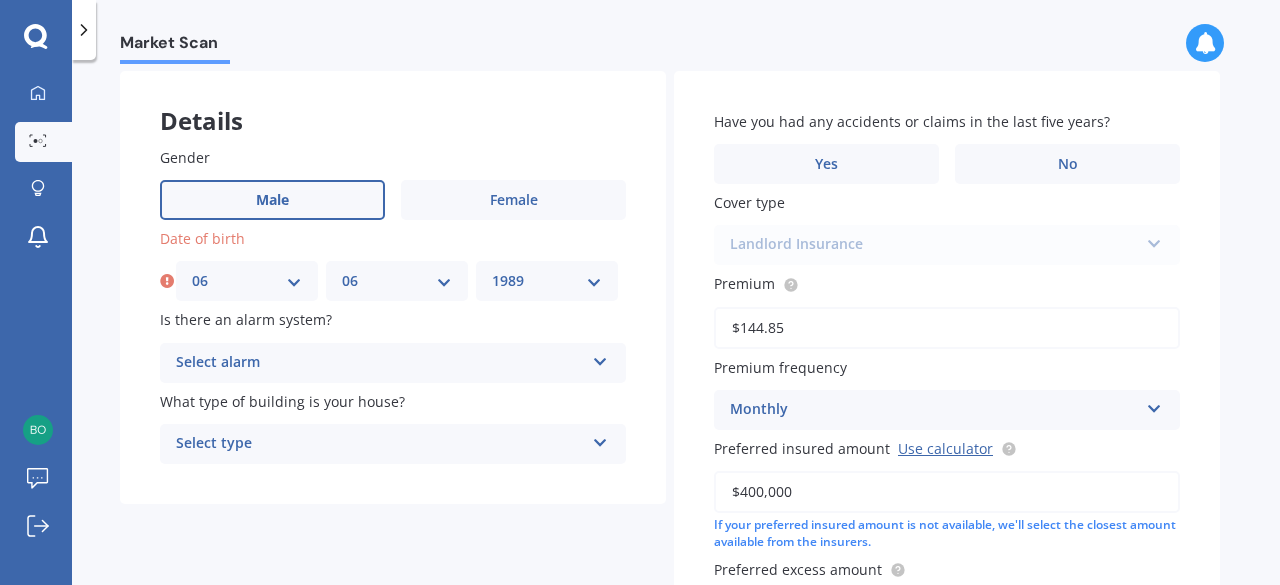 click on "YYYY 2009 2008 2007 2006 2005 2004 2003 2002 2001 2000 1999 1998 1997 1996 1995 1994 1993 1992 1991 1990 1989 1988 1987 1986 1985 1984 1983 1982 1981 1980 1979 1978 1977 1976 1975 1974 1973 1972 1971 1970 1969 1968 1967 1966 1965 1964 1963 1962 1961 1960 1959 1958 1957 1956 1955 1954 1953 1952 1951 1950 1949 1948 1947 1946 1945 1944 1943 1942 1941 1940 1939 1938 1937 1936 1935 1934 1933 1932 1931 1930 1929 1928 1927 1926 1925 1924 1923 1922 1921 1920 1919 1918 1917 1916 1915 1914 1913 1912 1911 1910" at bounding box center (547, 281) 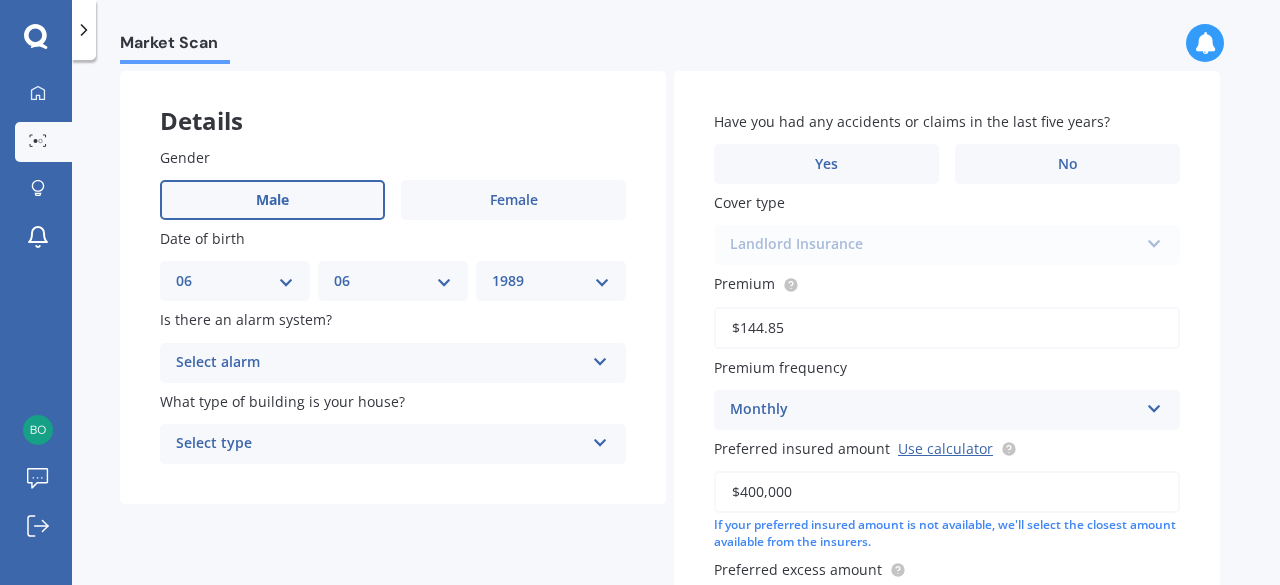click on "Select alarm Yes, monitored Yes, not monitored No" at bounding box center [393, 363] 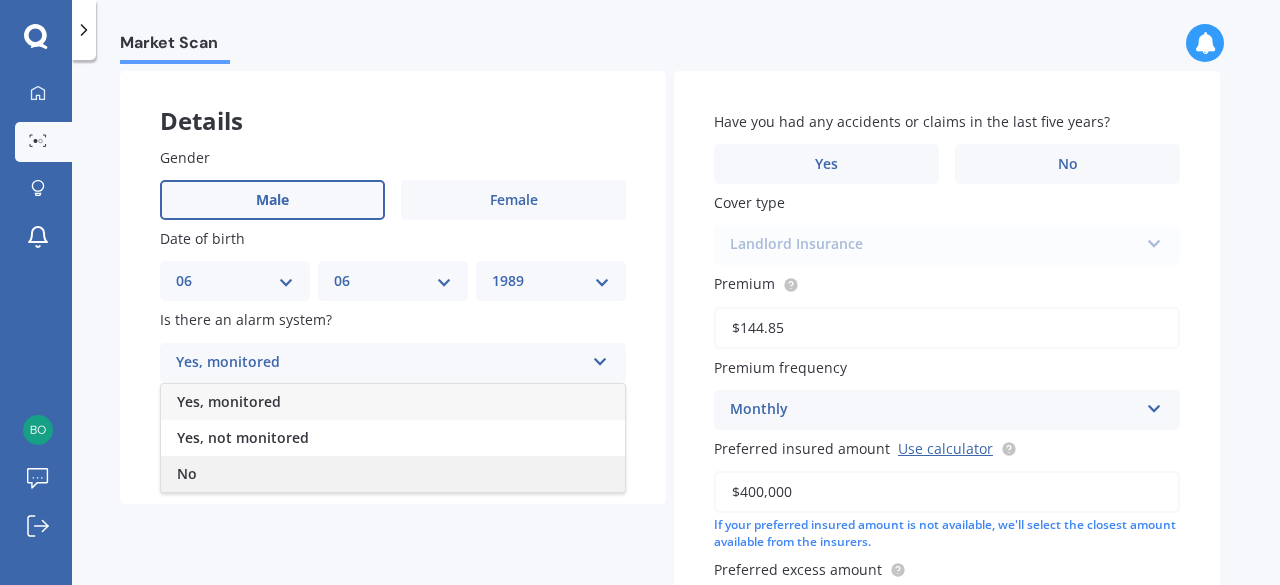 click on "No" at bounding box center (393, 474) 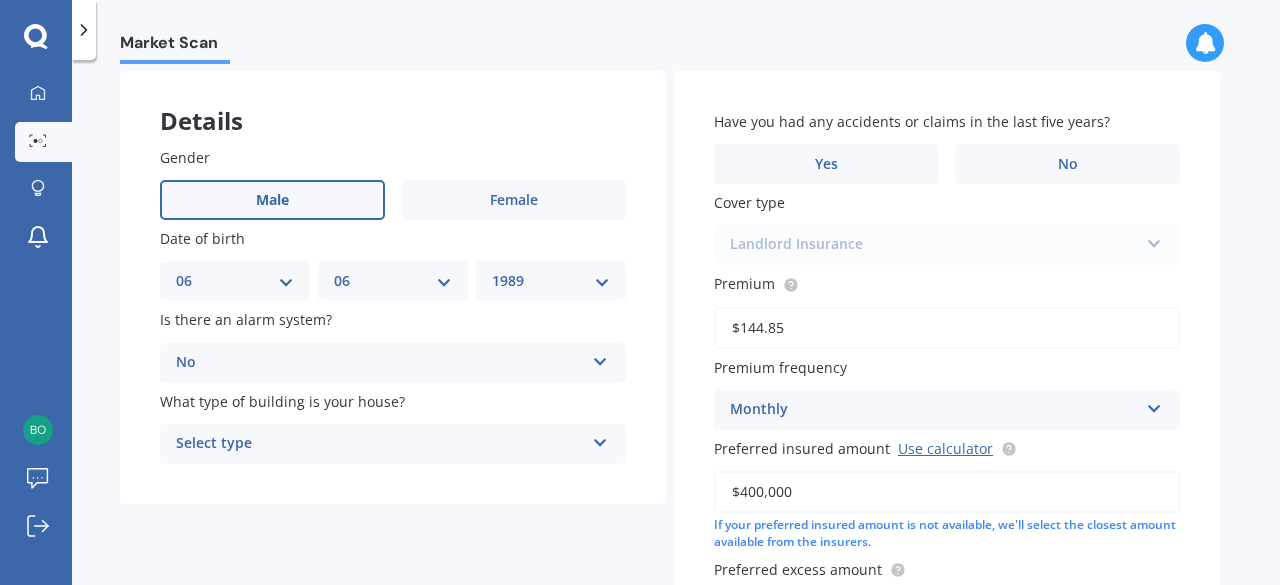 click on "No" at bounding box center (380, 363) 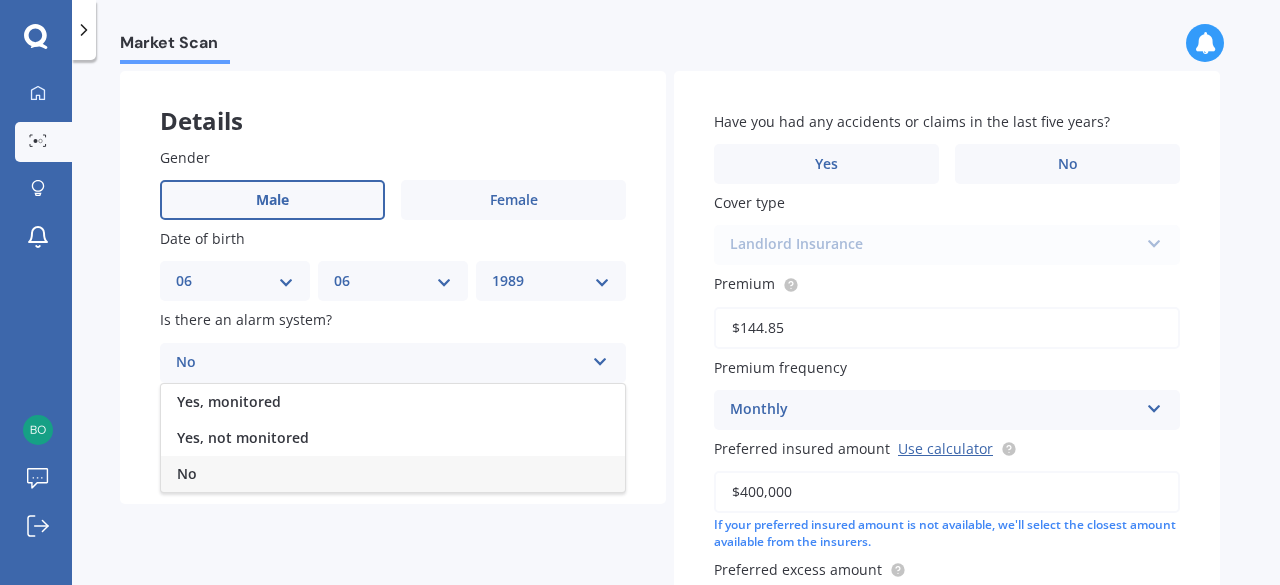 click on "No" at bounding box center (380, 363) 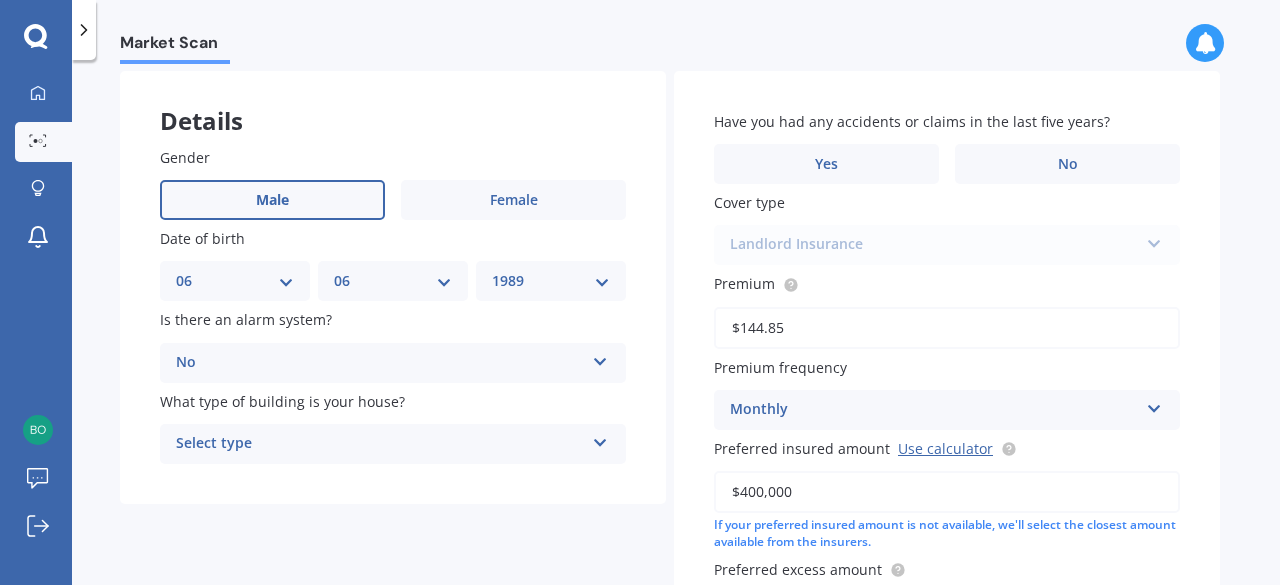 click on "Select type" at bounding box center (380, 444) 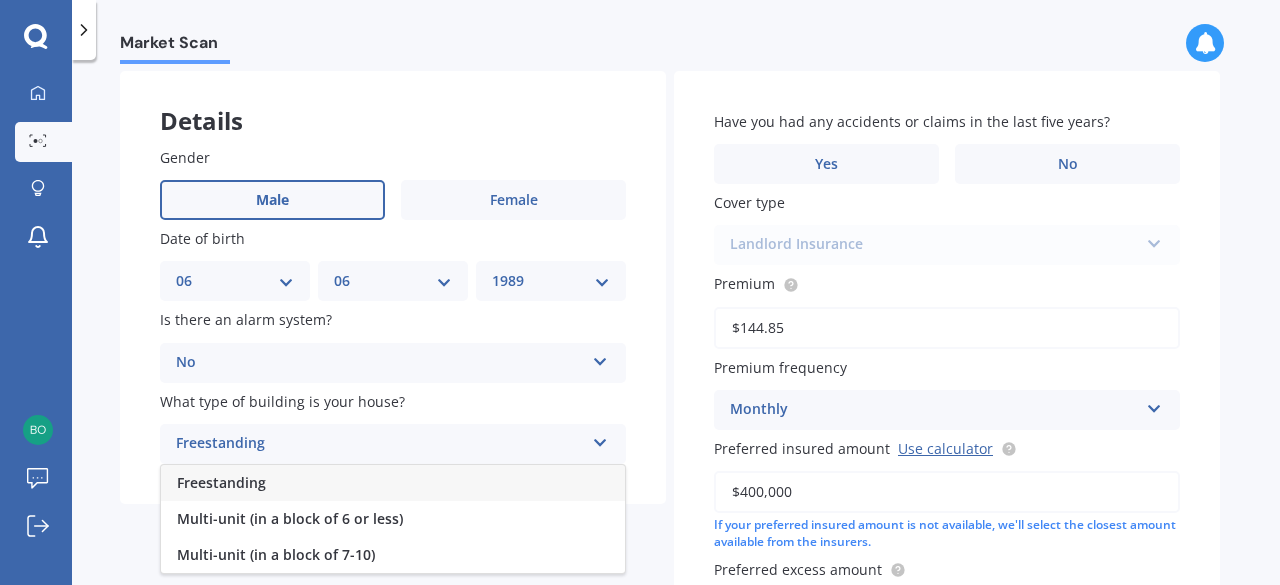 click on "Freestanding" at bounding box center [393, 483] 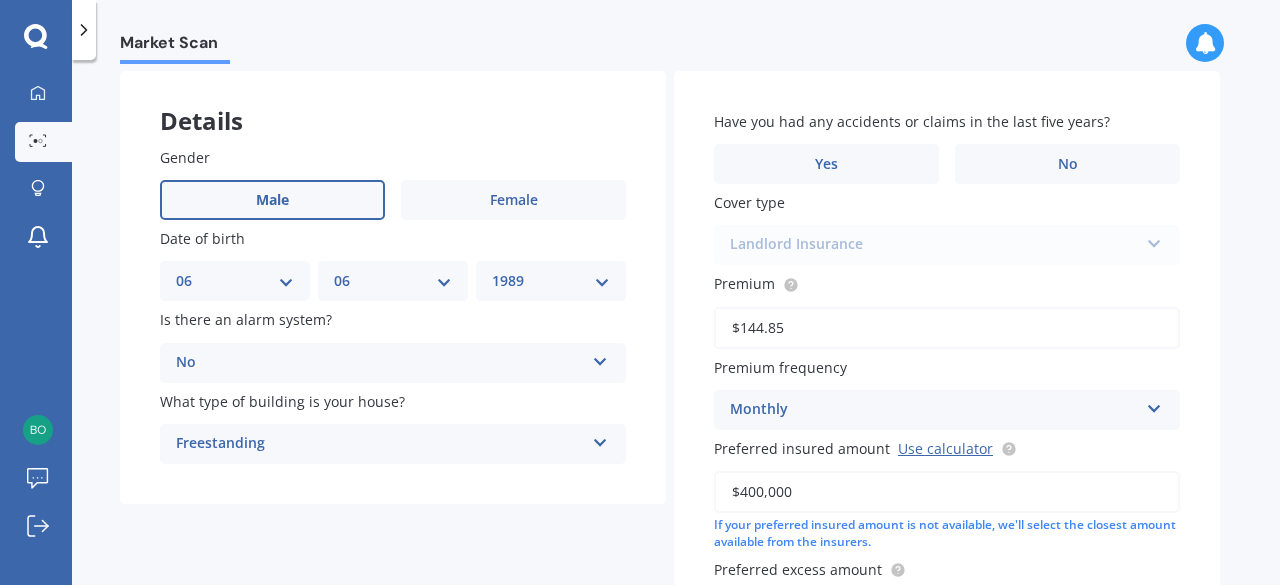 click on "Freestanding" at bounding box center [380, 444] 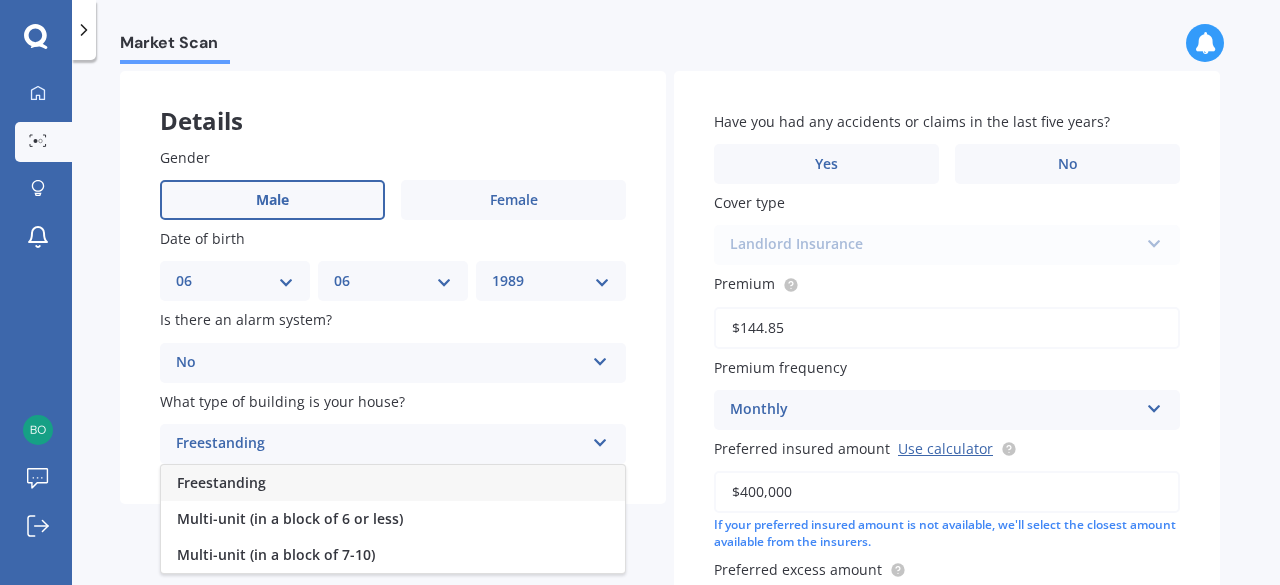 click on "Freestanding" at bounding box center [380, 444] 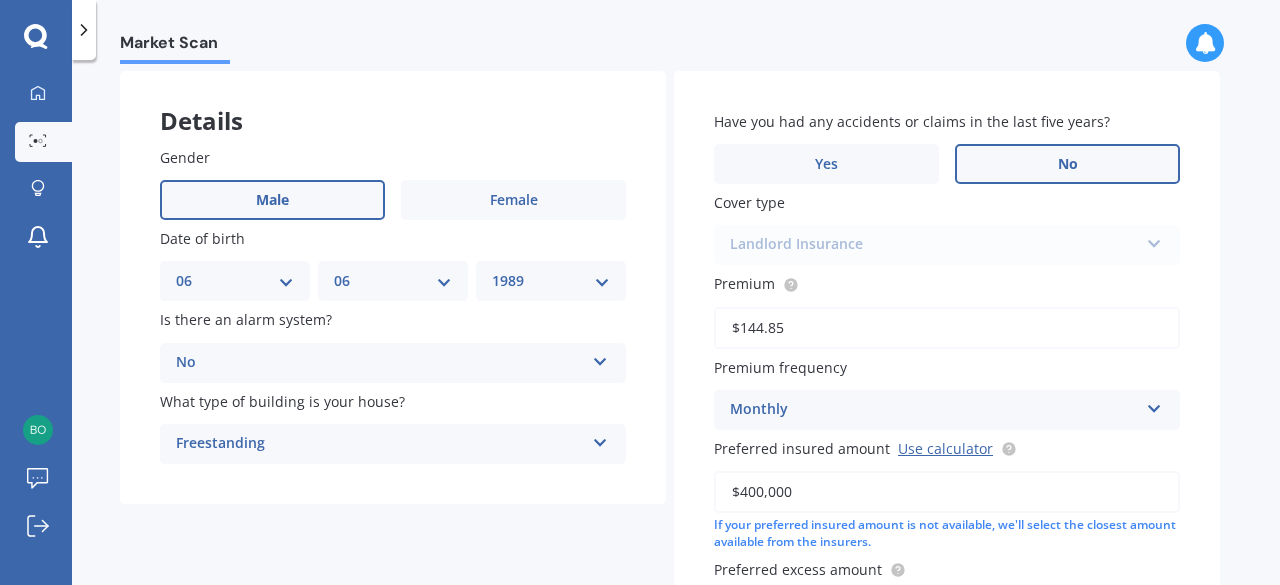 click on "No" at bounding box center [1067, 164] 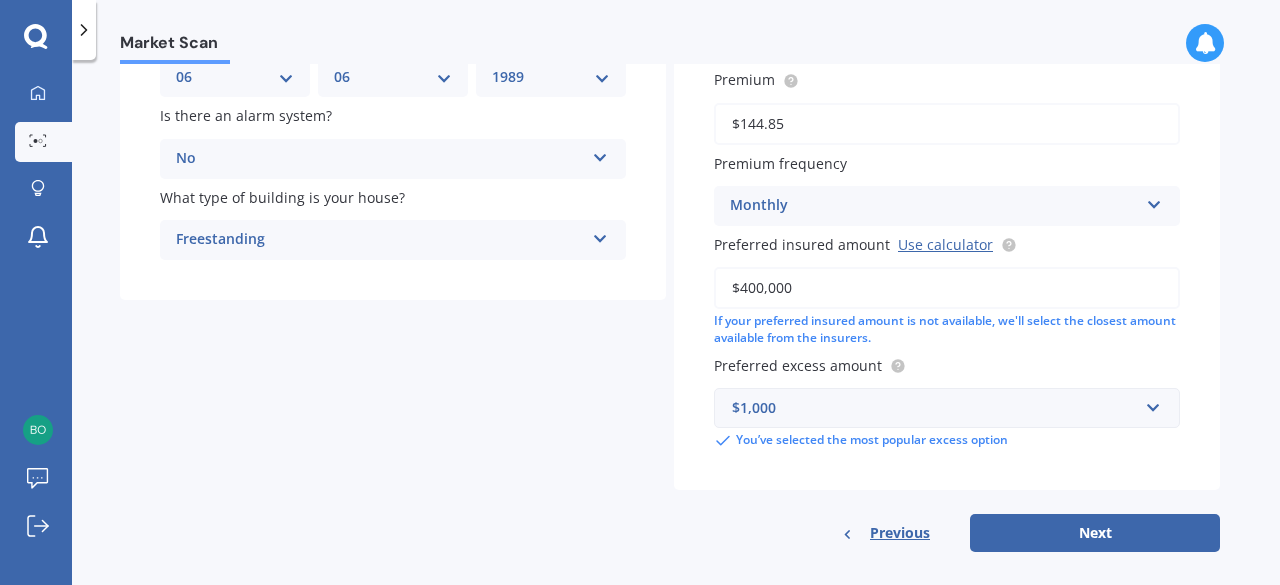 scroll, scrollTop: 295, scrollLeft: 0, axis: vertical 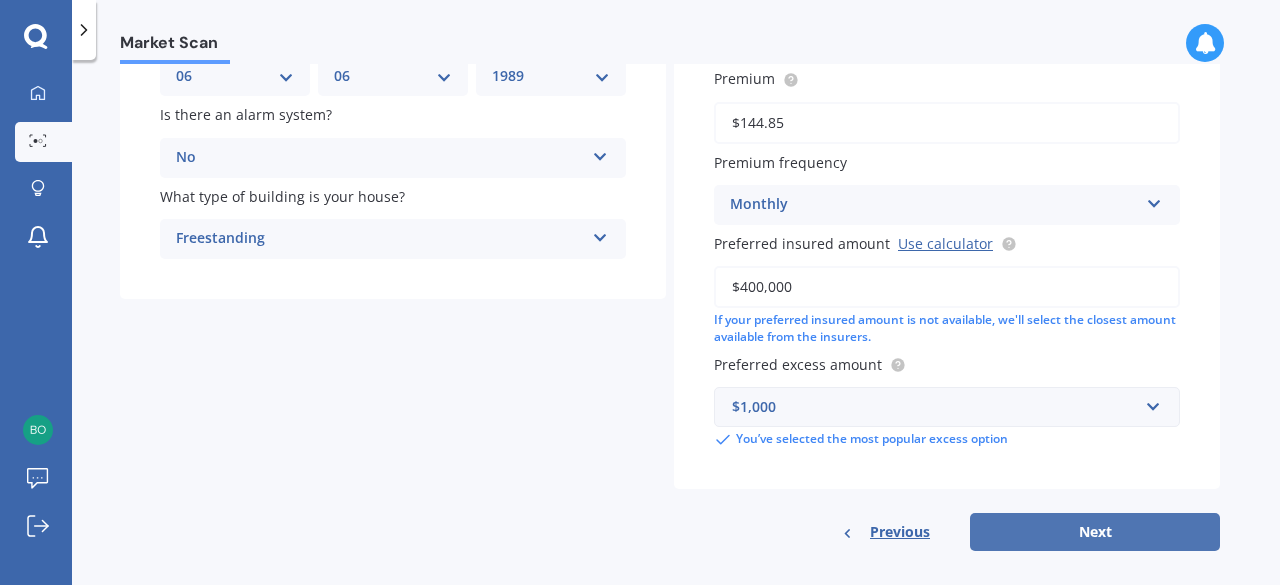 click on "Next" at bounding box center (1095, 532) 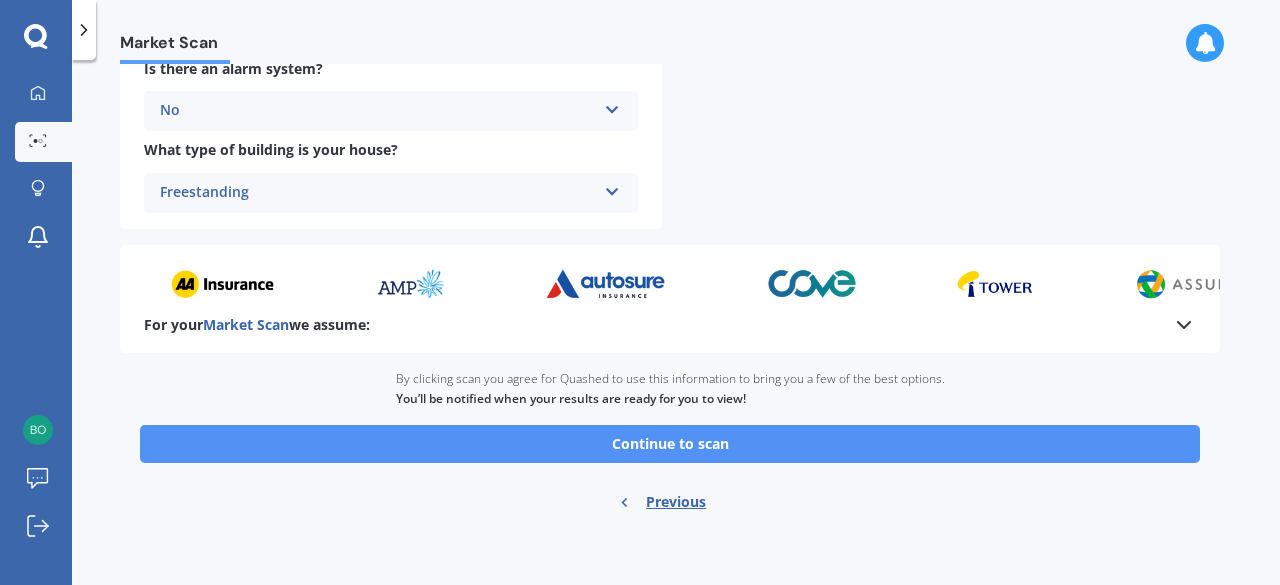 scroll, scrollTop: 858, scrollLeft: 0, axis: vertical 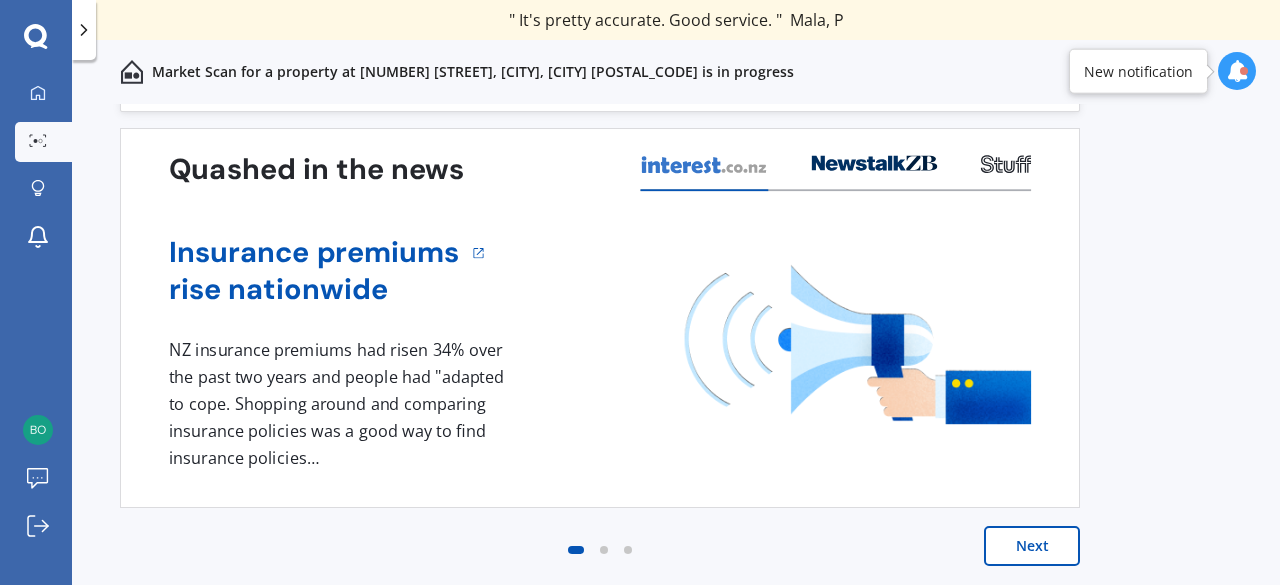 click at bounding box center [604, 550] 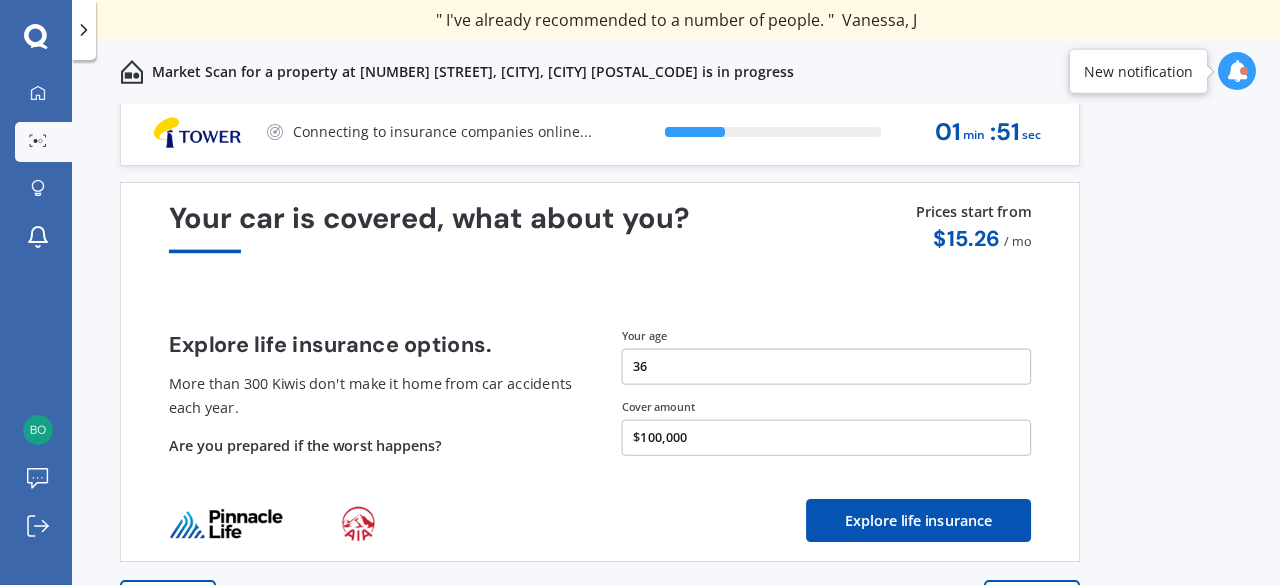 scroll, scrollTop: 60, scrollLeft: 0, axis: vertical 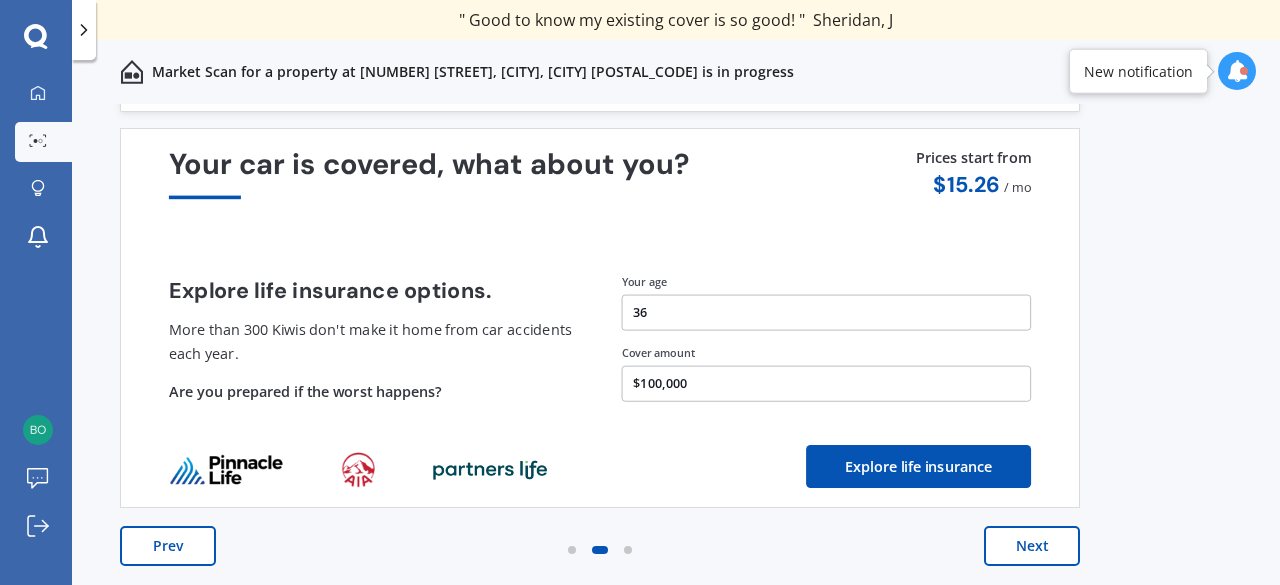 click on "Prev" at bounding box center (168, 546) 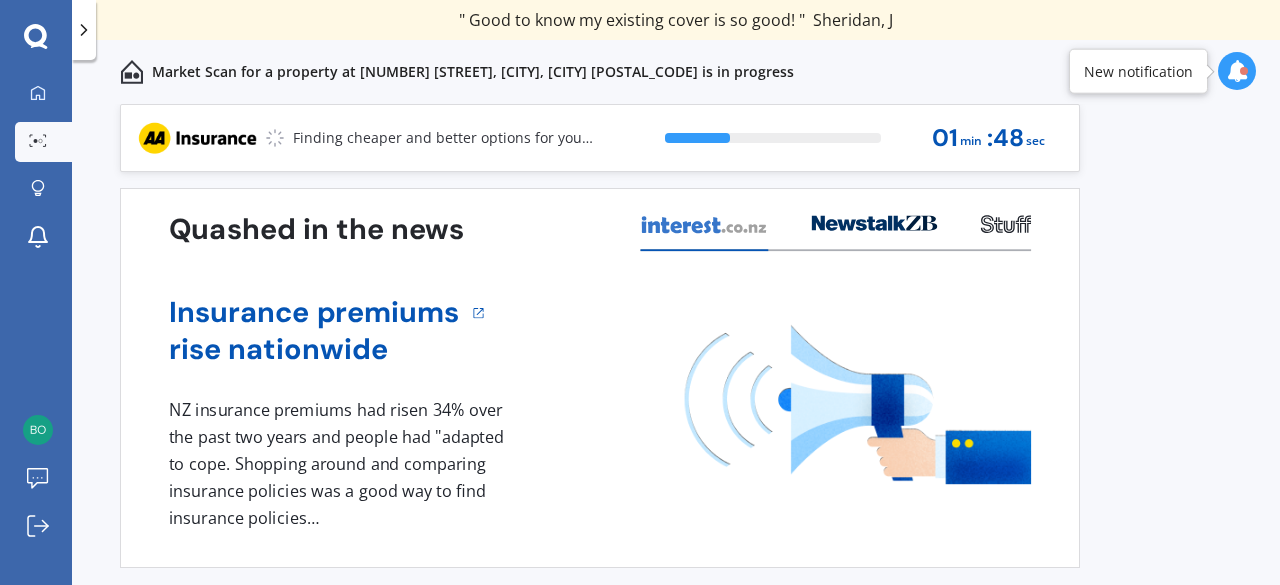 scroll, scrollTop: 50, scrollLeft: 0, axis: vertical 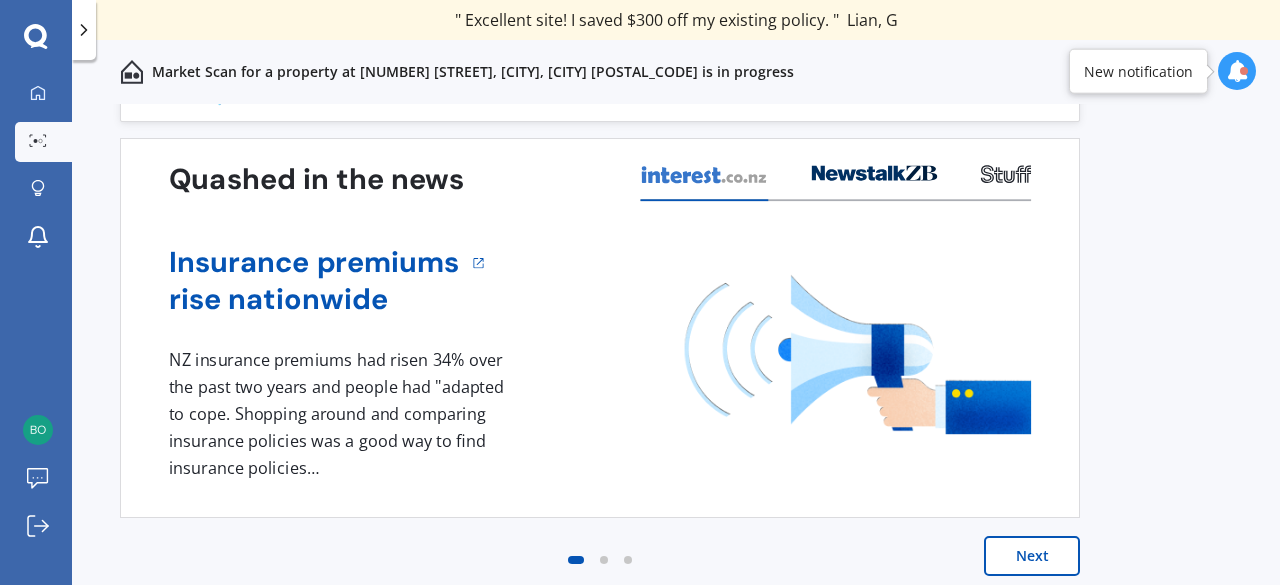 click on "Next" at bounding box center [1032, 556] 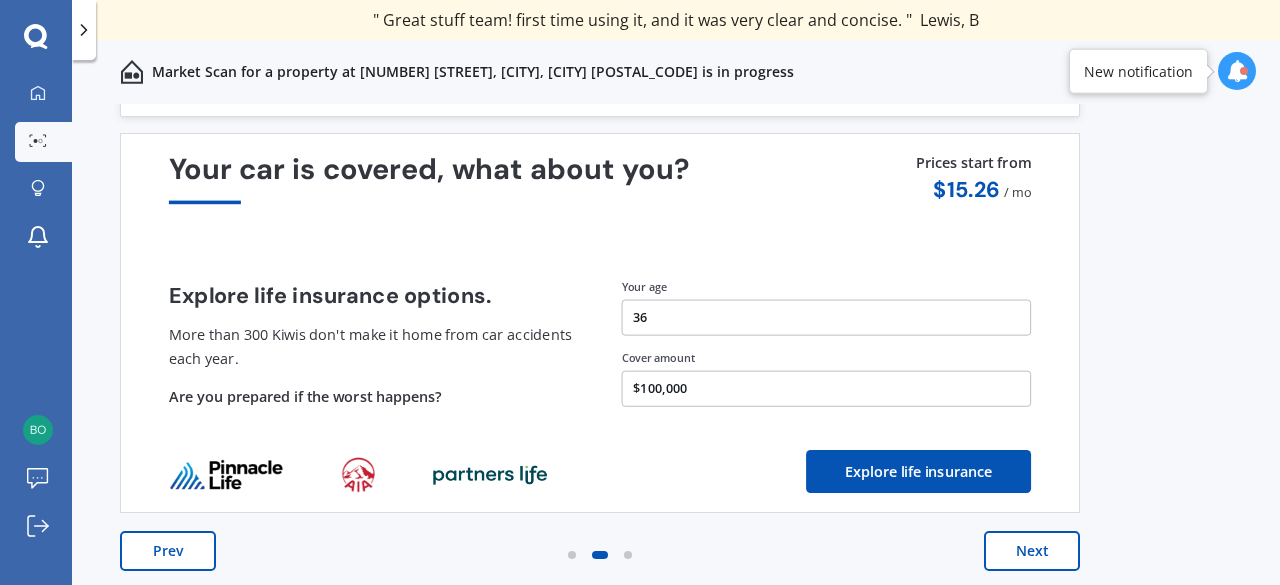 scroll, scrollTop: 60, scrollLeft: 0, axis: vertical 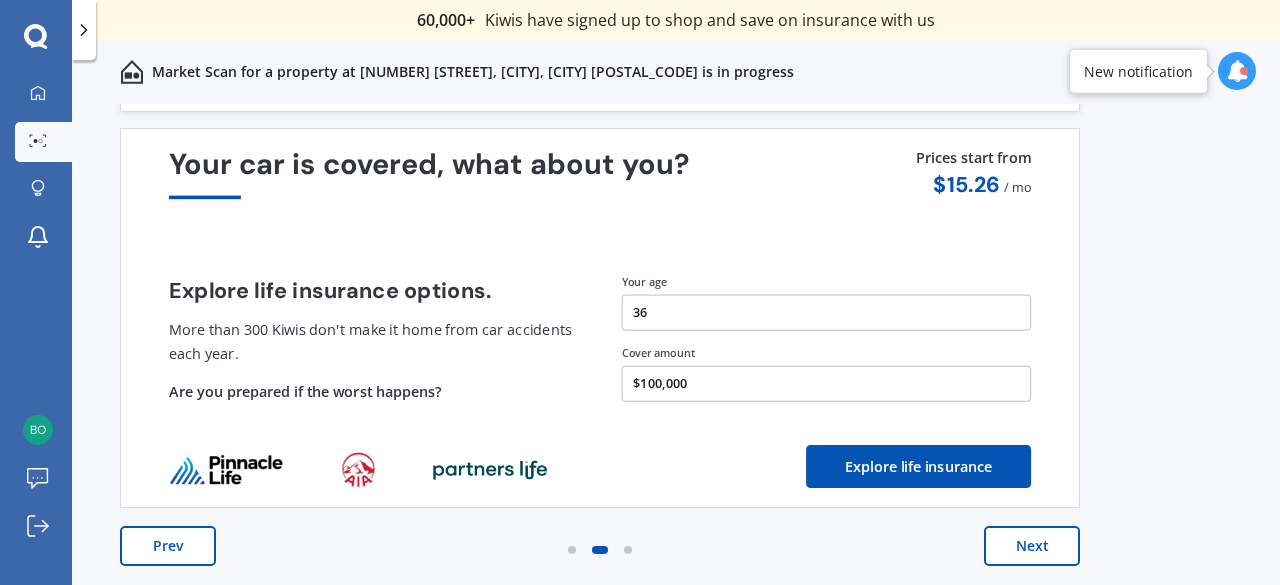 click on "Next" at bounding box center [1032, 546] 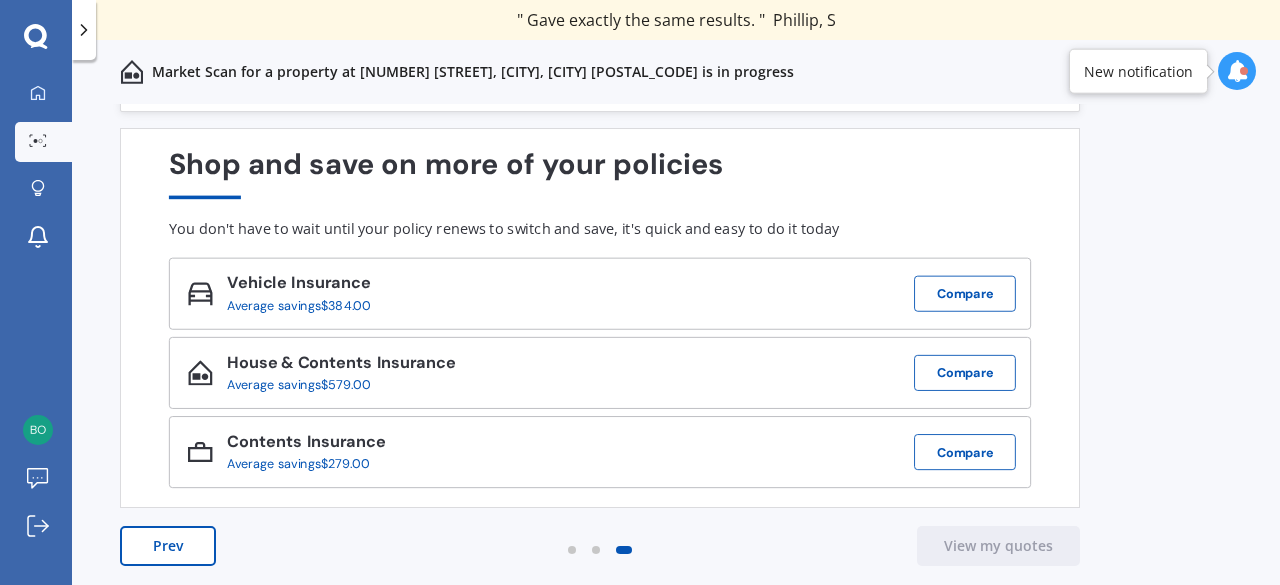 scroll, scrollTop: 0, scrollLeft: 0, axis: both 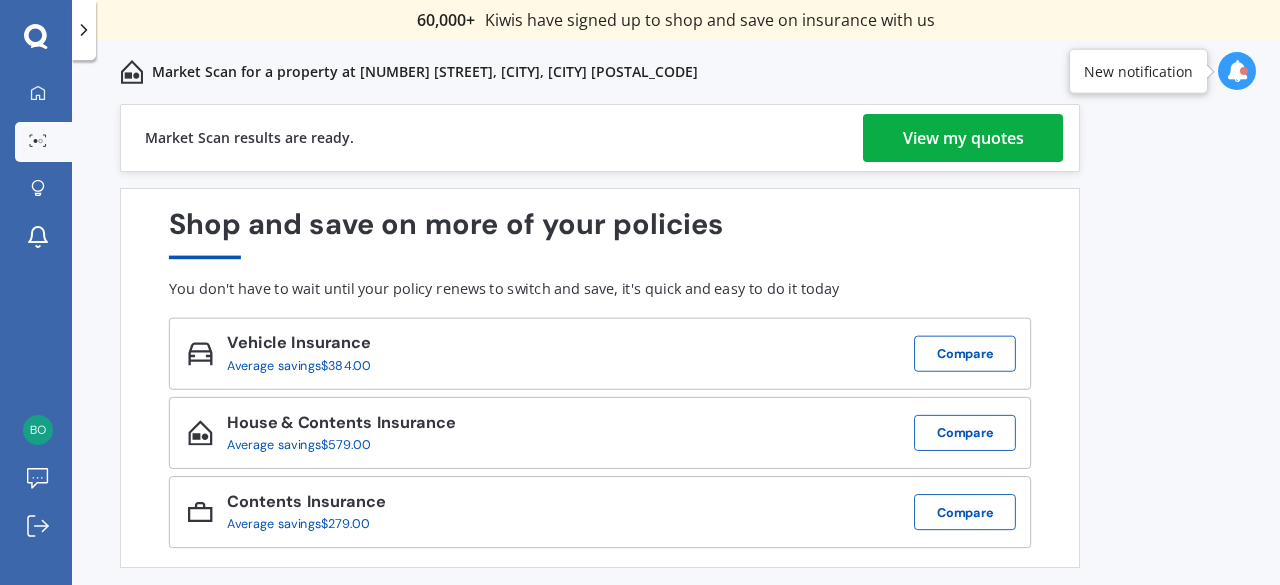 click on "View my quotes" at bounding box center [963, 138] 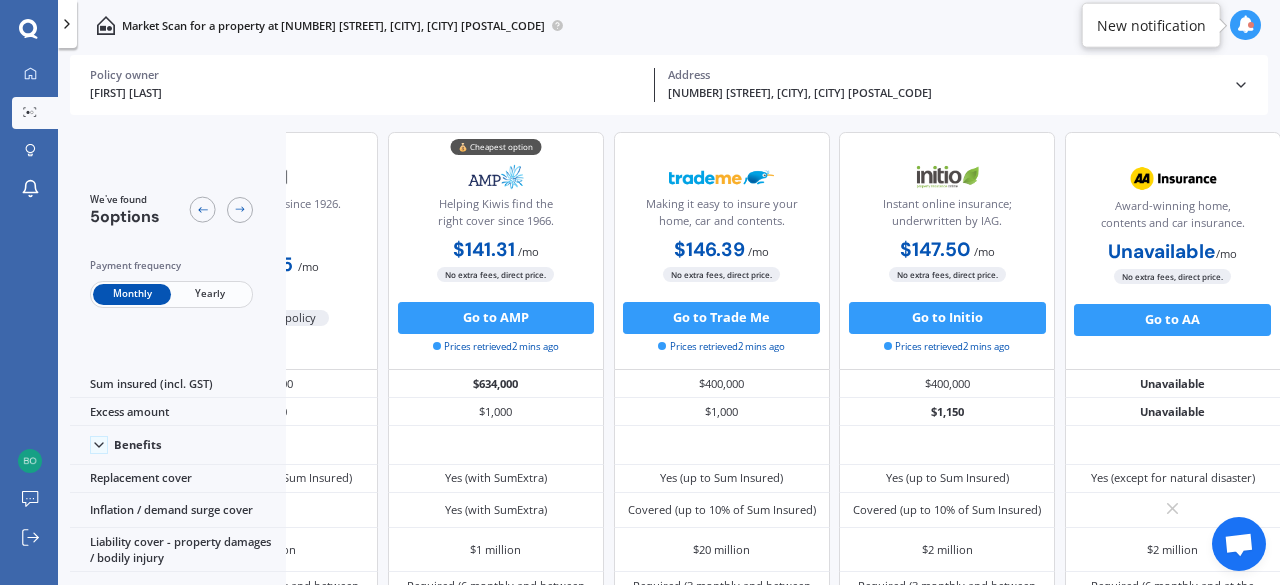 scroll, scrollTop: 39, scrollLeft: 0, axis: vertical 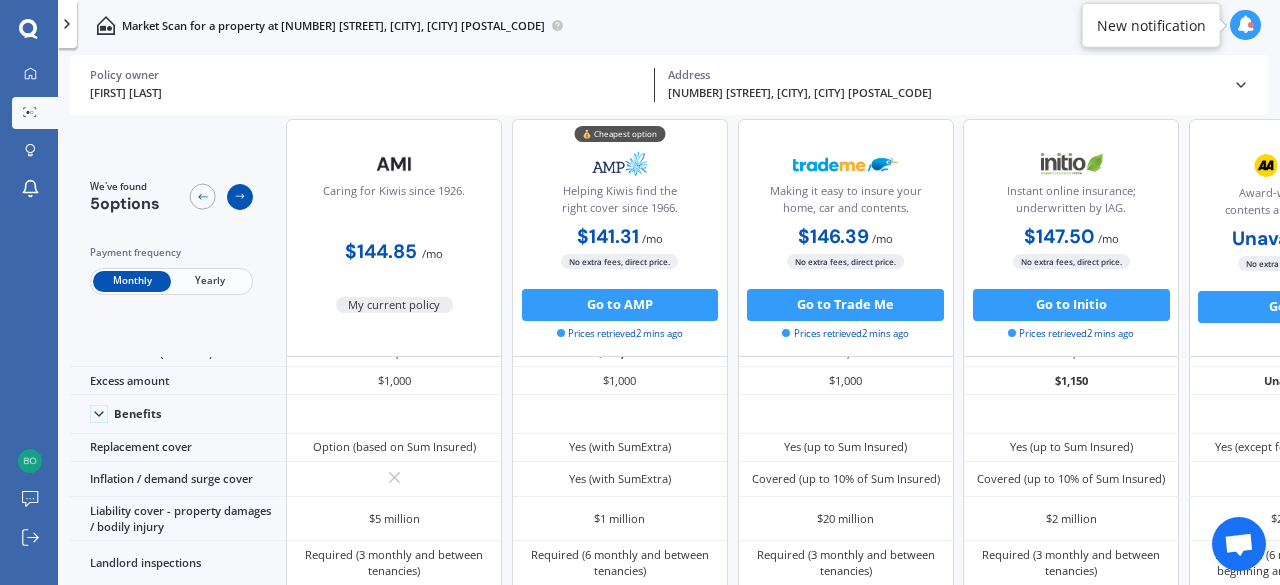 click 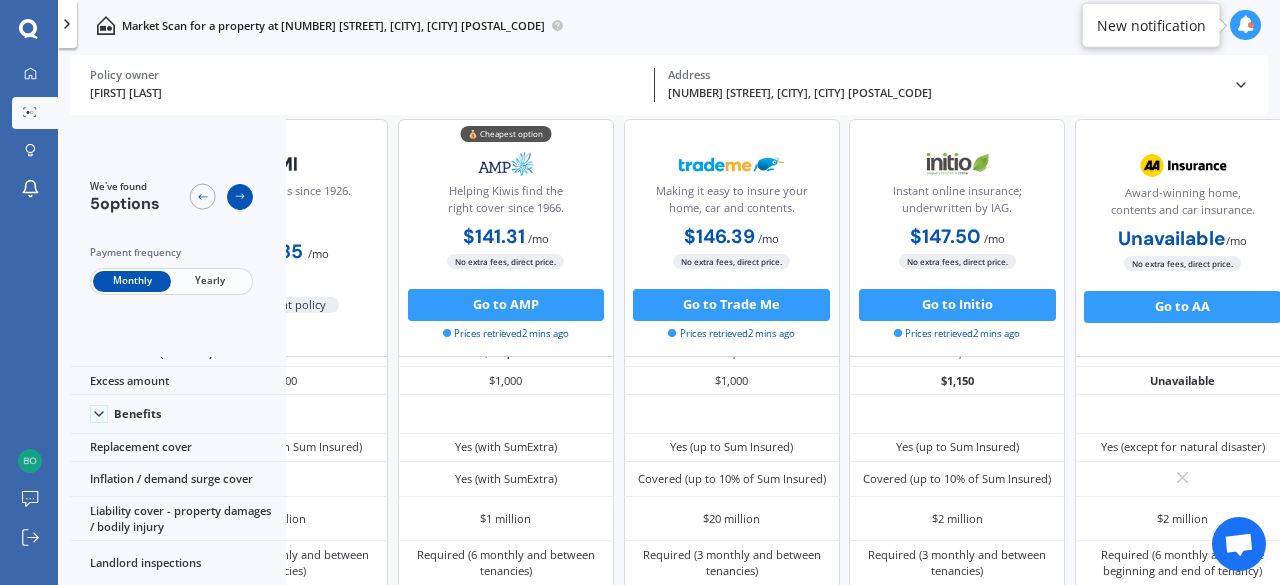 scroll, scrollTop: 39, scrollLeft: 165, axis: both 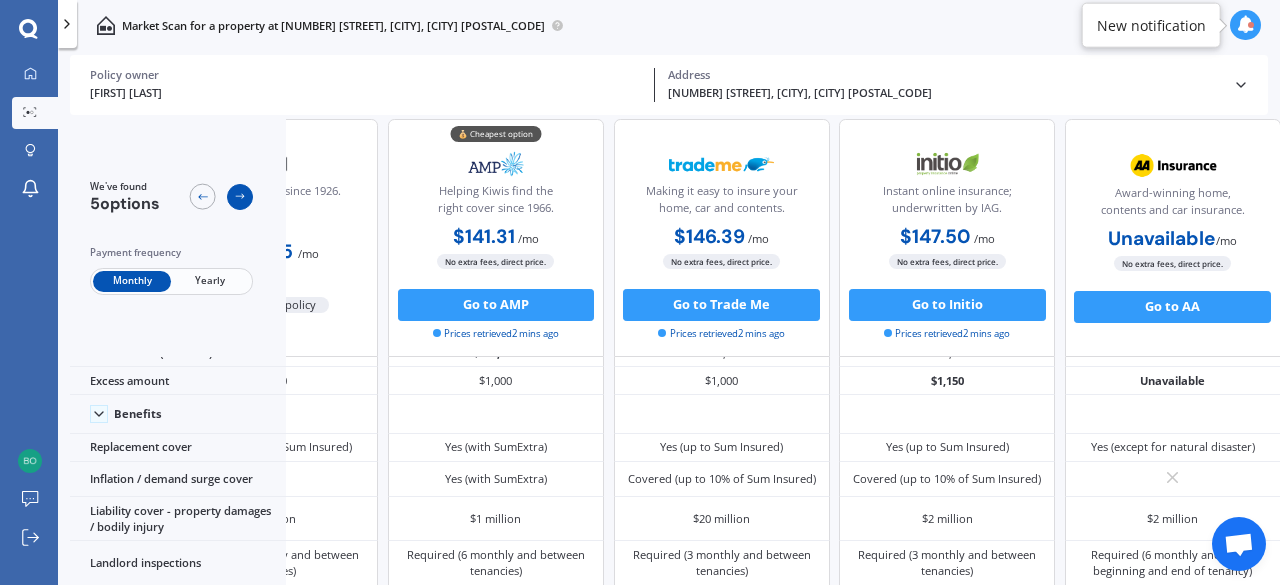 click 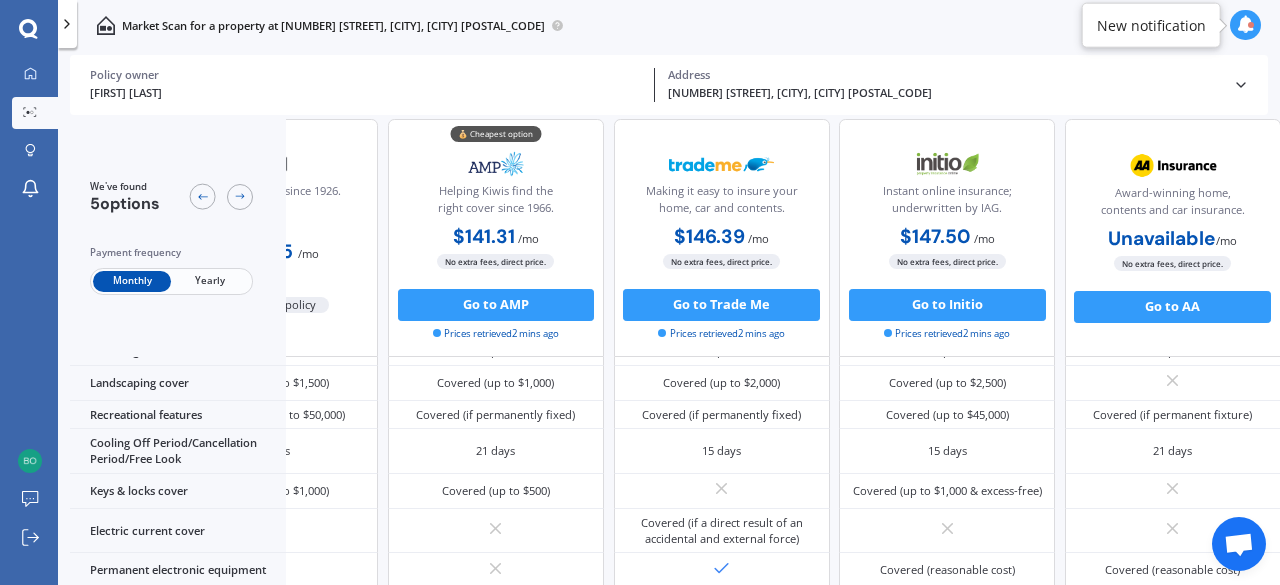 scroll, scrollTop: 0, scrollLeft: 165, axis: horizontal 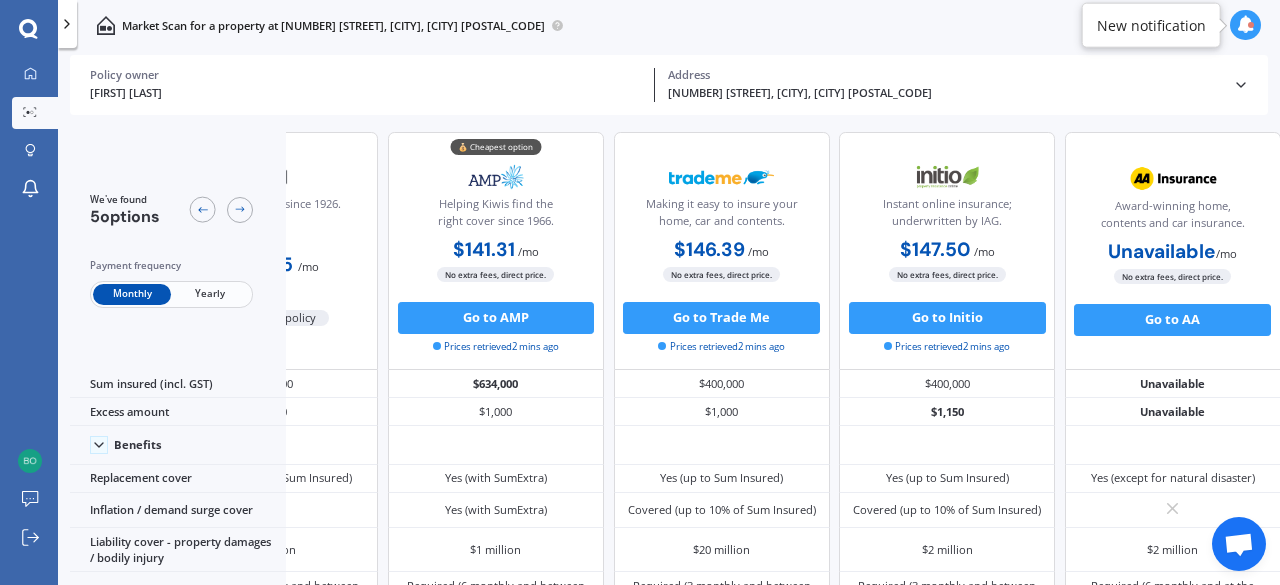 click 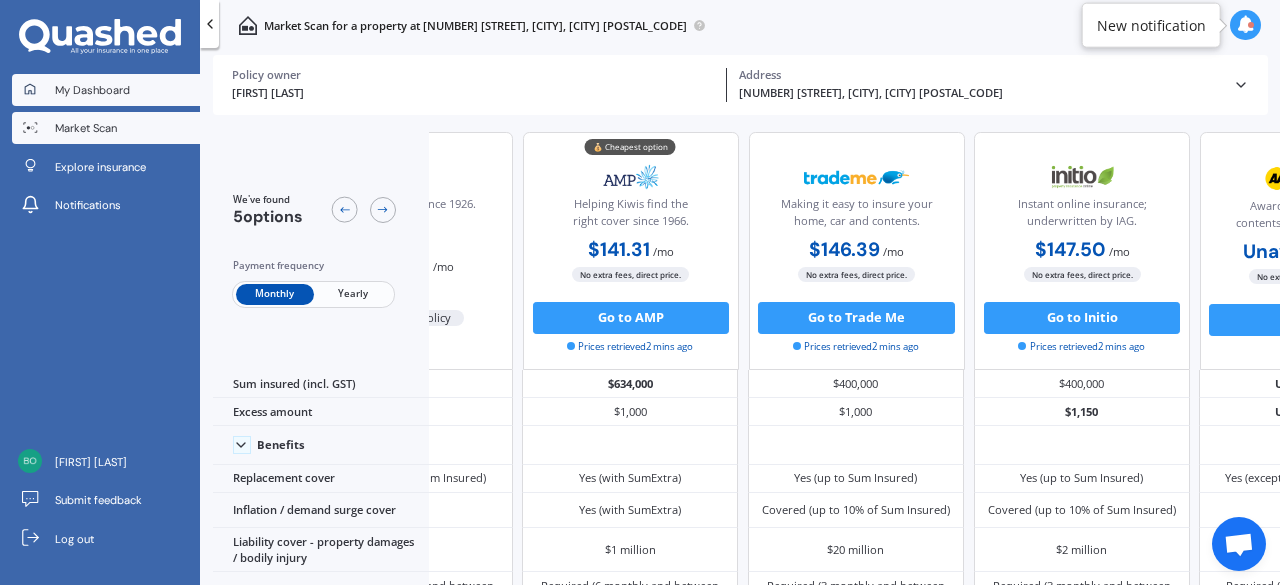 click on "My Dashboard" at bounding box center (92, 90) 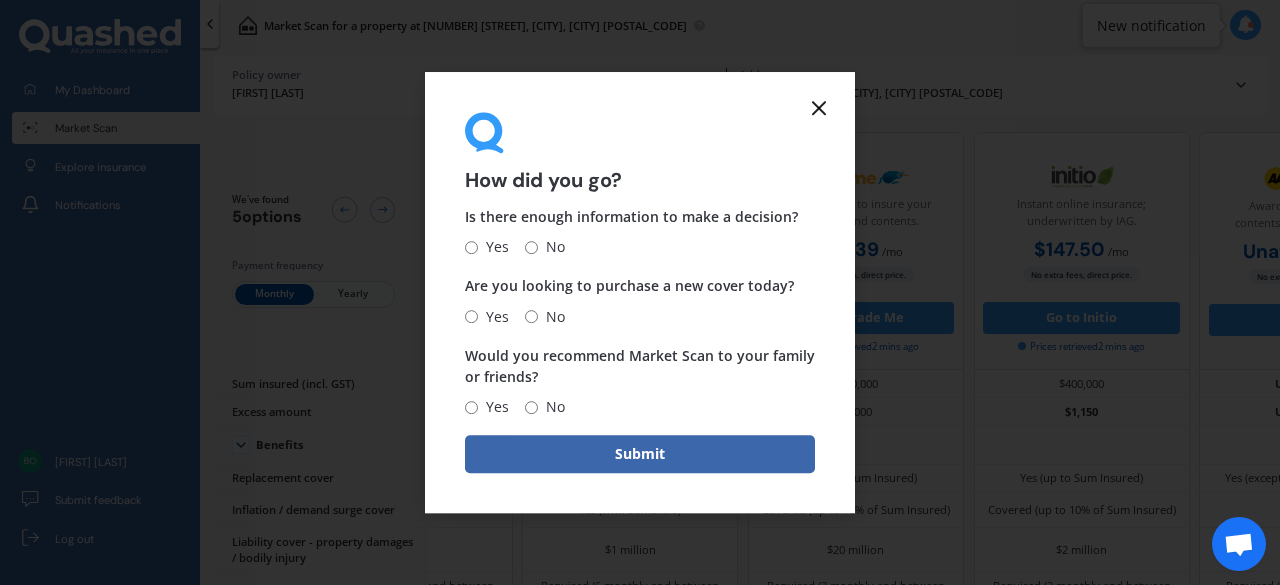 click 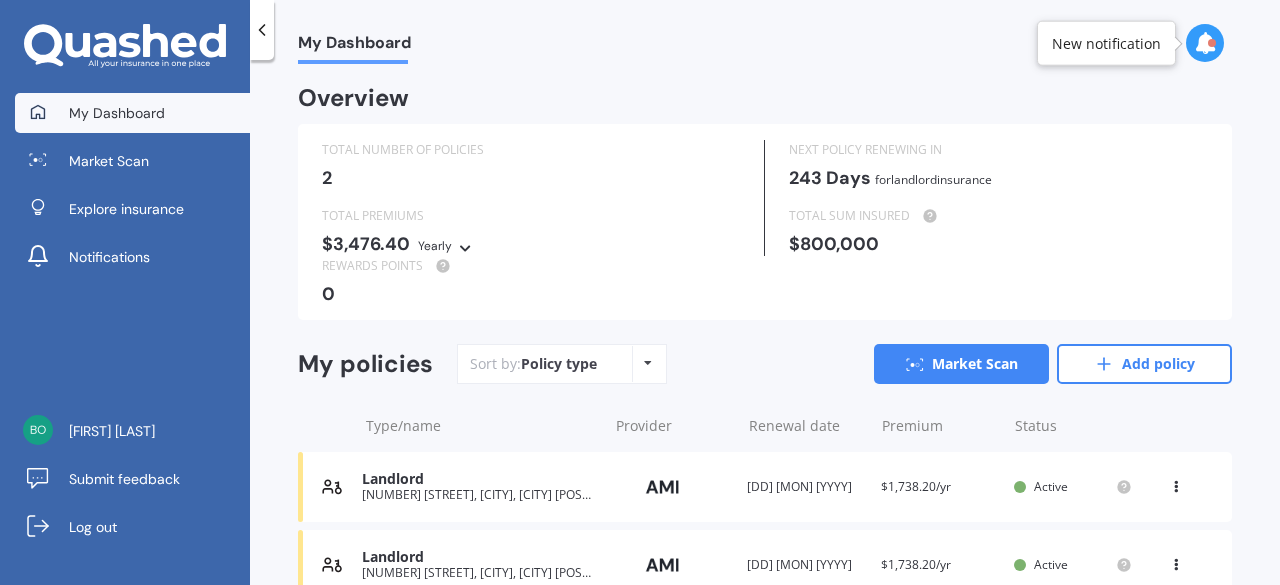 scroll, scrollTop: 98, scrollLeft: 0, axis: vertical 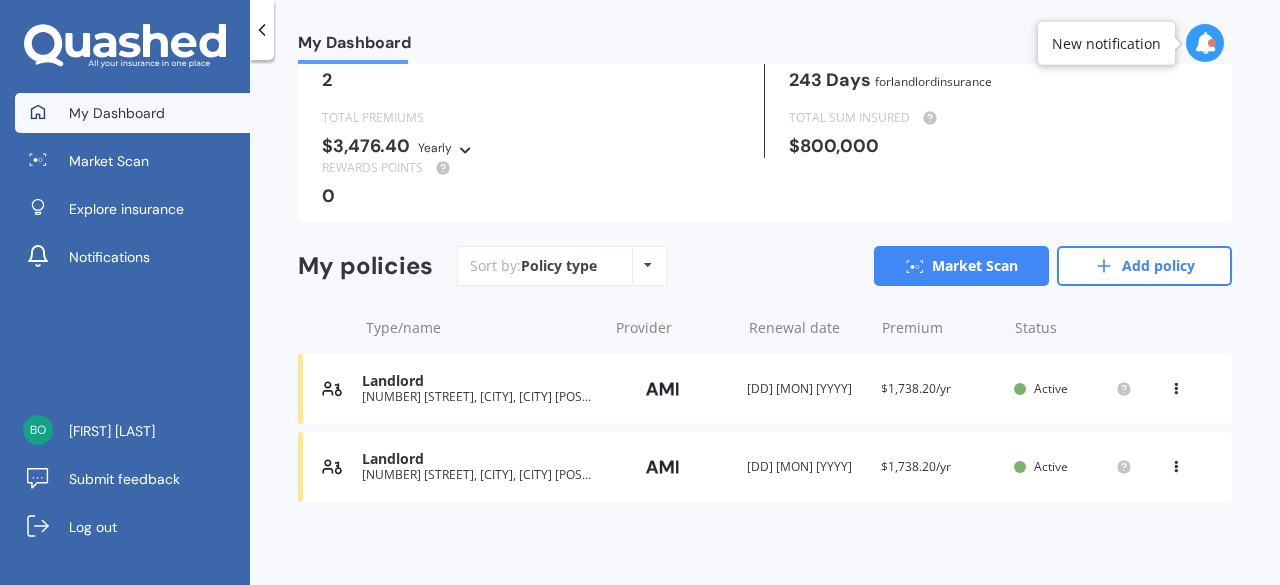 click at bounding box center [1176, 463] 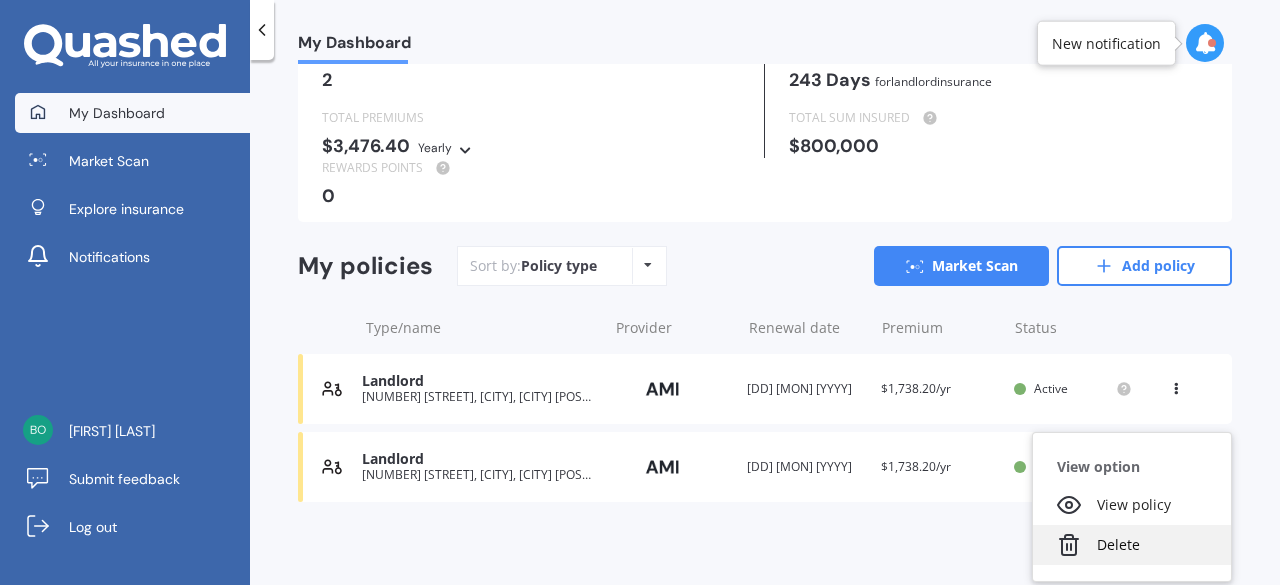 click on "Delete" at bounding box center [1132, 545] 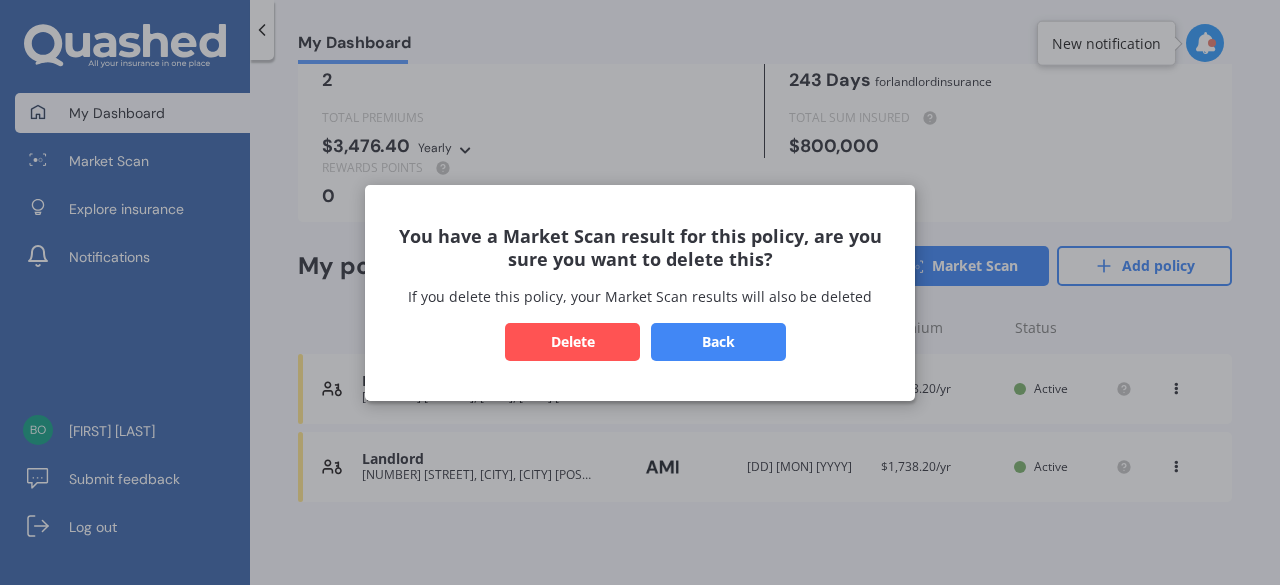 click on "Delete" at bounding box center (572, 341) 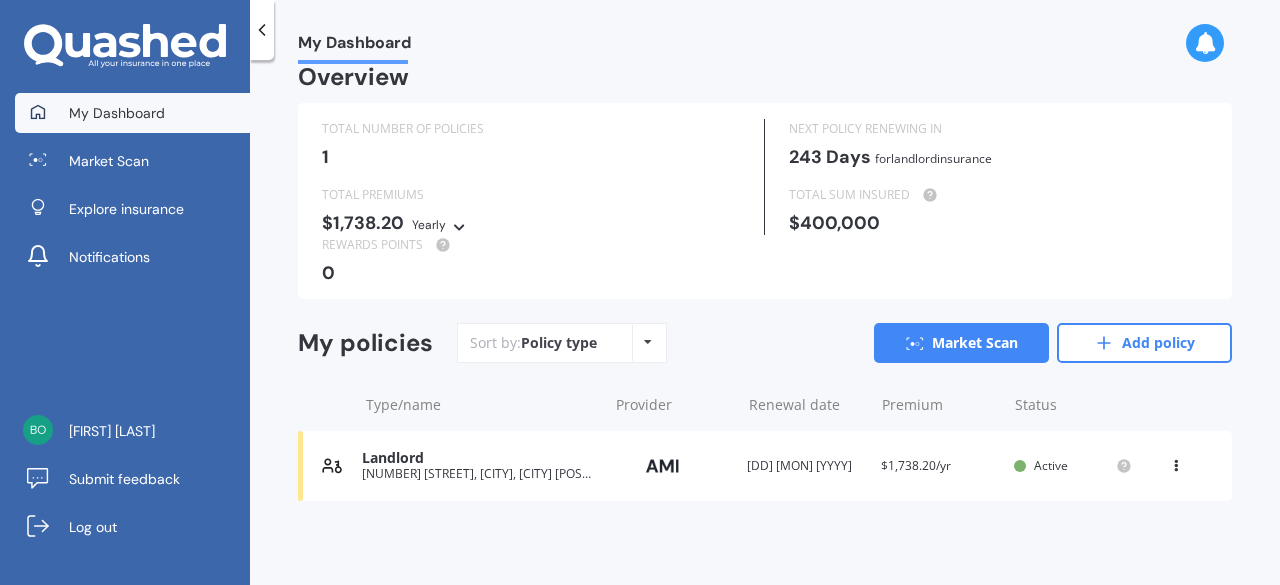 scroll, scrollTop: 20, scrollLeft: 0, axis: vertical 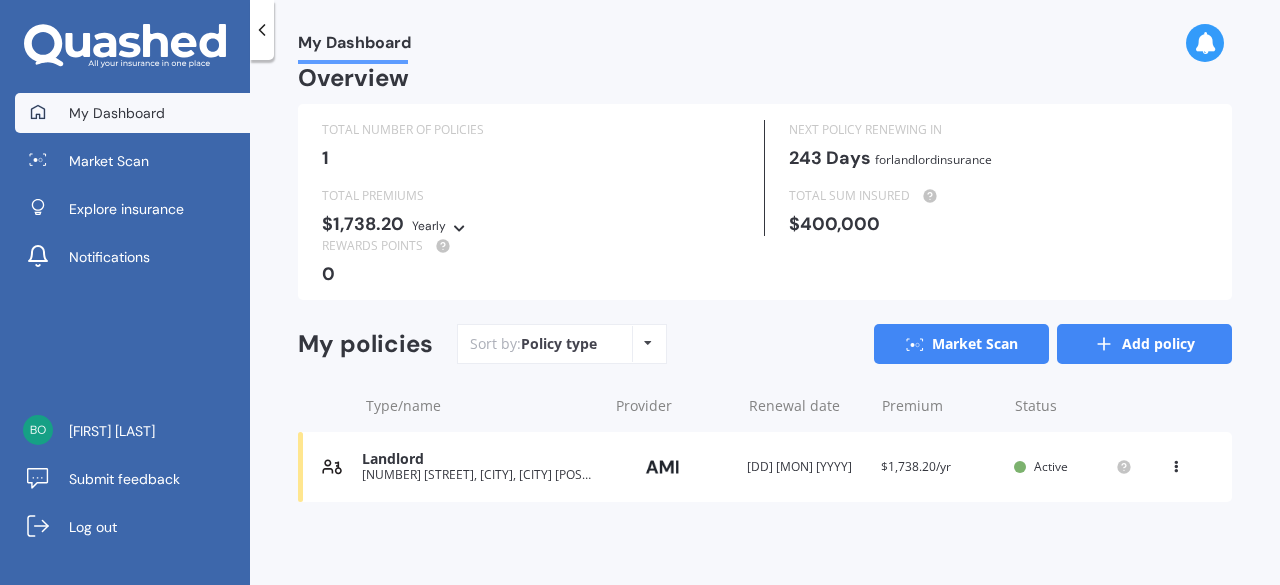 click on "Add policy" at bounding box center [1144, 344] 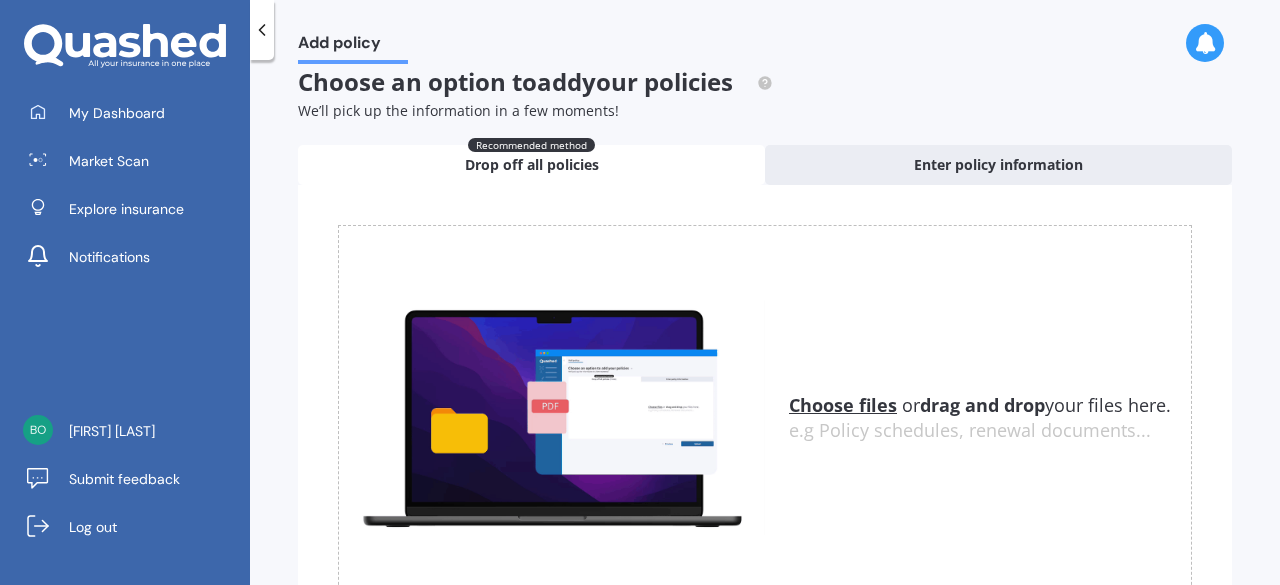 scroll, scrollTop: 0, scrollLeft: 0, axis: both 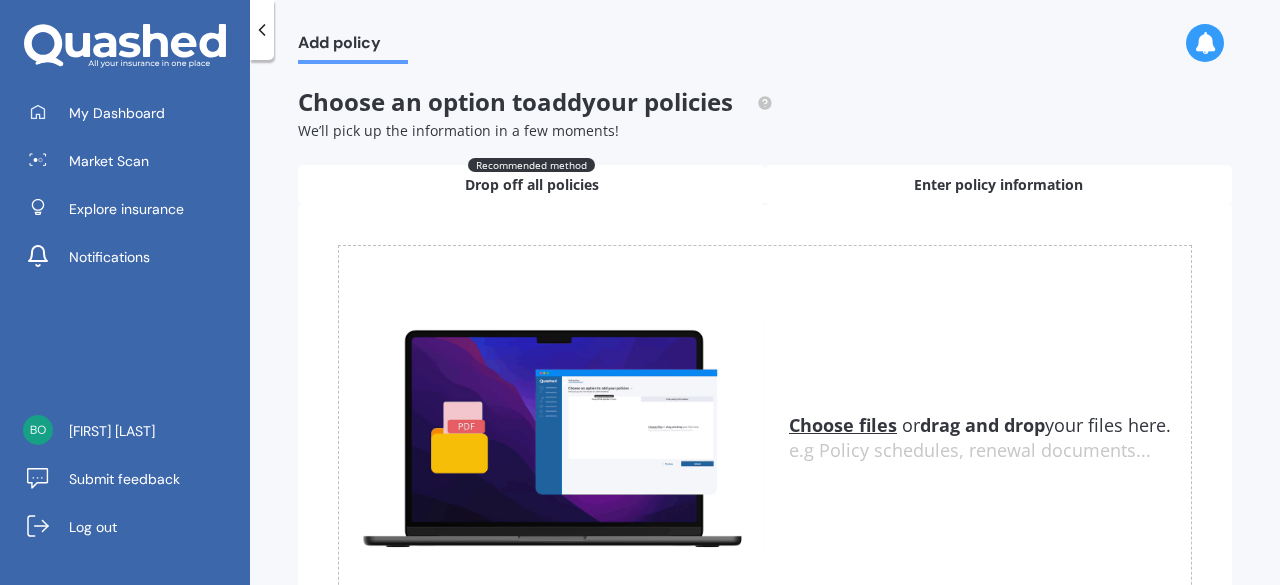 click on "Enter policy information" at bounding box center [998, 185] 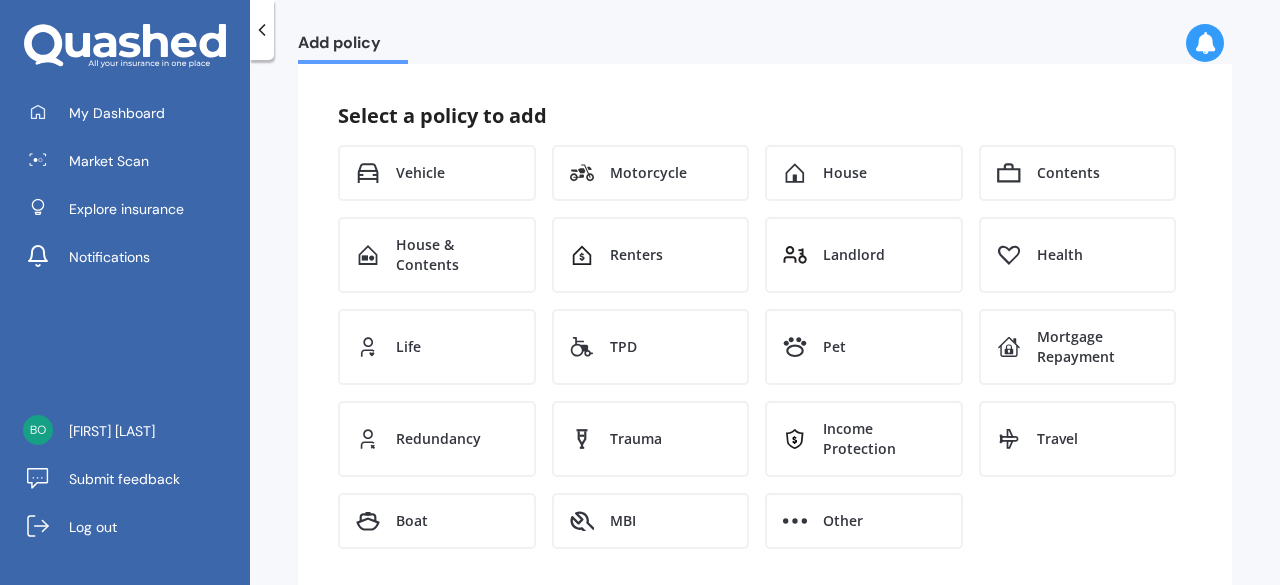 scroll, scrollTop: 144, scrollLeft: 0, axis: vertical 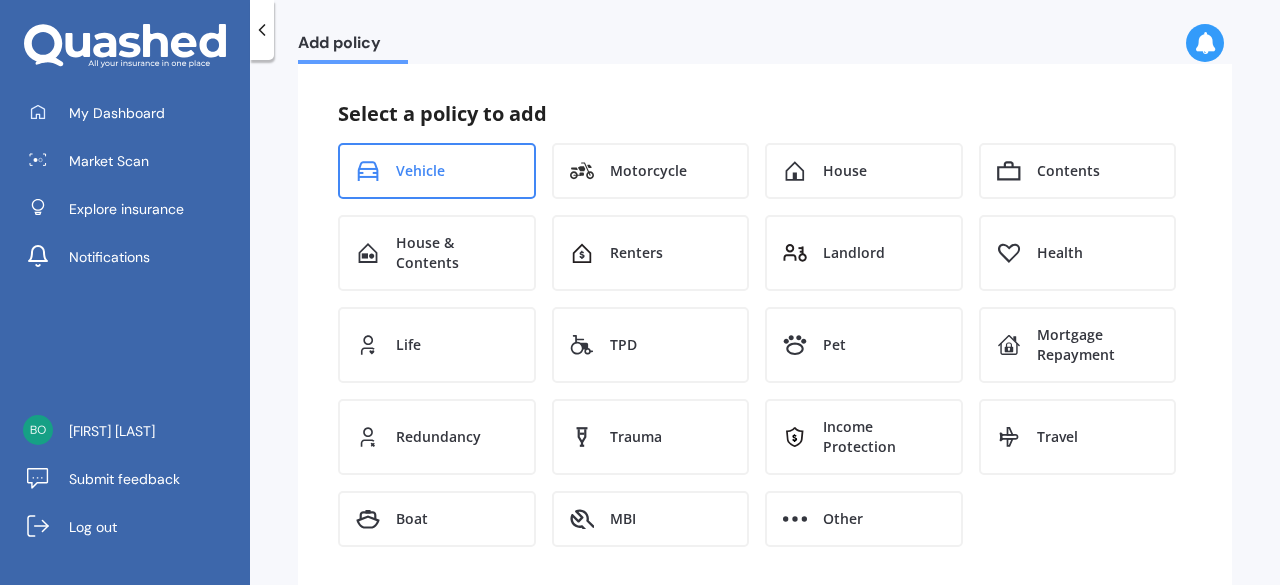click on "Vehicle" at bounding box center (420, 171) 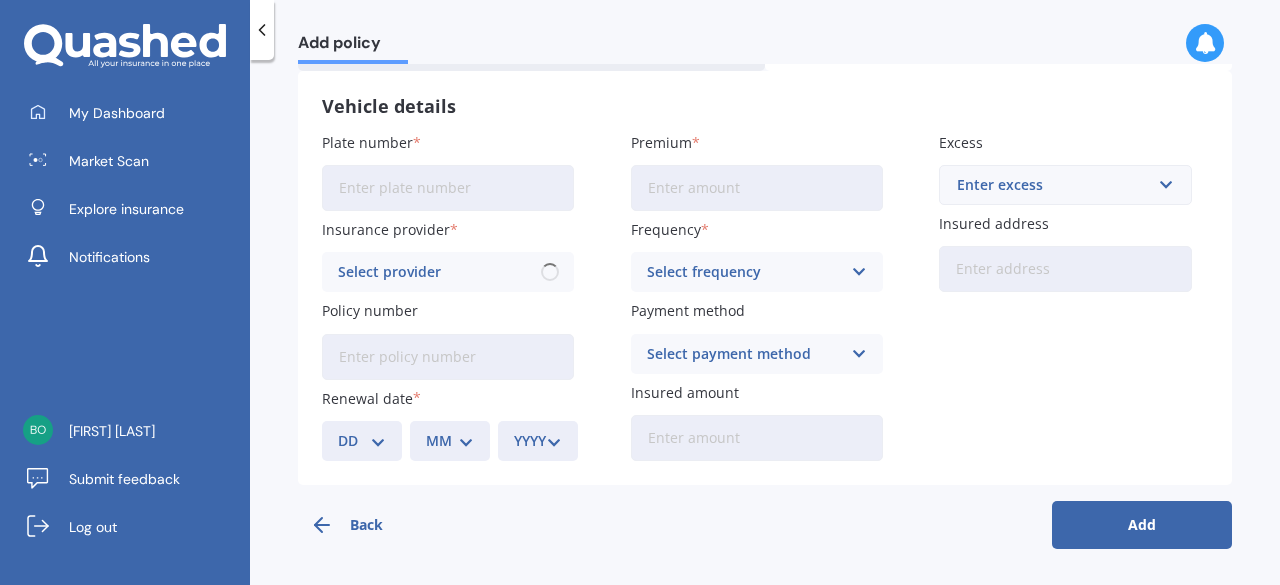 scroll, scrollTop: 104, scrollLeft: 0, axis: vertical 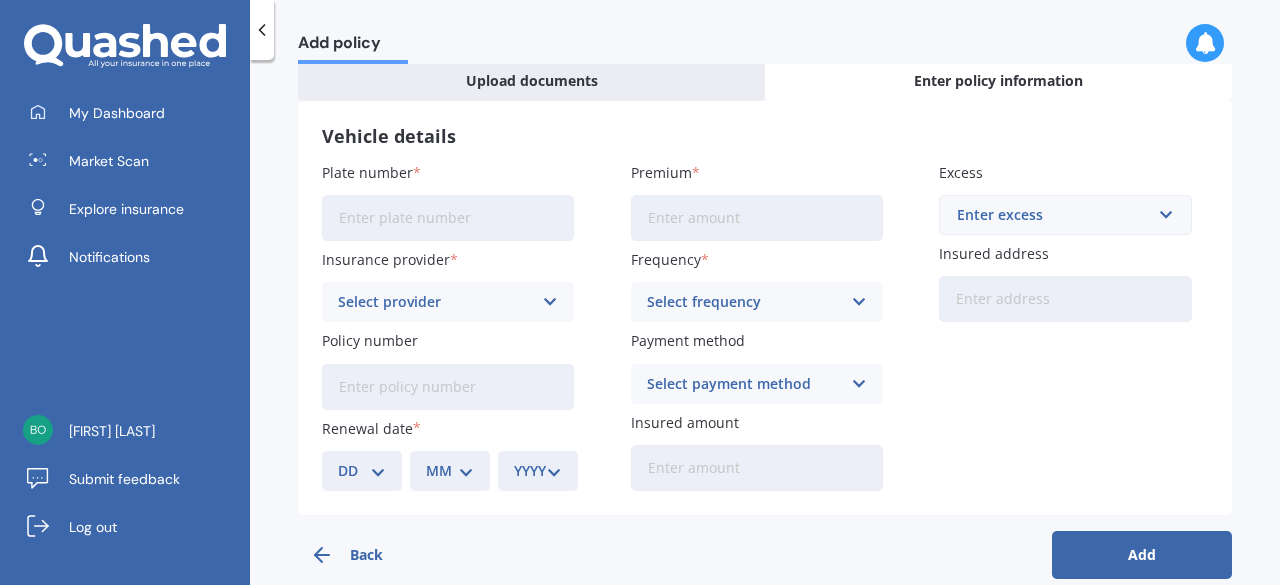 click on "Plate number" at bounding box center (448, 218) 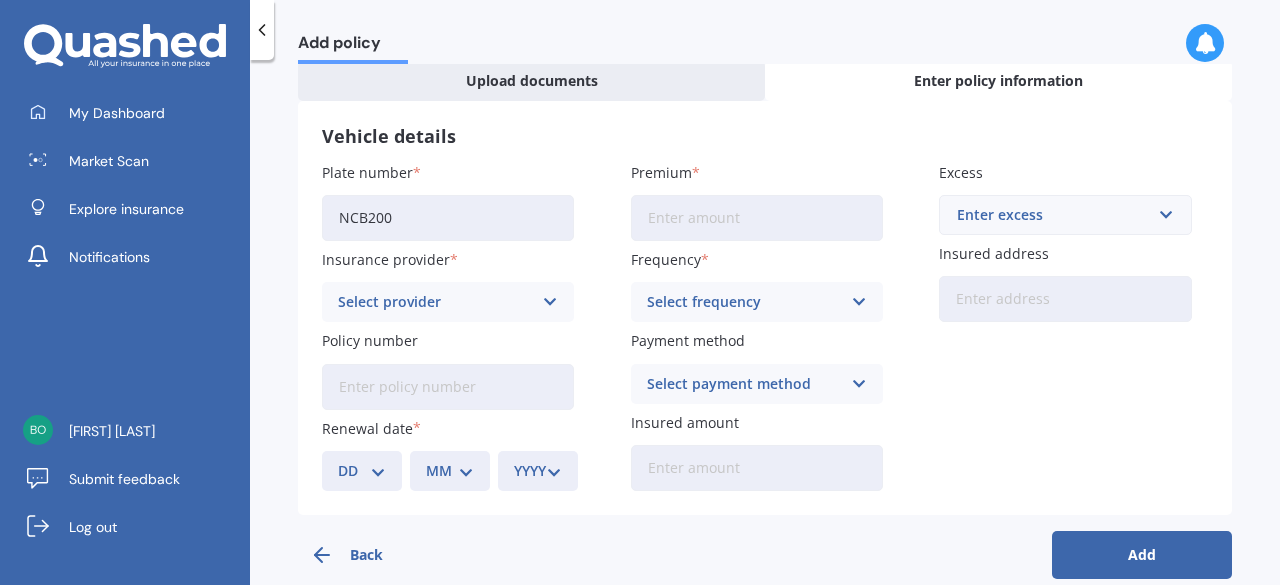 type on "NCB200" 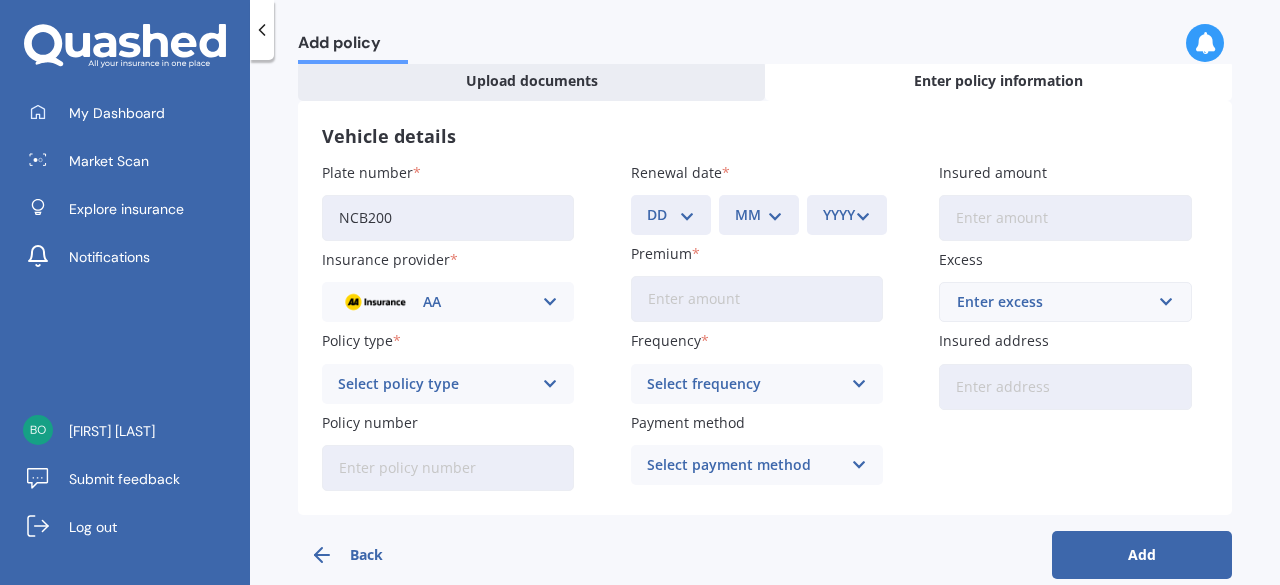 click on "Vehicle details" at bounding box center (765, 136) 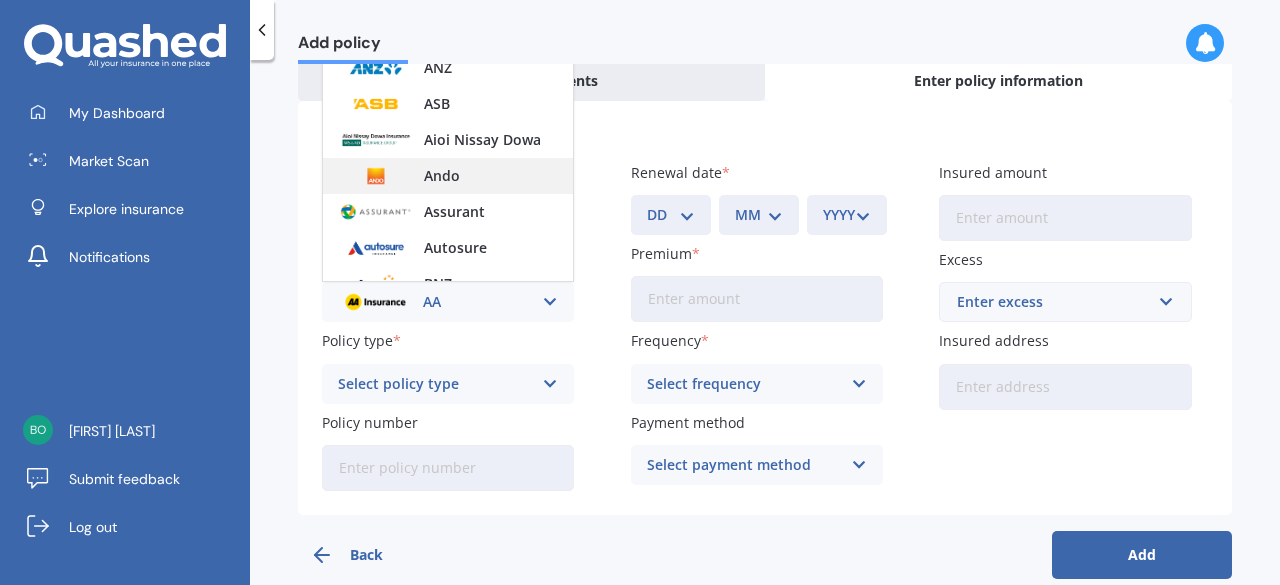 scroll, scrollTop: 0, scrollLeft: 0, axis: both 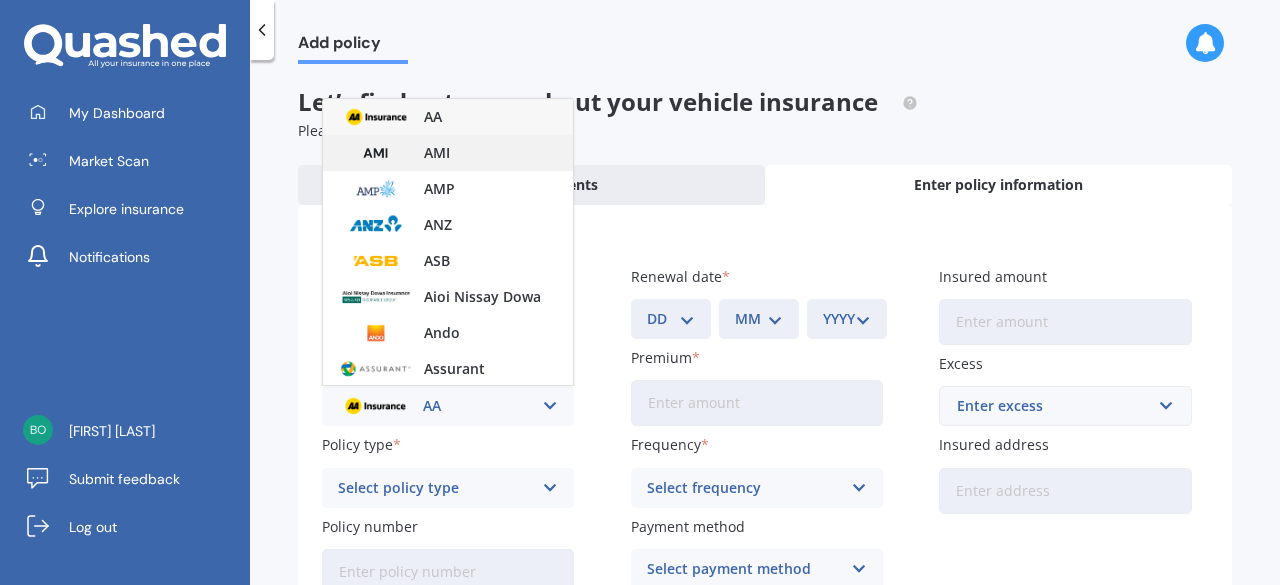 click on "AMI" at bounding box center (448, 153) 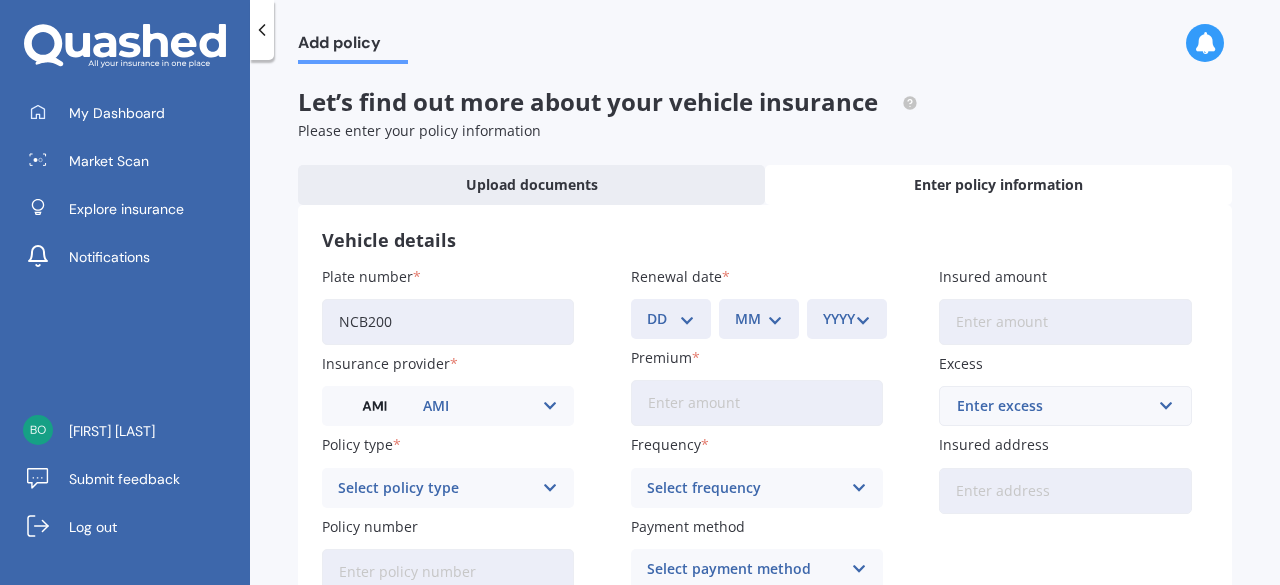 scroll, scrollTop: 133, scrollLeft: 0, axis: vertical 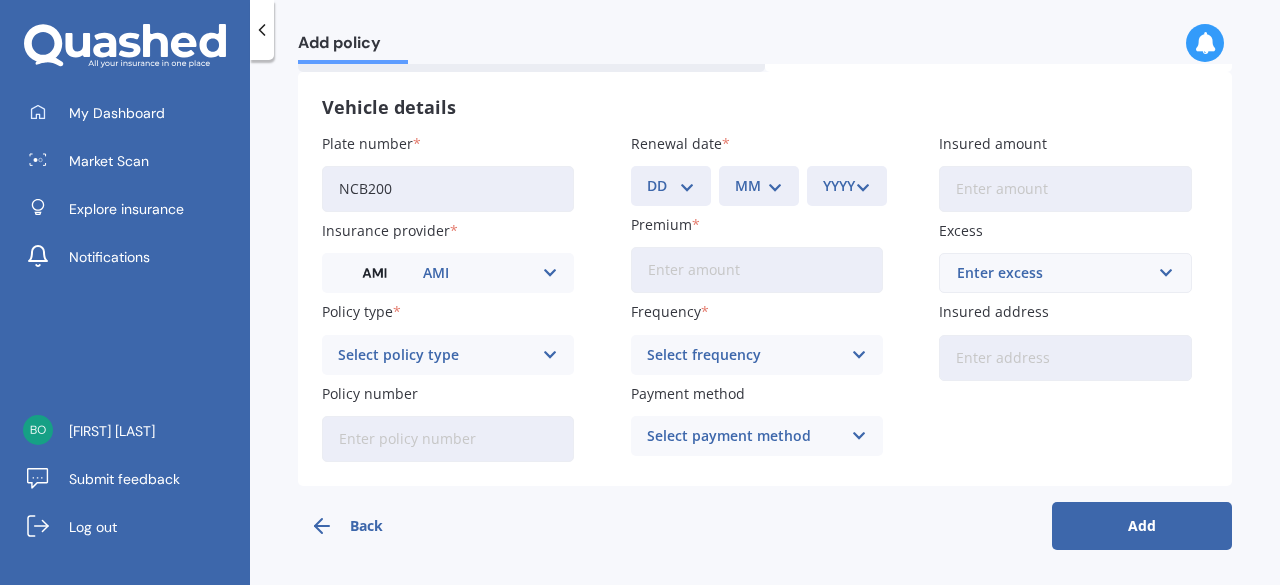 click on "Select policy type" at bounding box center (435, 355) 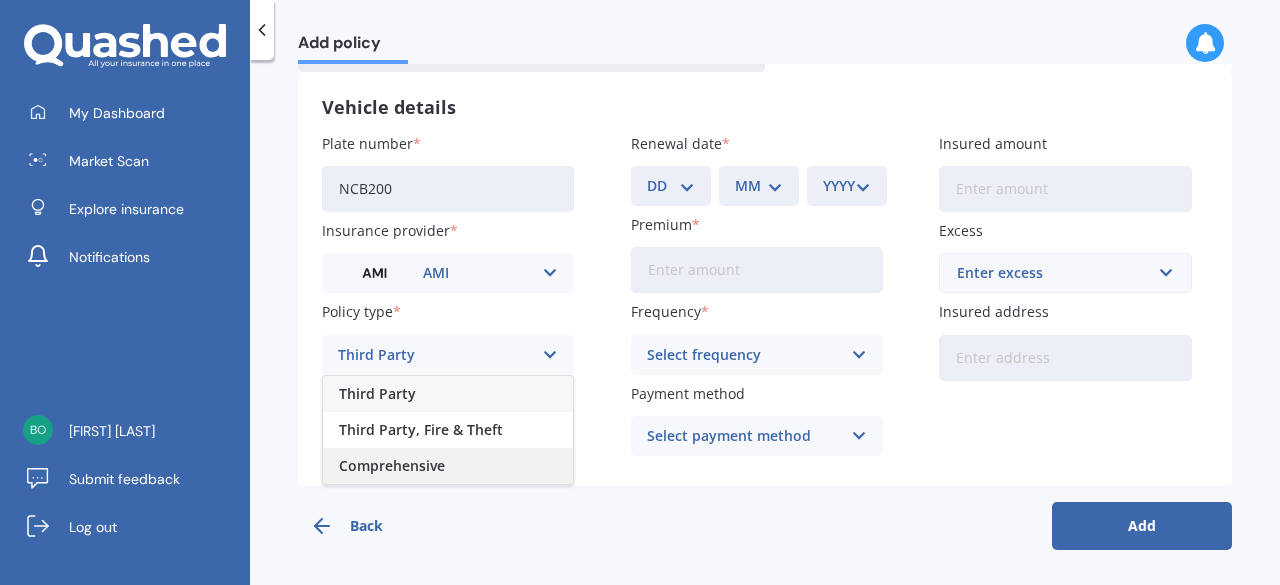 click on "Comprehensive" at bounding box center (448, 466) 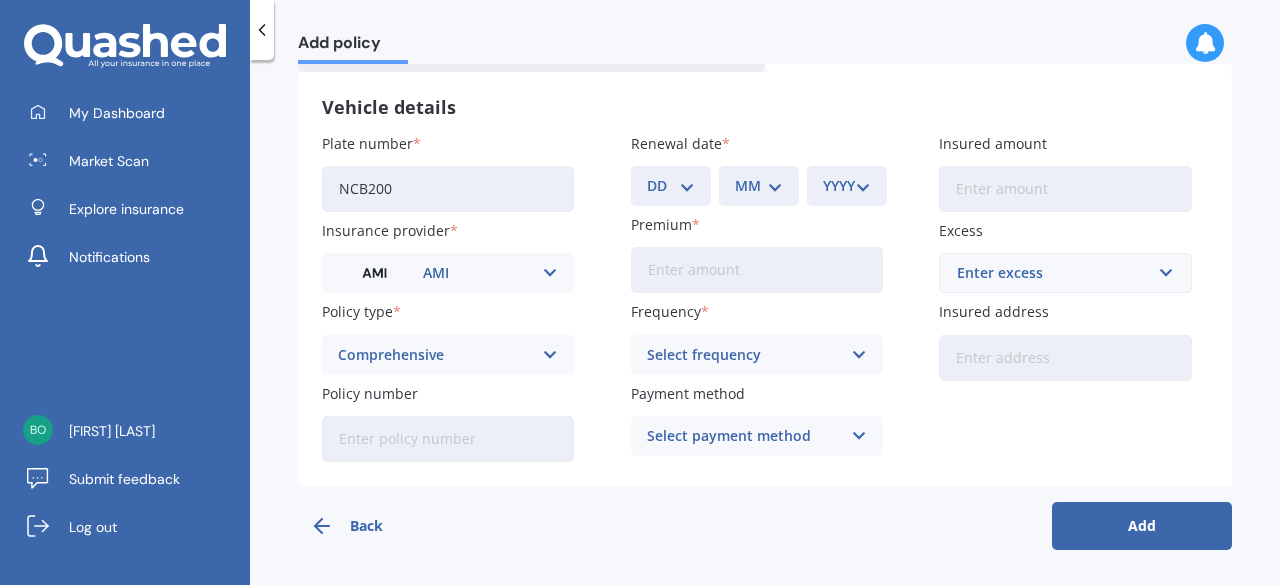 click on "DD 01 02 03 04 05 06 07 08 09 10 11 12 13 14 15 16 17 18 19 20 21 22 23 24 25 26 27 28 29 30 31" at bounding box center [671, 186] 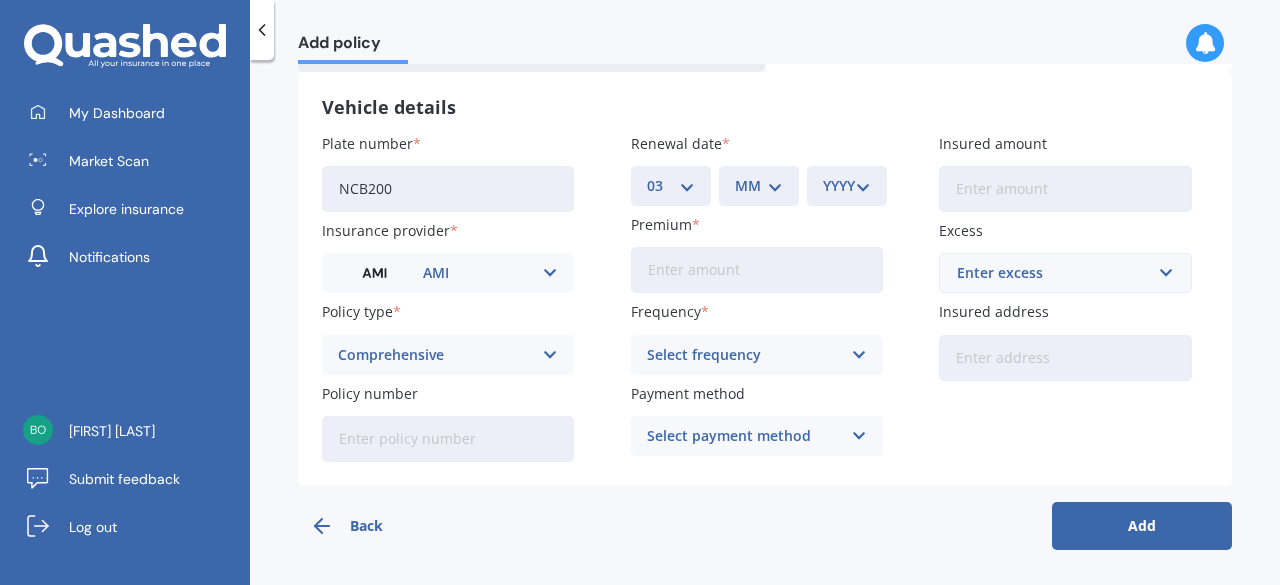 click on "DD 01 02 03 04 05 06 07 08 09 10 11 12 13 14 15 16 17 18 19 20 21 22 23 24 25 26 27 28 29 30 31" at bounding box center [671, 186] 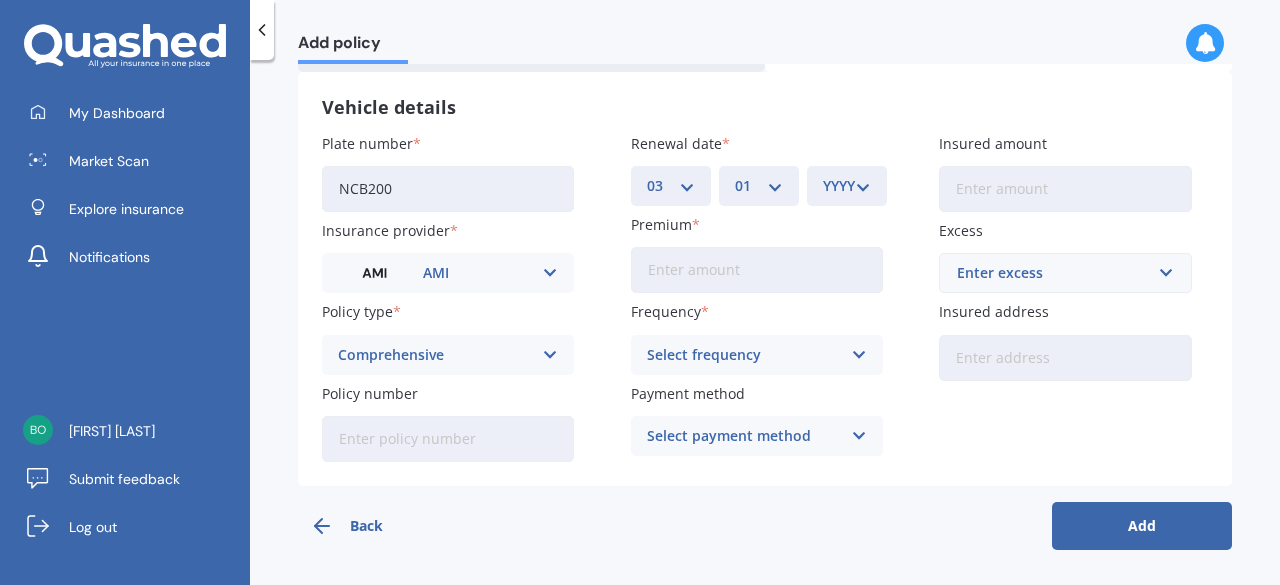 click on "MM 01 02 03 04 05 06 07 08 09 10 11 12" at bounding box center [759, 186] 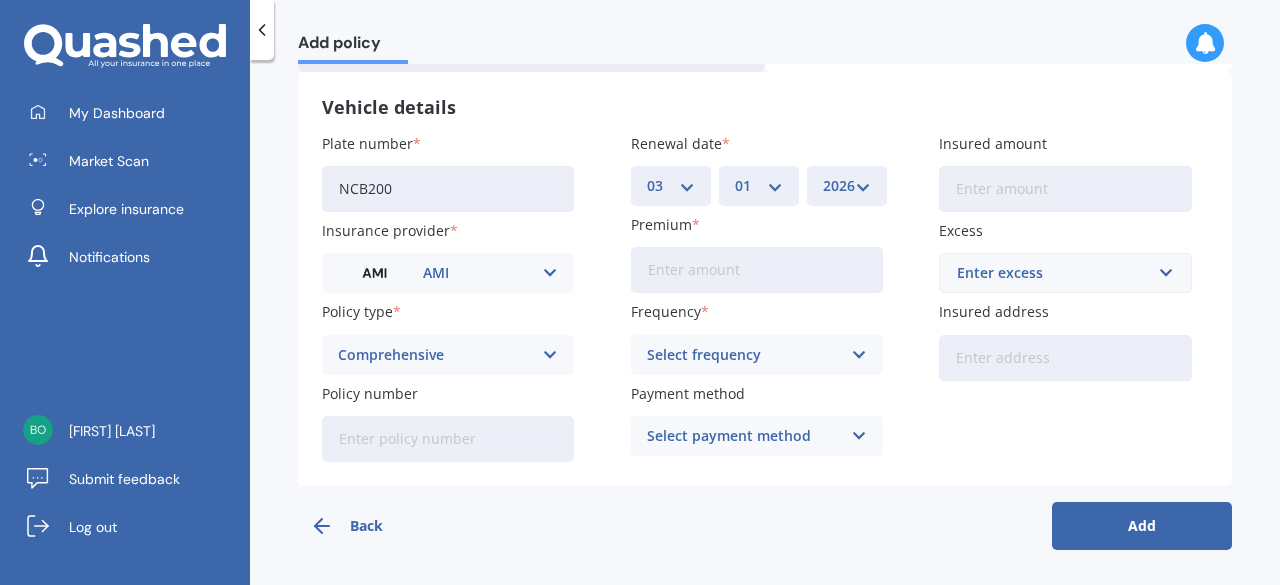 click on "YYYY 2027 2026 2025 2024 2023 2022 2021 2020 2019 2018 2017 2016 2015 2014 2013 2012 2011 2010 2009 2008 2007 2006 2005 2004 2003 2002 2001 2000 1999 1998 1997 1996 1995 1994 1993 1992 1991 1990 1989 1988 1987 1986 1985 1984 1983 1982 1981 1980 1979 1978 1977 1976 1975 1974 1973 1972 1971 1970 1969 1968 1967 1966 1965 1964 1963 1962 1961 1960 1959 1958 1957 1956 1955 1954 1953 1952 1951 1950 1949 1948 1947 1946 1945 1944 1943 1942 1941 1940 1939 1938 1937 1936 1935 1934 1933 1932 1931 1930 1929 1928" at bounding box center [847, 186] 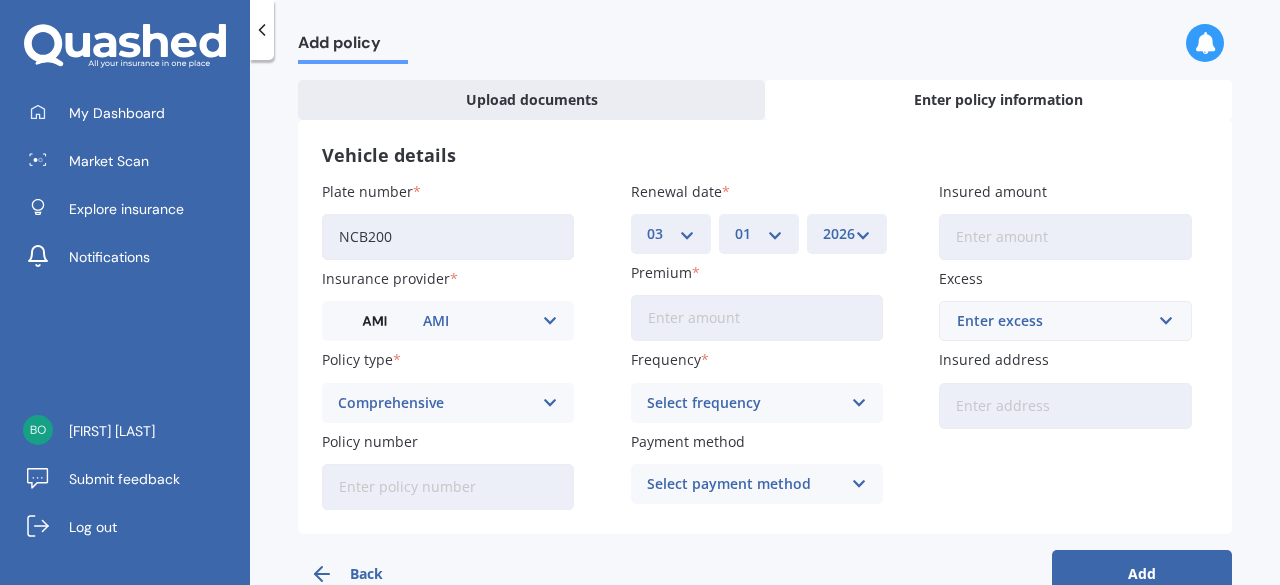 scroll, scrollTop: 84, scrollLeft: 0, axis: vertical 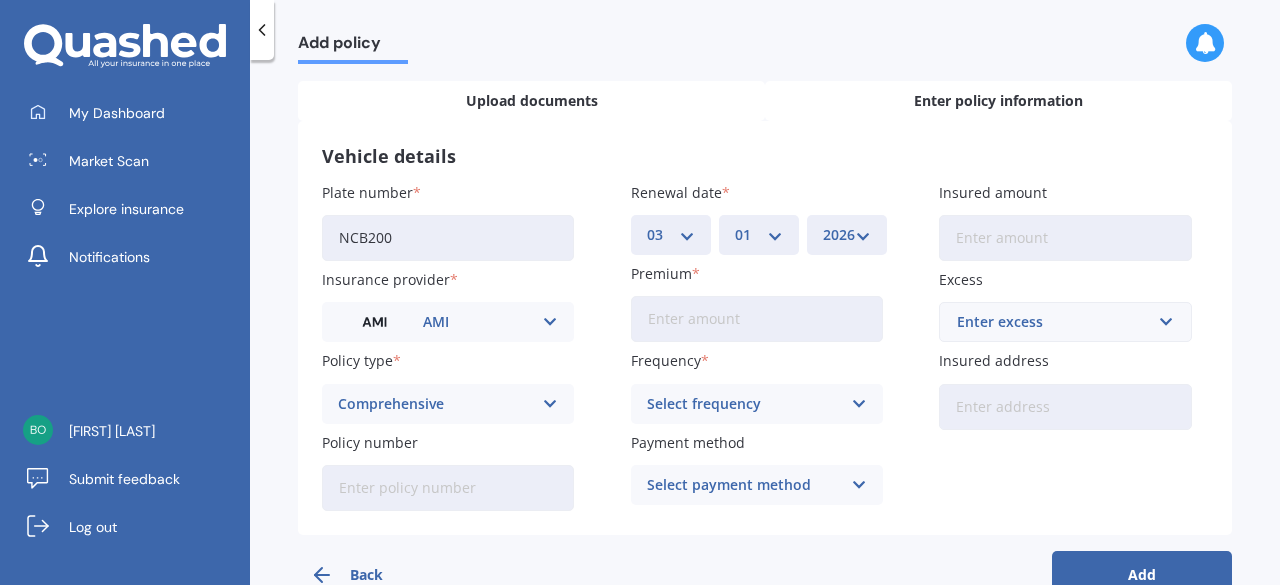 click on "Upload documents" at bounding box center [532, 101] 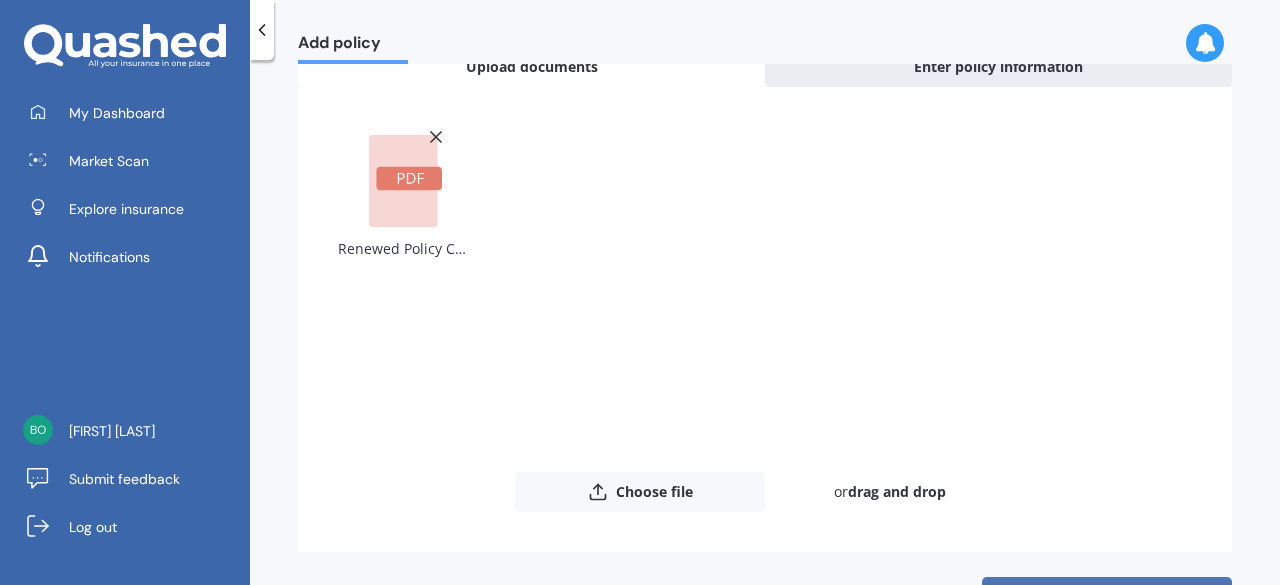 scroll, scrollTop: 184, scrollLeft: 0, axis: vertical 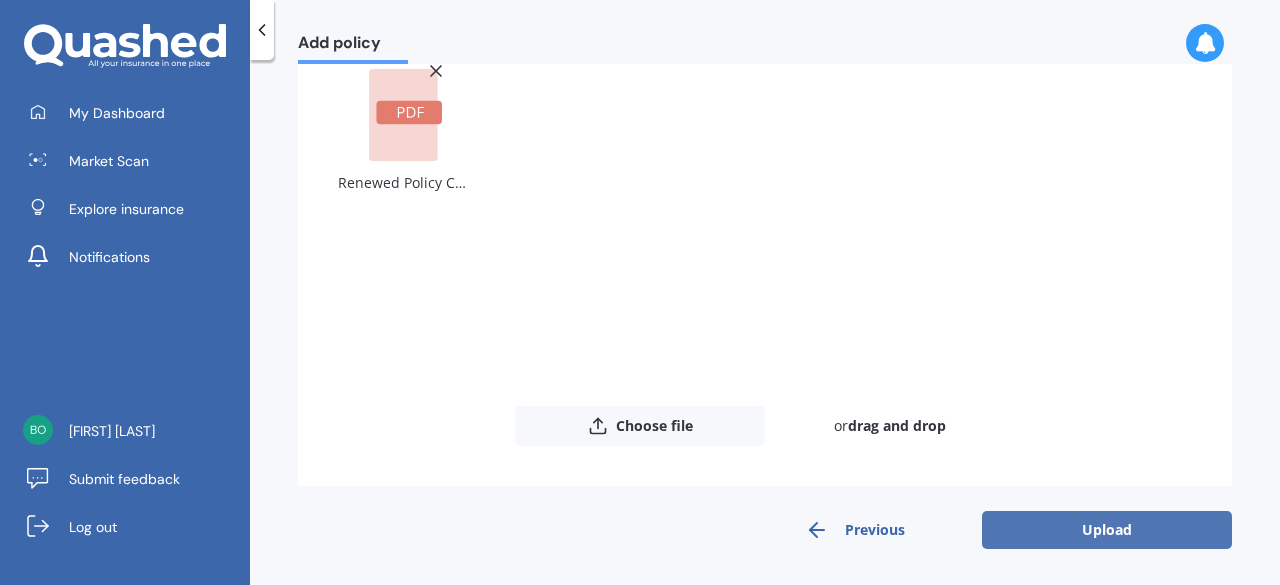 click on "Upload" at bounding box center (1107, 530) 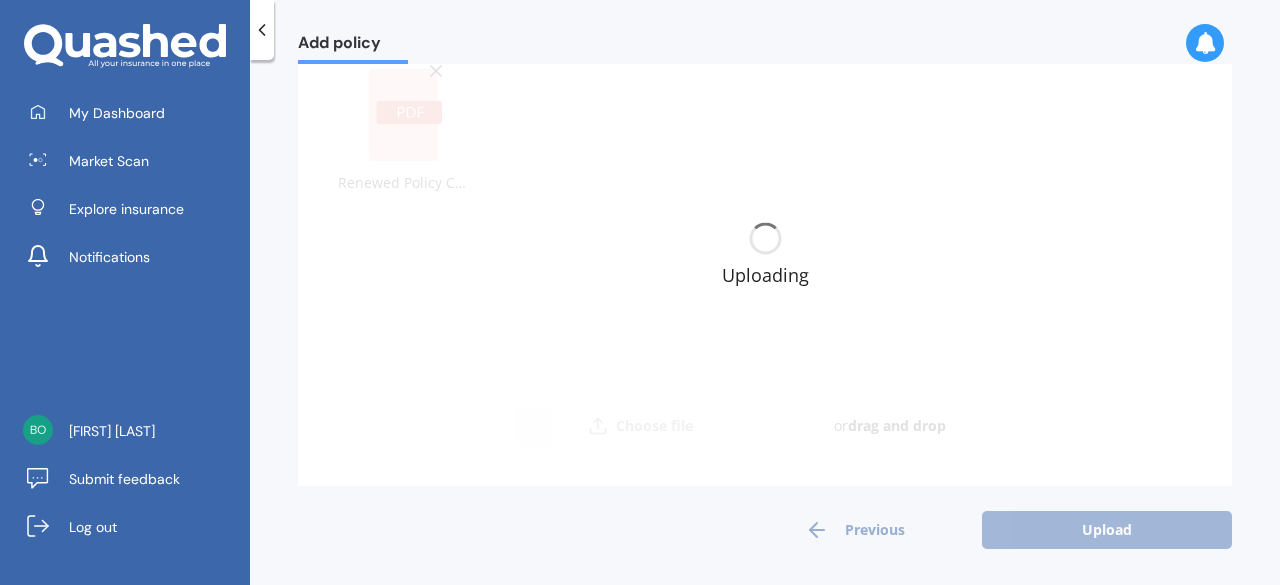 scroll, scrollTop: 0, scrollLeft: 0, axis: both 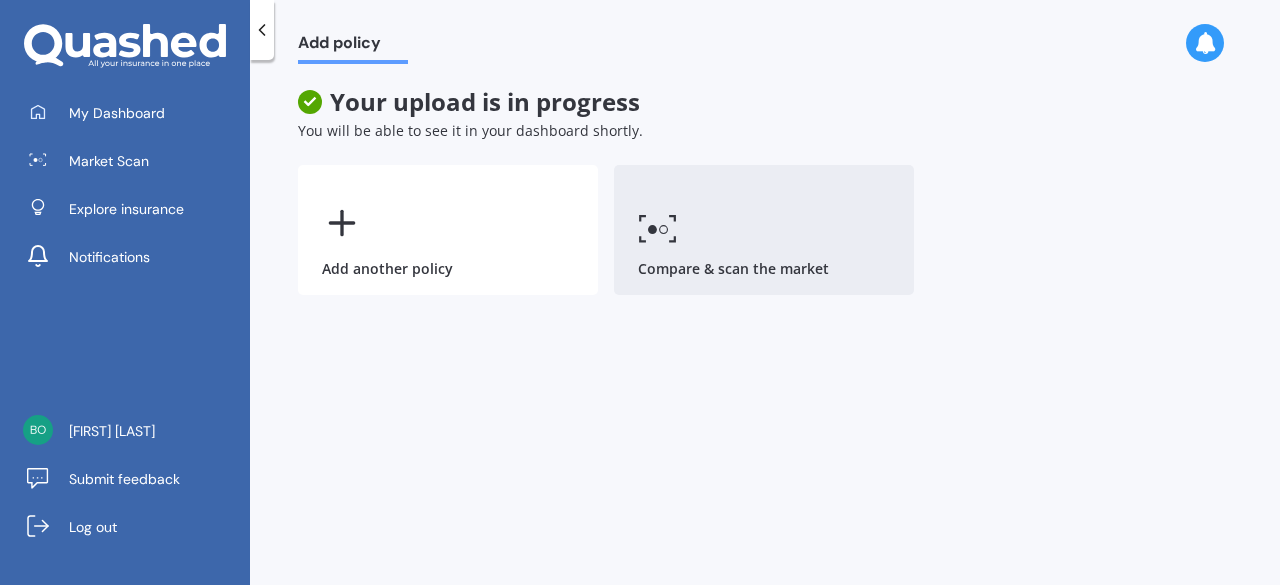 click on "Compare & scan the market" at bounding box center (764, 230) 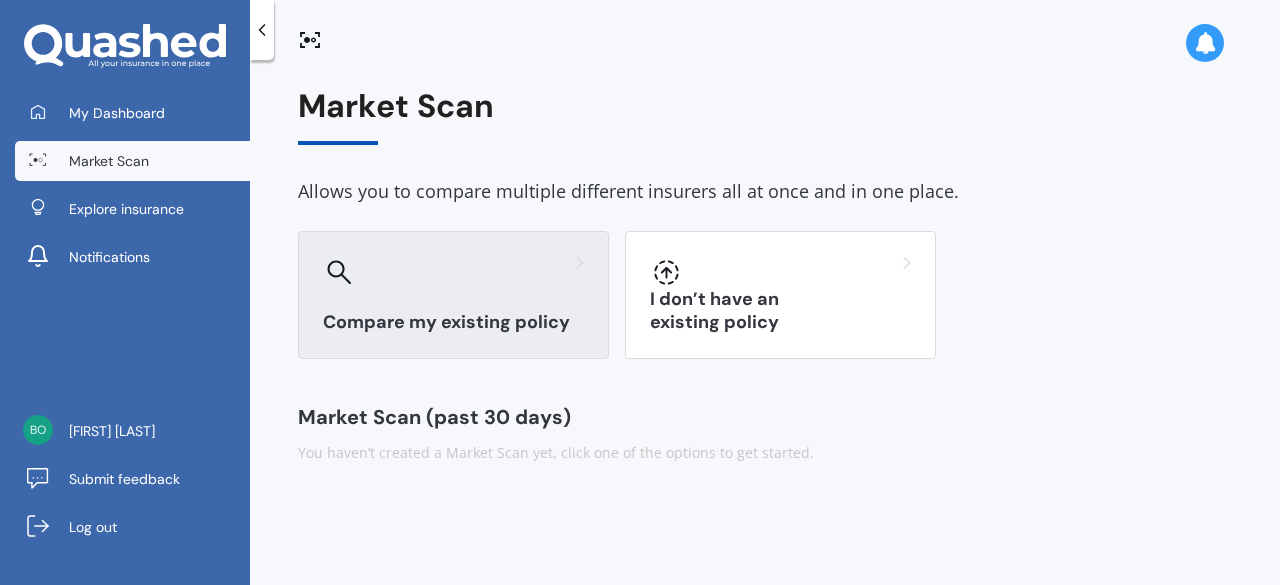 click on "Compare my existing policy" at bounding box center [453, 322] 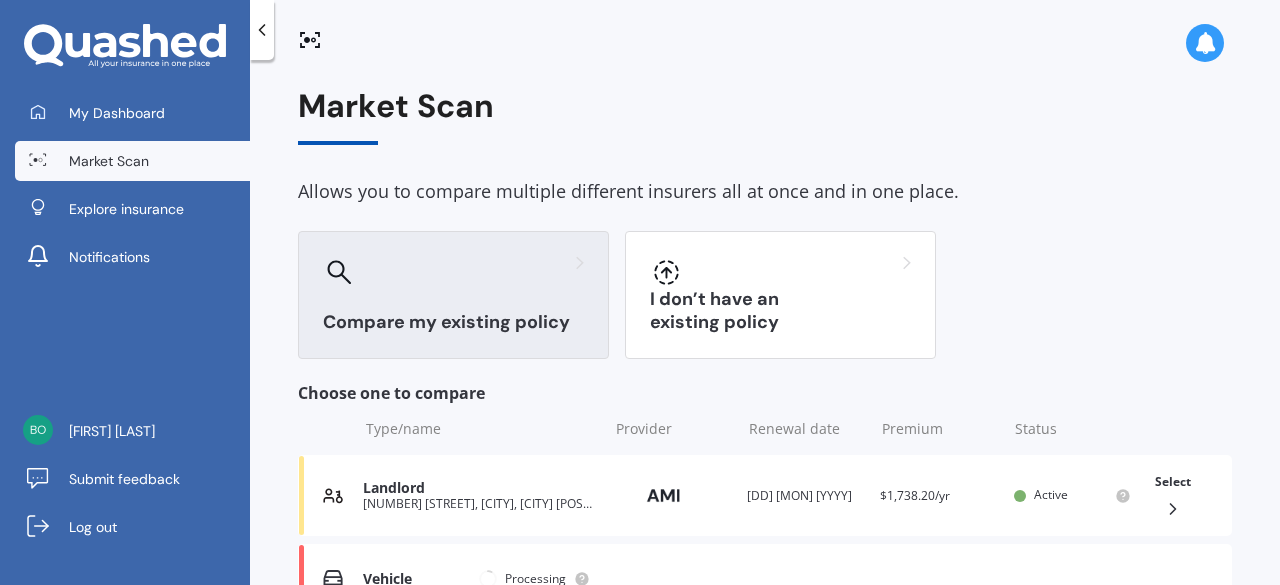 scroll, scrollTop: 204, scrollLeft: 0, axis: vertical 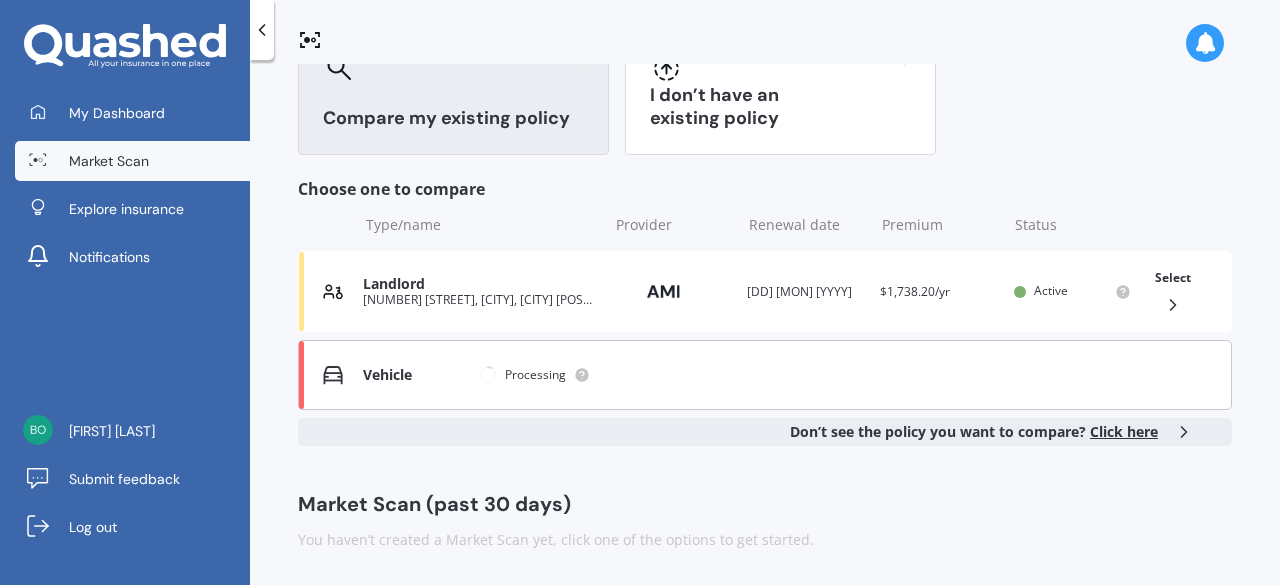 click on "Processing" at bounding box center [535, 375] 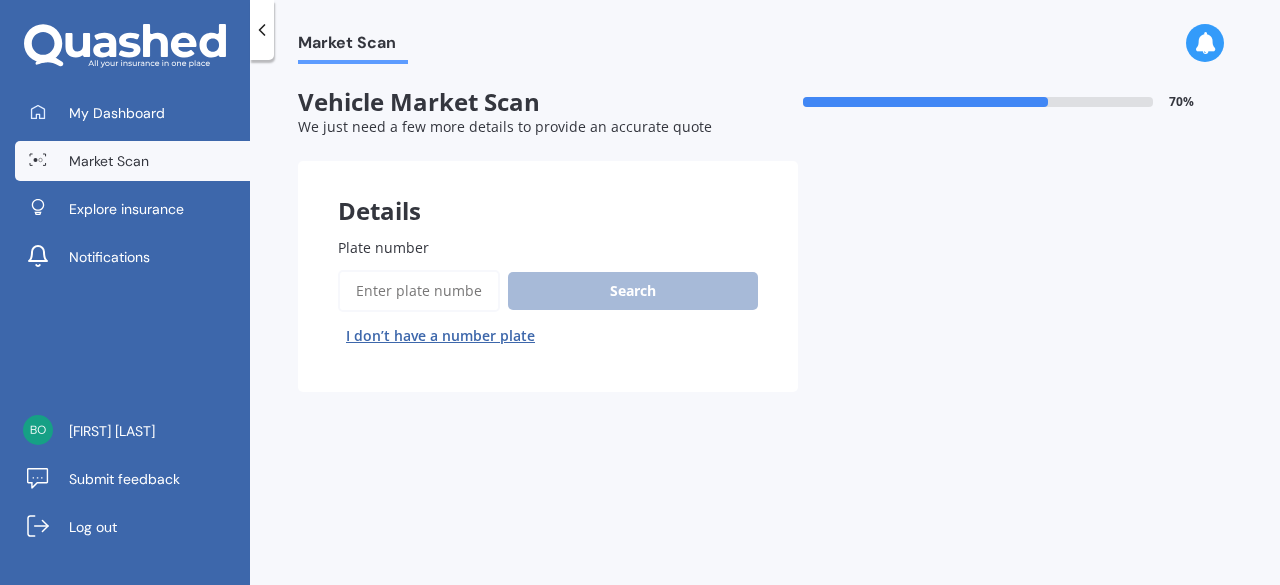 click on "Plate number" at bounding box center [419, 291] 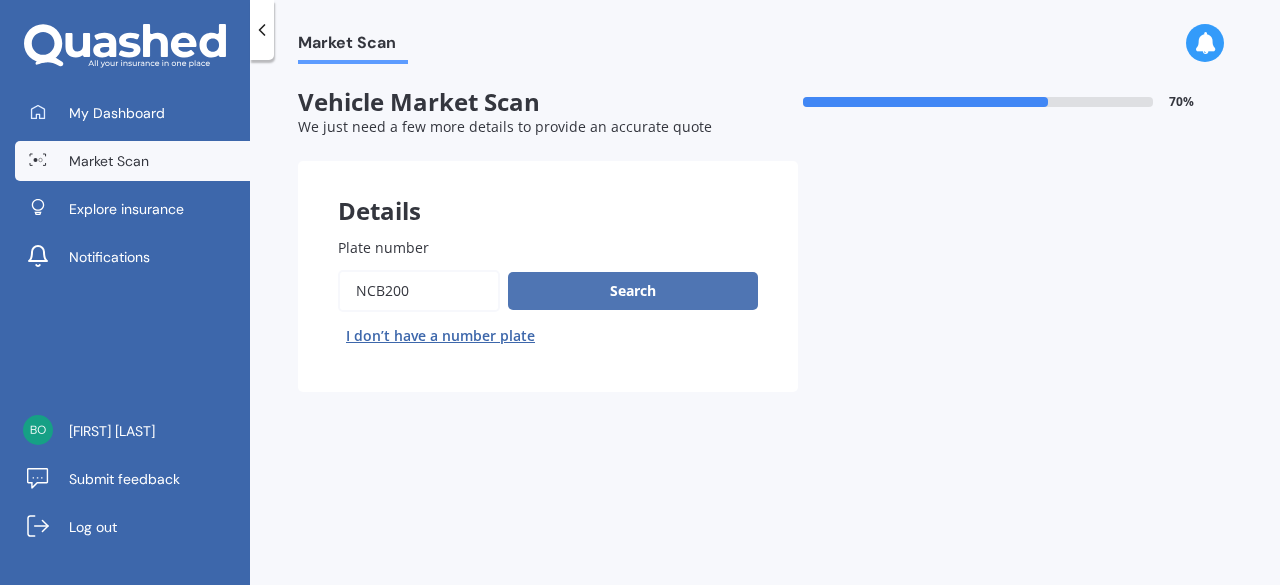 click on "Search" at bounding box center [633, 291] 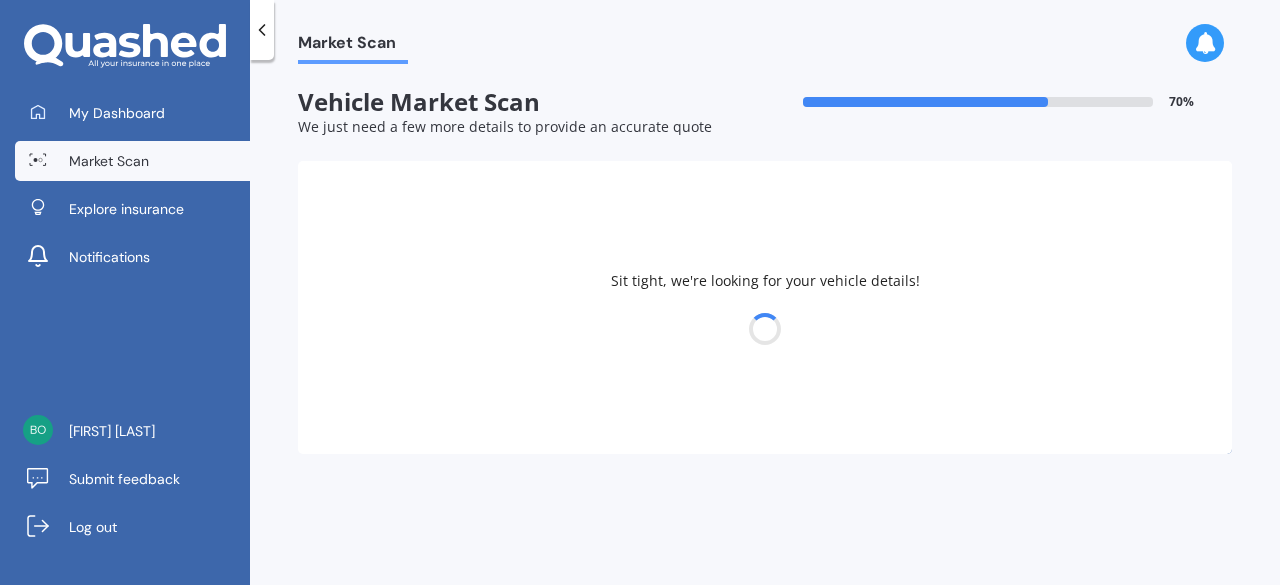 select on "LEXUS" 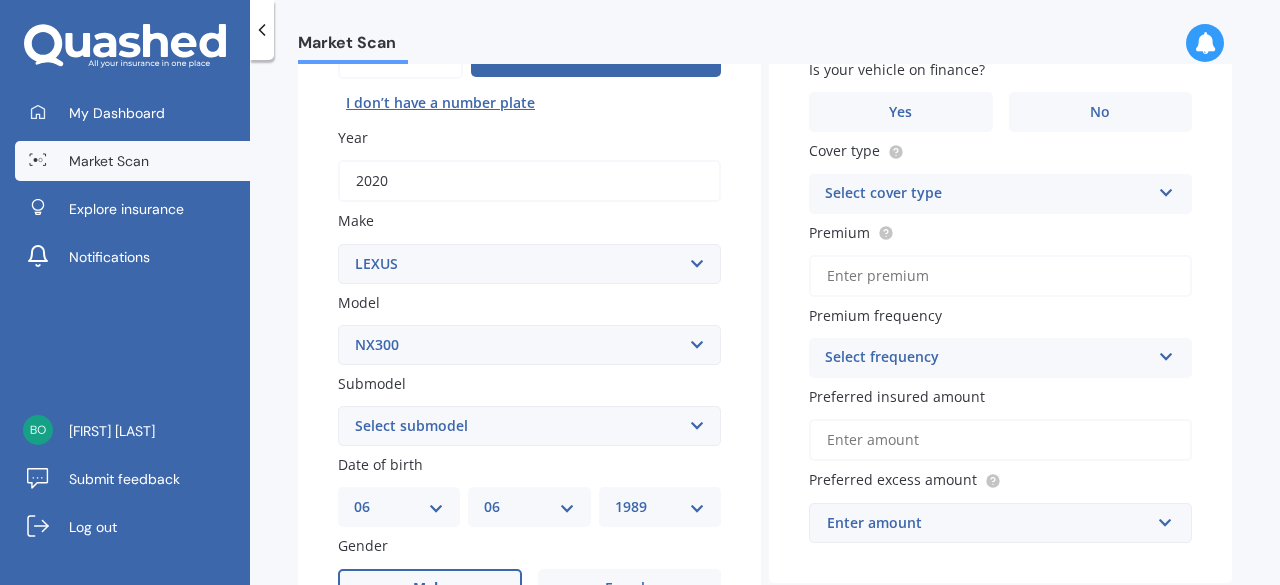 scroll, scrollTop: 403, scrollLeft: 0, axis: vertical 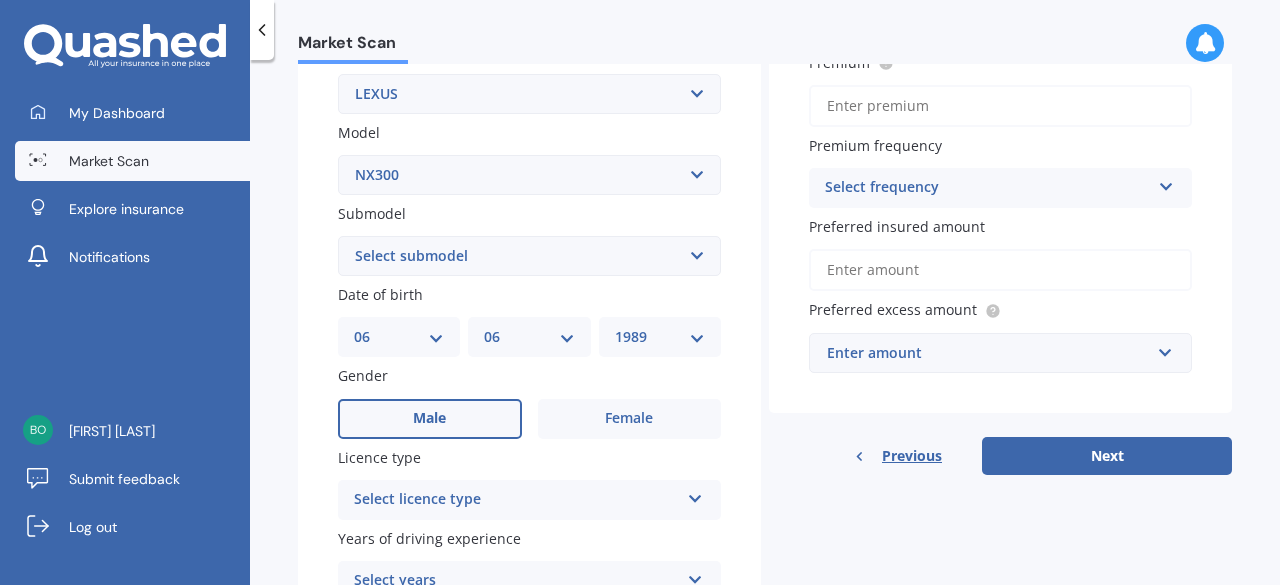 click on "Select submodel h" at bounding box center (529, 256) 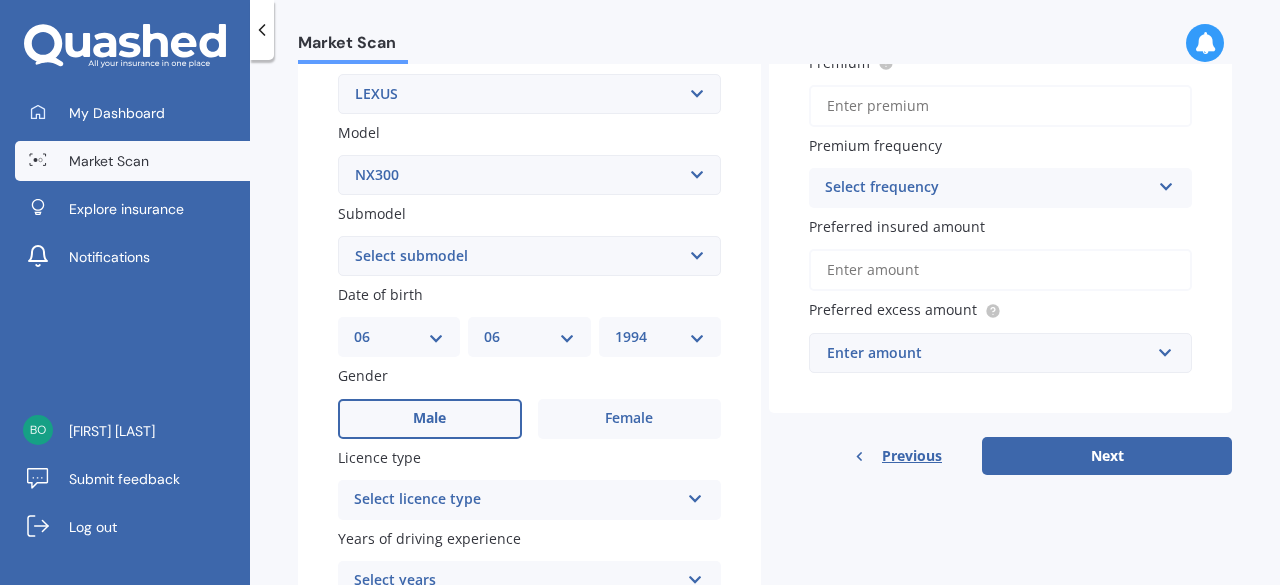 click on "YYYY 2025 2024 2023 2022 2021 2020 2019 2018 2017 2016 2015 2014 2013 2012 2011 2010 2009 2008 2007 2006 2005 2004 2003 2002 2001 2000 1999 1998 1997 1996 1995 1994 1993 1992 1991 1990 1989 1988 1987 1986 1985 1984 1983 1982 1981 1980 1979 1978 1977 1976 1975 1974 1973 1972 1971 1970 1969 1968 1967 1966 1965 1964 1963 1962 1961 1960 1959 1958 1957 1956 1955 1954 1953 1952 1951 1950 1949 1948 1947 1946 1945 1944 1943 1942 1941 1940 1939 1938 1937 1936 1935 1934 1933 1932 1931 1930 1929 1928 1927 1926" at bounding box center (660, 337) 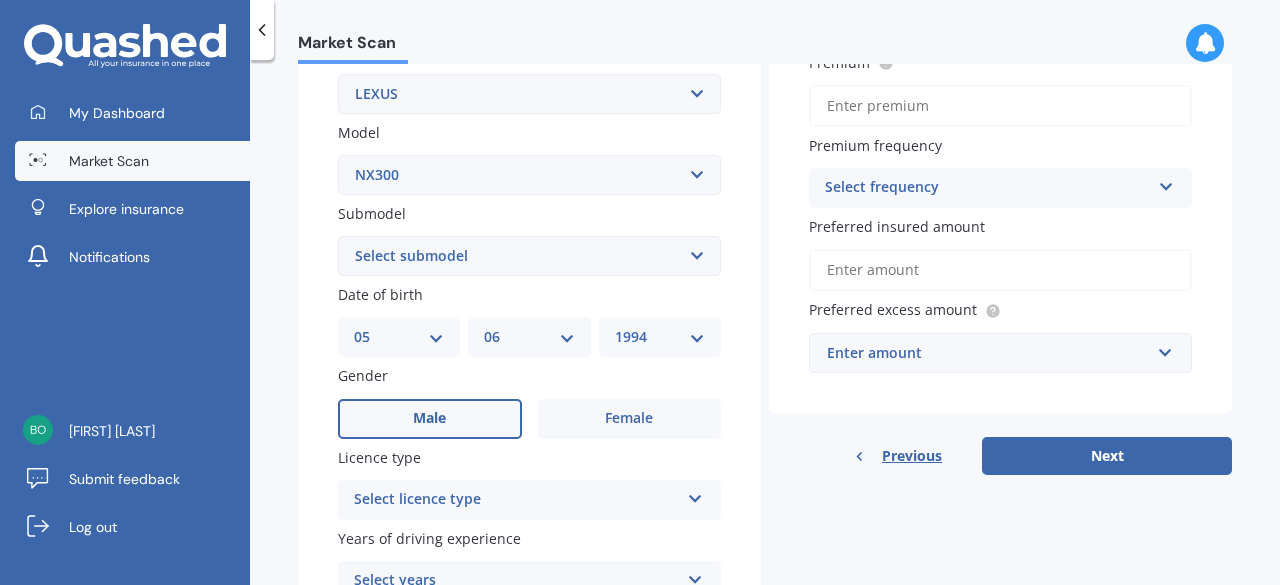 click on "DD 01 02 03 04 05 06 07 08 09 10 11 12 13 14 15 16 17 18 19 20 21 22 23 24 25 26 27 28 29 30 31" at bounding box center (399, 337) 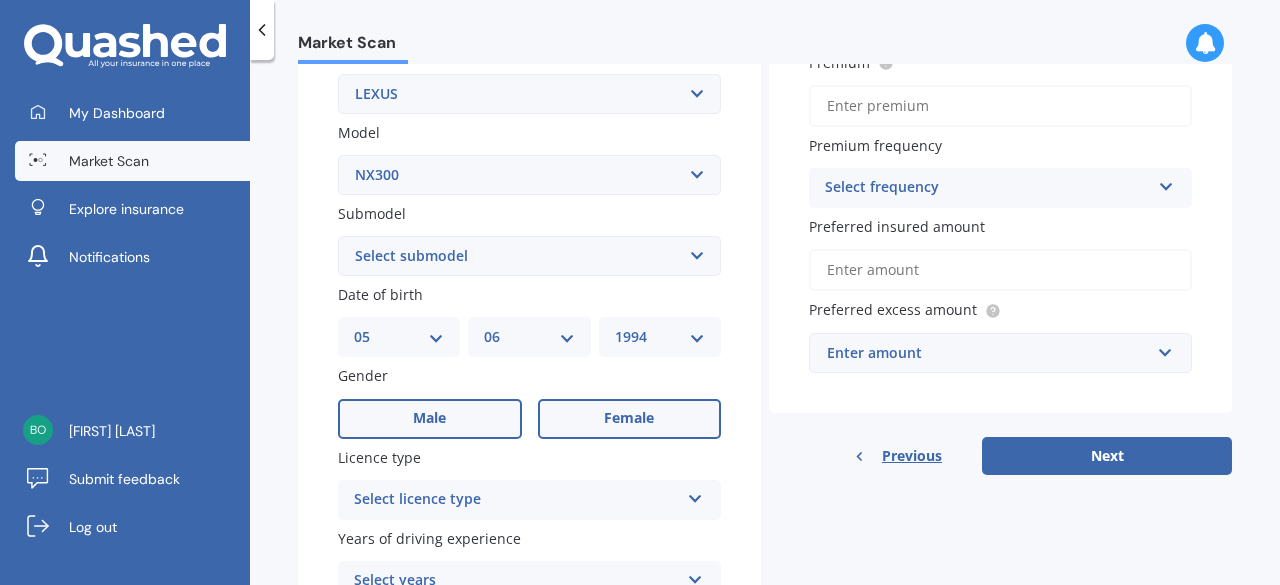 click on "Female" at bounding box center (629, 418) 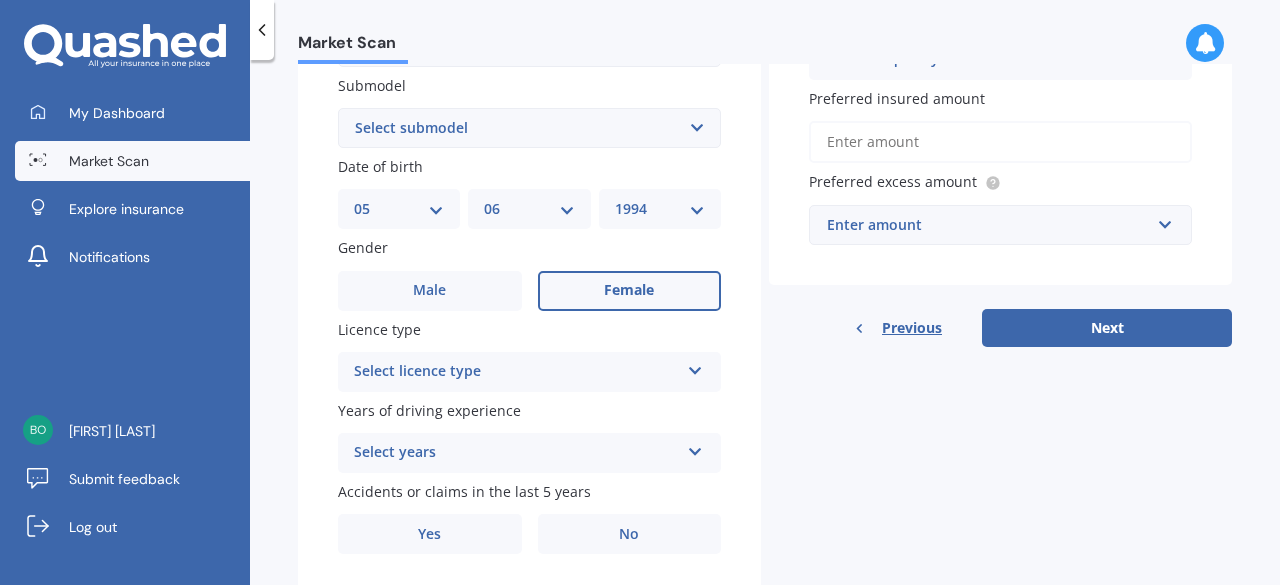 scroll, scrollTop: 532, scrollLeft: 0, axis: vertical 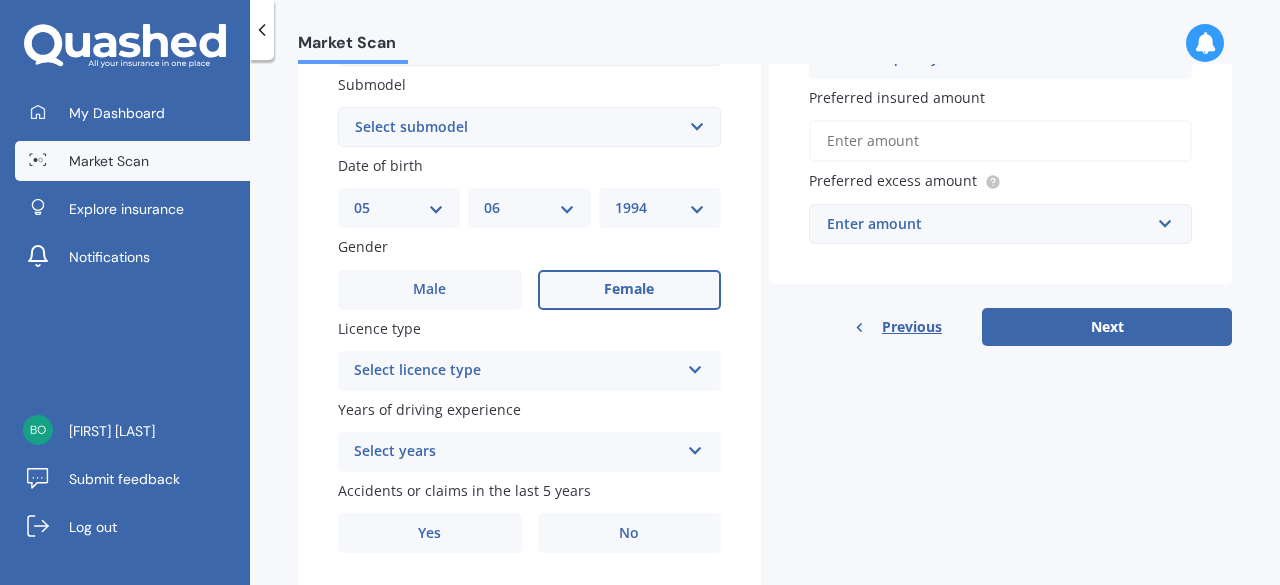 click on "Select licence type NZ Full NZ Restricted NZ Learners Australia United Kingdom Ireland South Africa International / Other overseas licence" at bounding box center [529, 371] 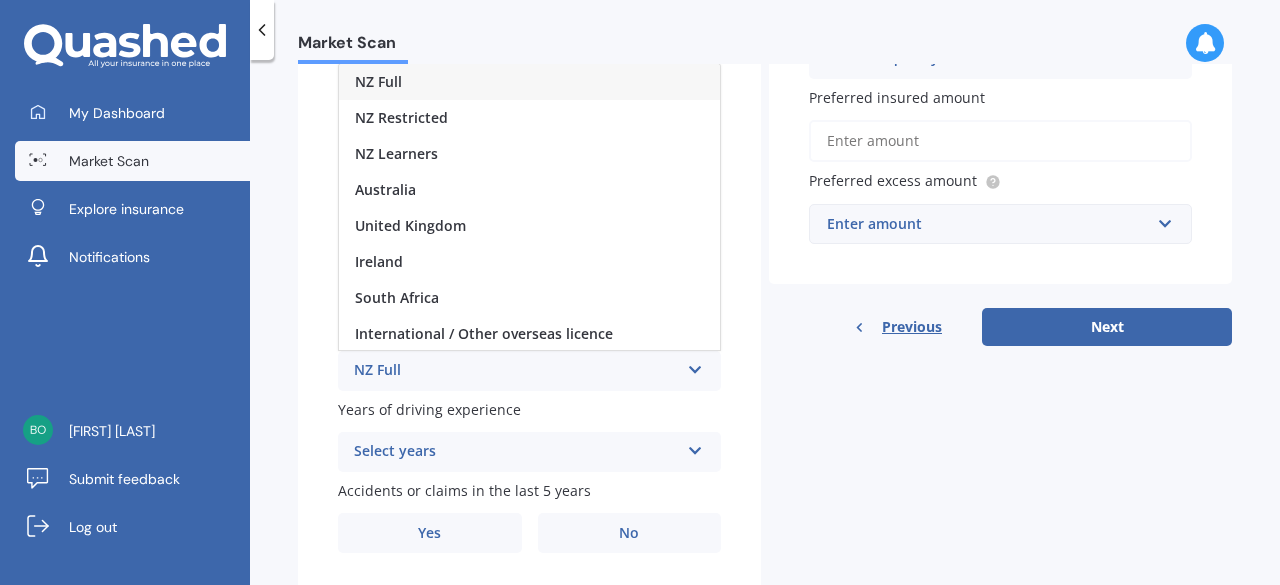 click on "NZ Full" at bounding box center [529, 82] 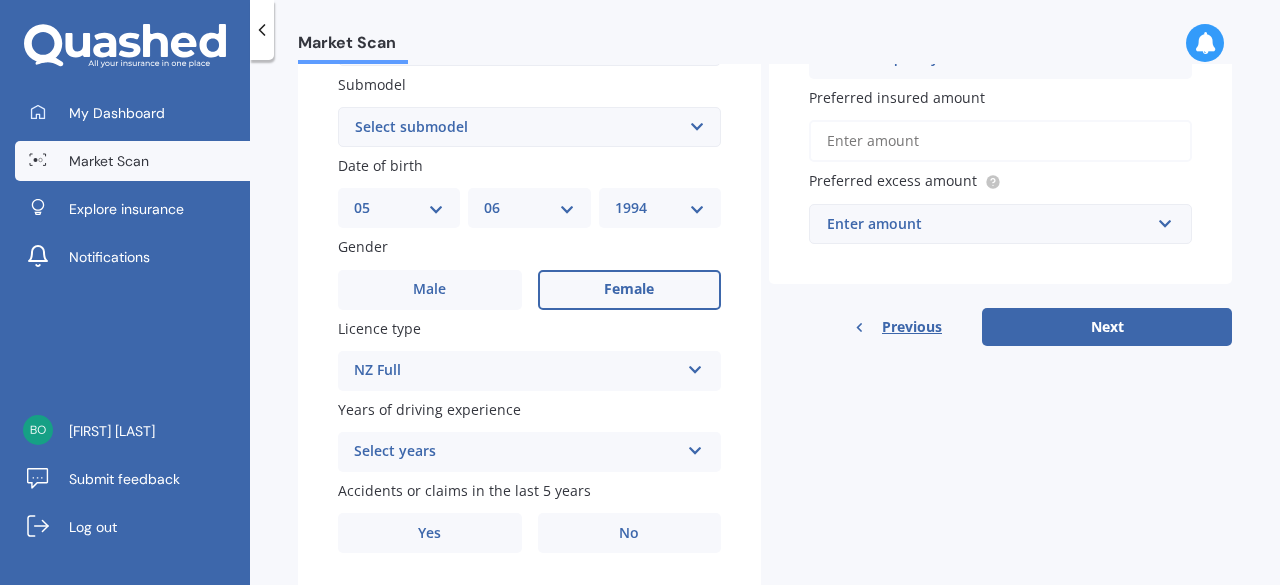 click on "Select years 5 or more years 4 years 3 years 2 years 1 year" at bounding box center (529, 452) 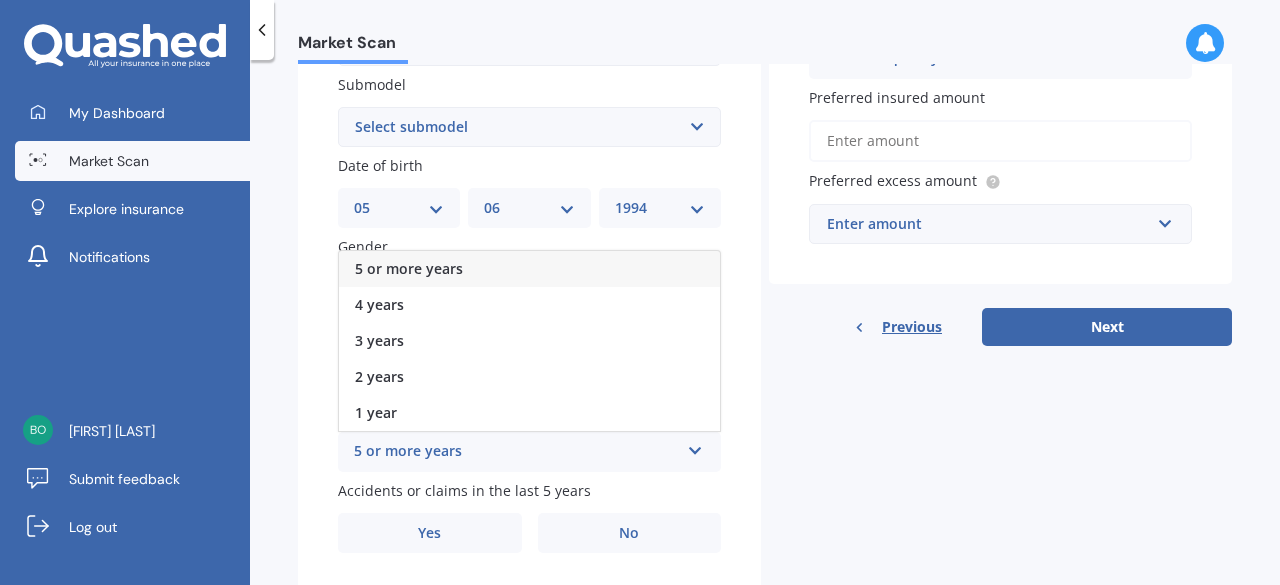 click on "5 or more years" at bounding box center [409, 268] 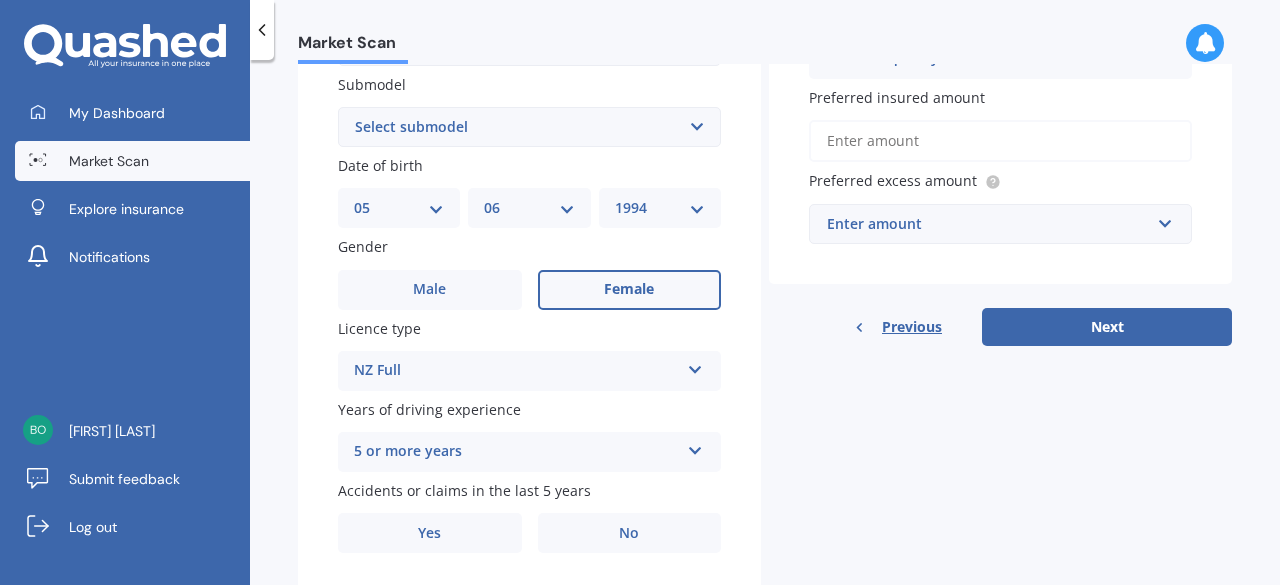 scroll, scrollTop: 595, scrollLeft: 0, axis: vertical 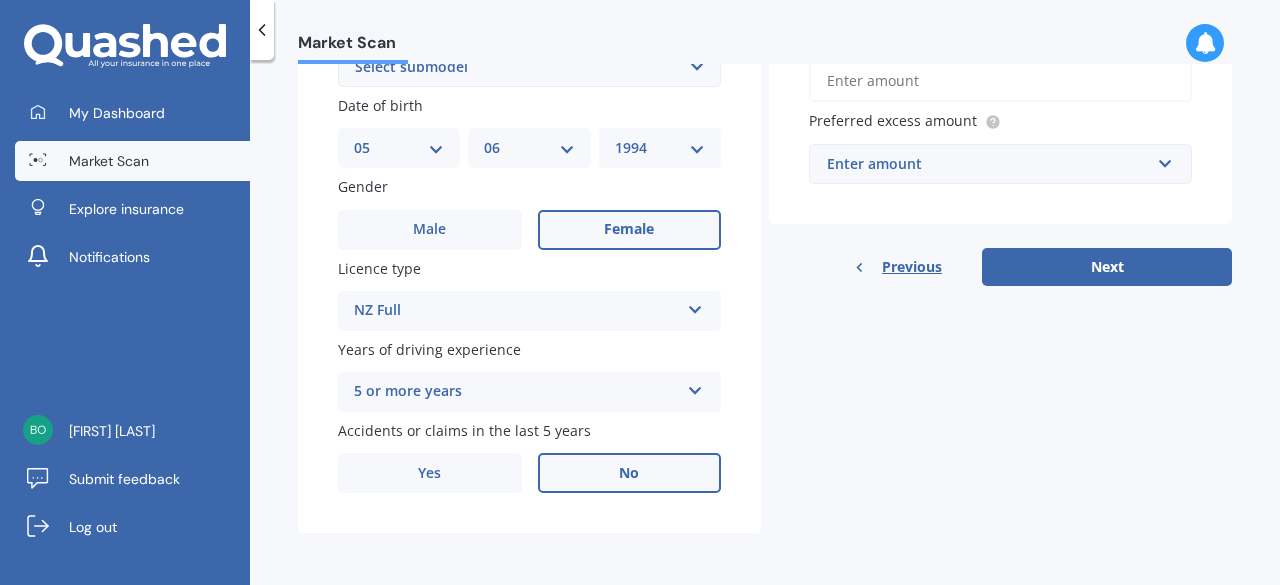 click on "No" at bounding box center (630, 473) 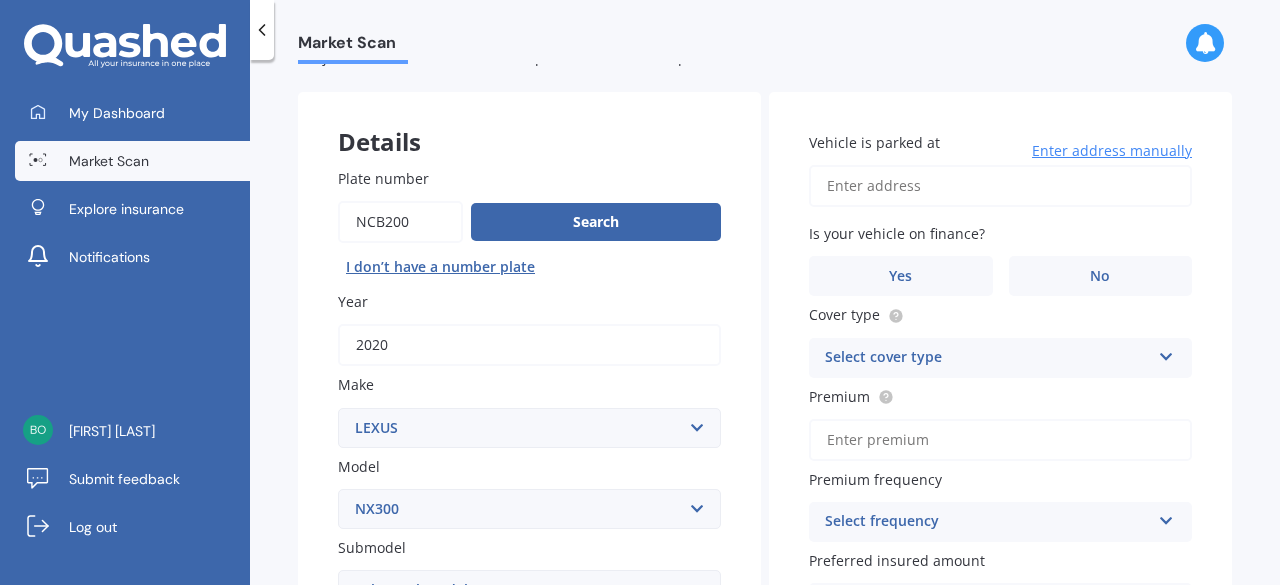 scroll, scrollTop: 60, scrollLeft: 0, axis: vertical 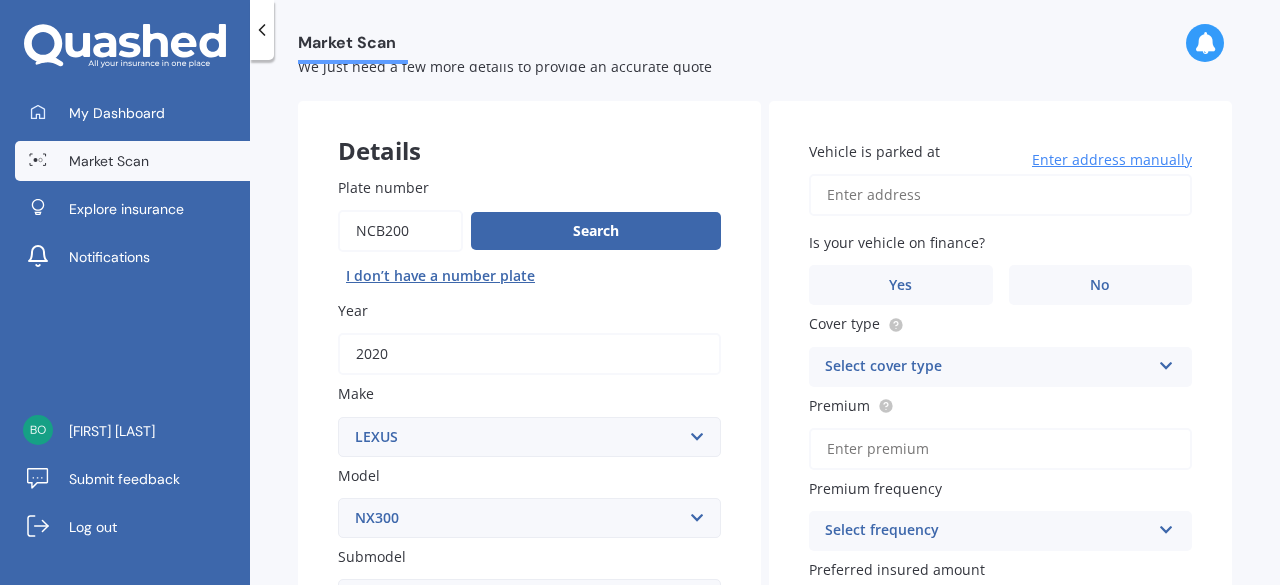click on "Vehicle is parked at" at bounding box center [1000, 195] 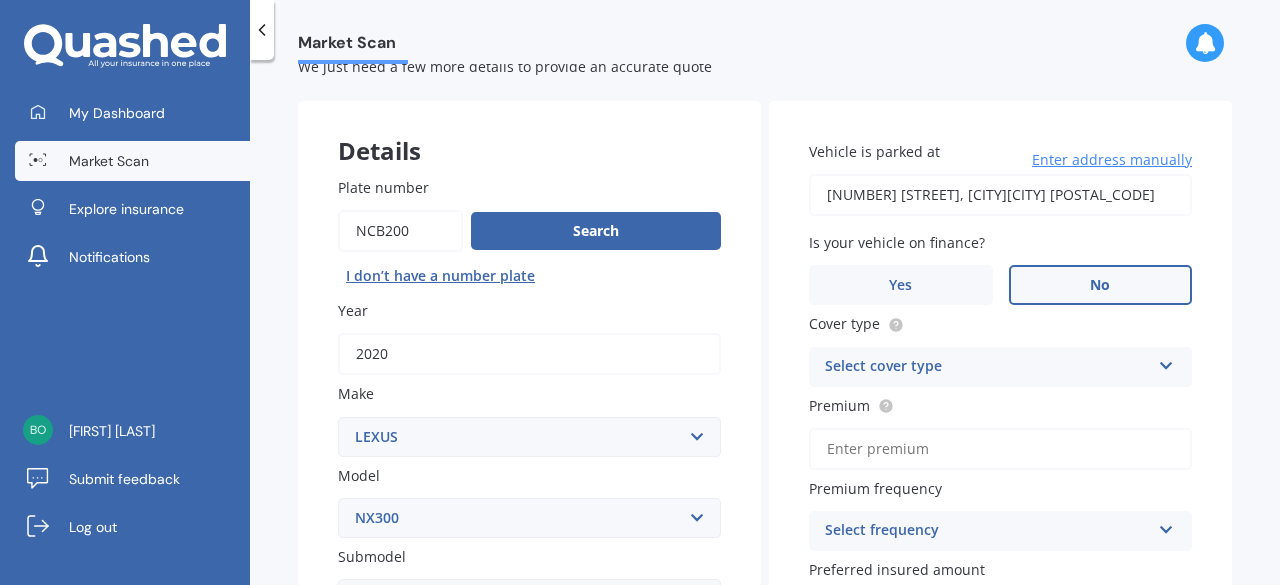 click on "No" at bounding box center [1101, 285] 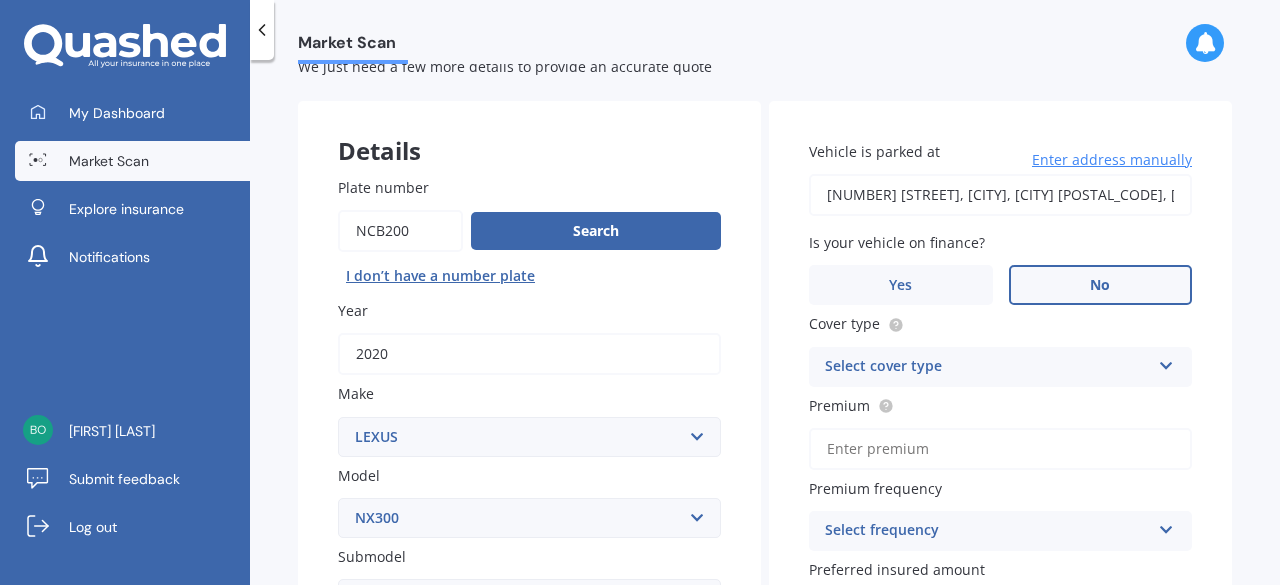 type on "[NUMBER] [STREET], [CITY], [CITY] [POSTAL_CODE]" 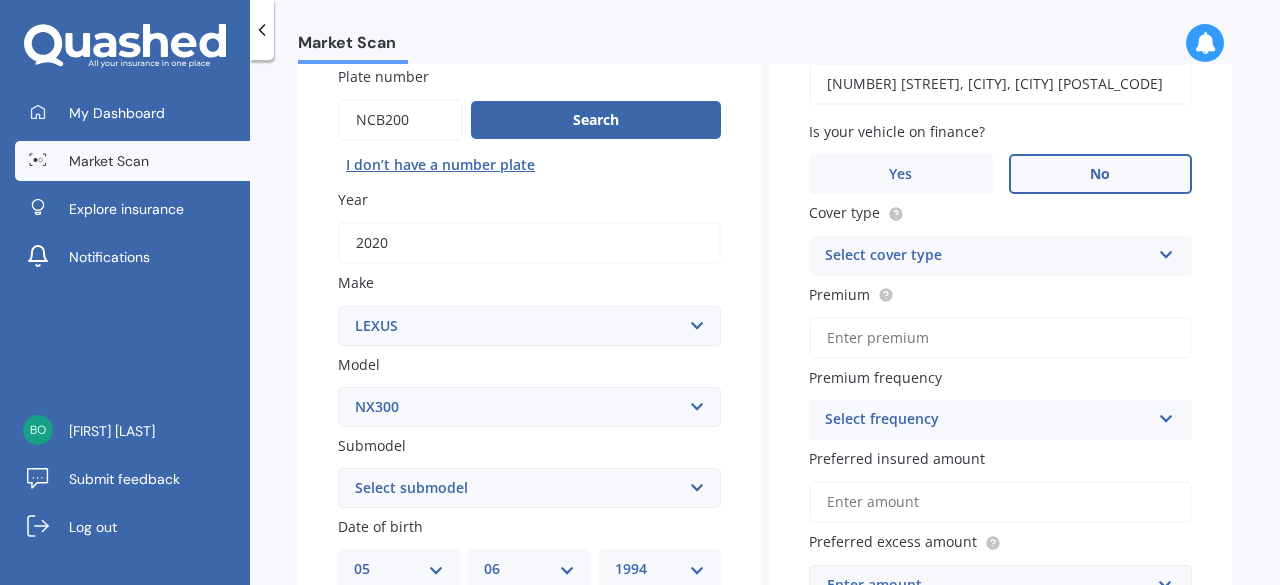 scroll, scrollTop: 185, scrollLeft: 0, axis: vertical 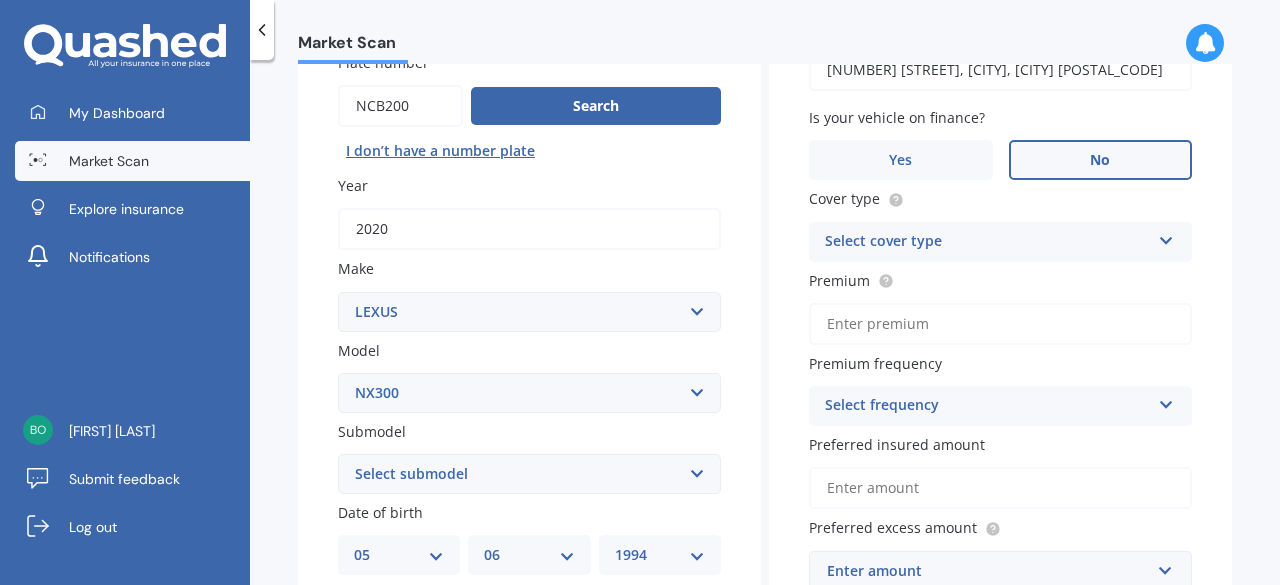 click on "Select cover type" at bounding box center [987, 242] 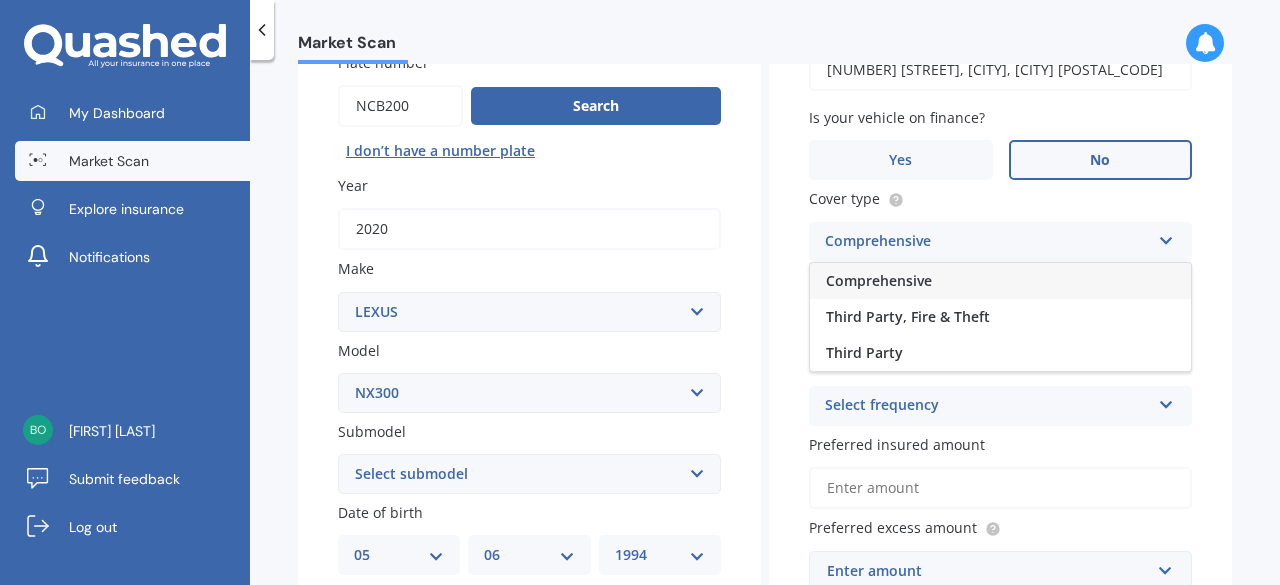 click on "Comprehensive" at bounding box center (1000, 281) 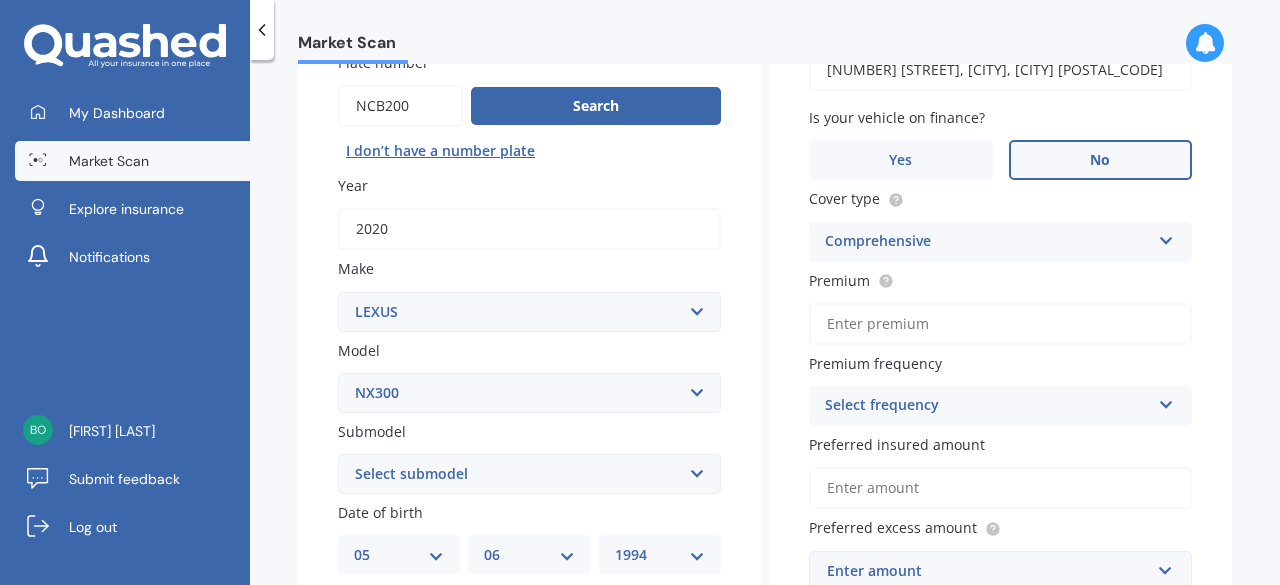 scroll, scrollTop: 307, scrollLeft: 0, axis: vertical 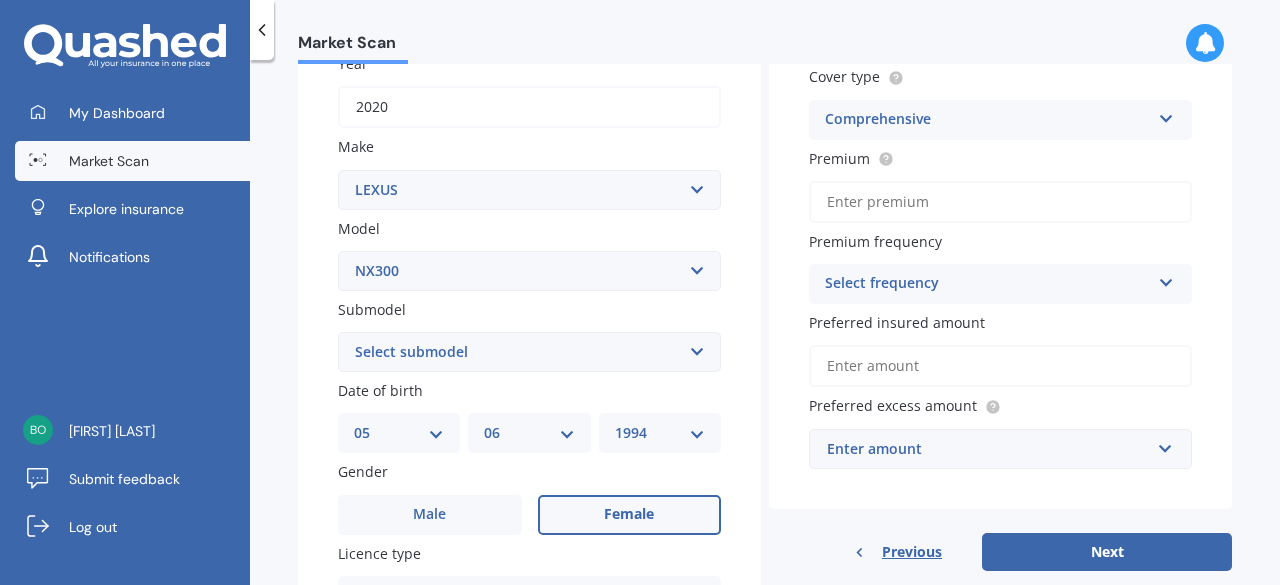 paste on "$1,853.62" 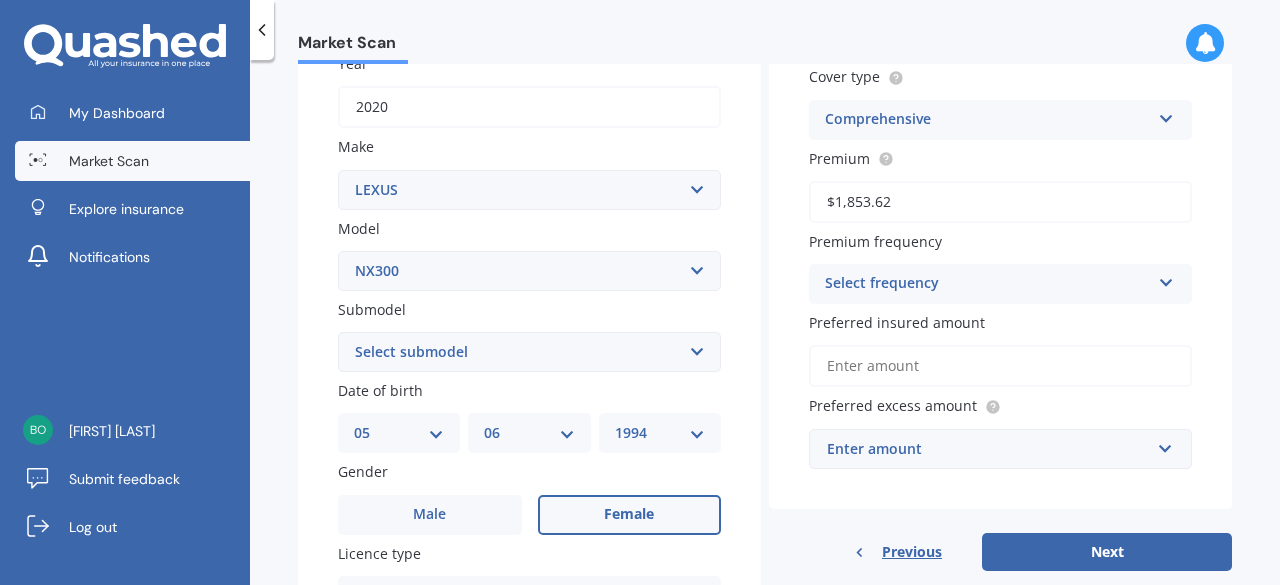 type on "$1,853.62" 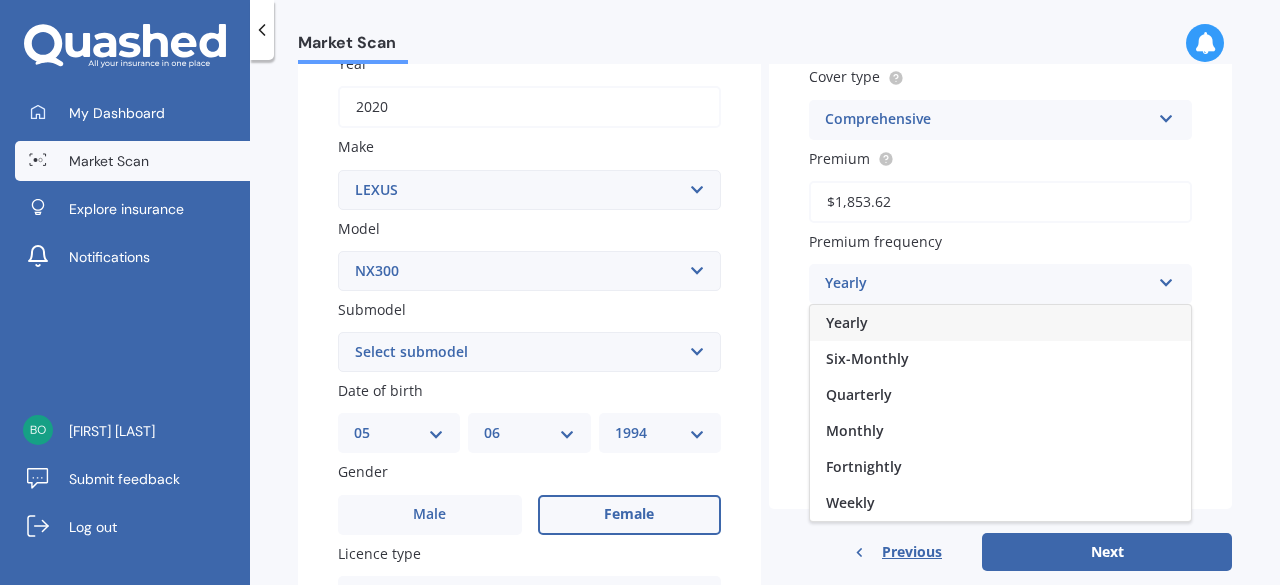 click on "Yearly" at bounding box center [1000, 323] 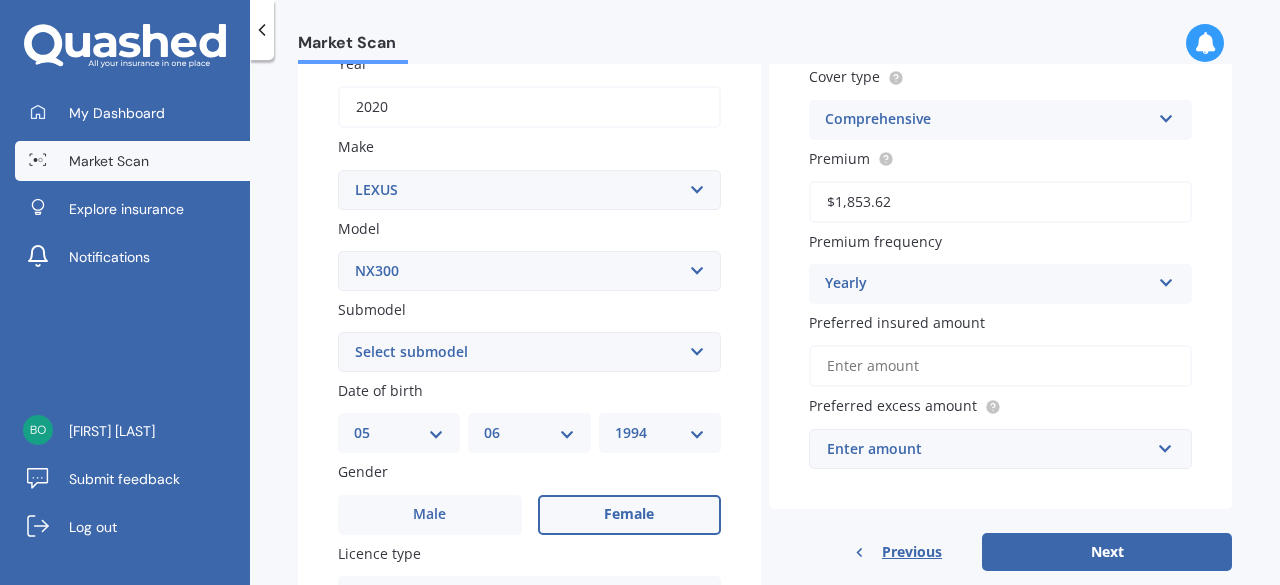 paste on "$69,900" 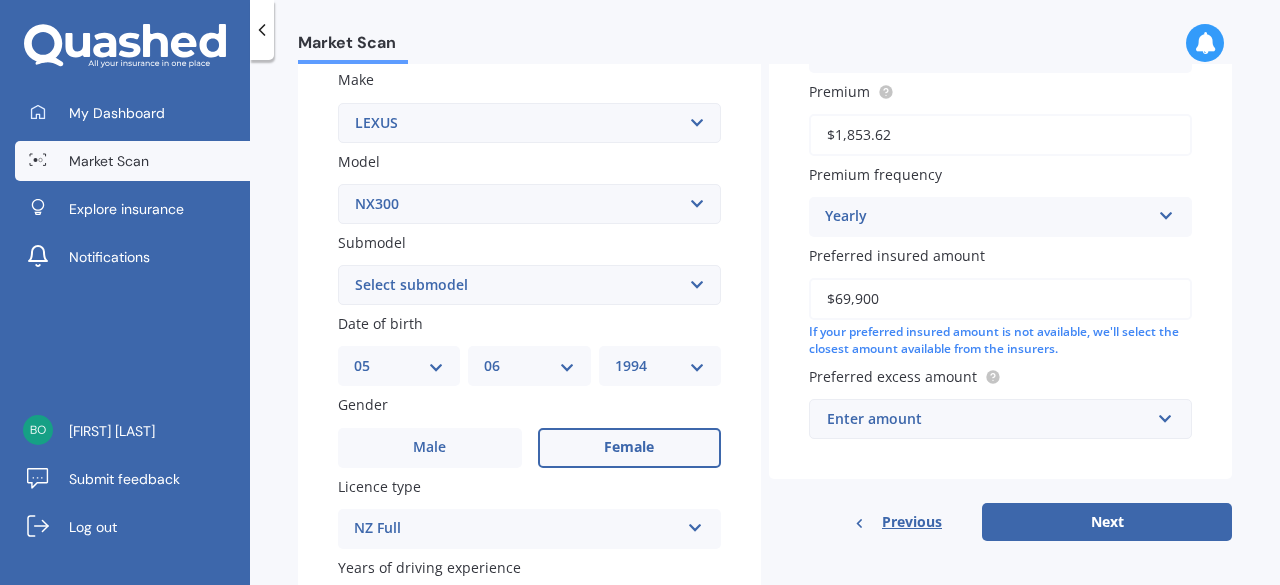 scroll, scrollTop: 375, scrollLeft: 0, axis: vertical 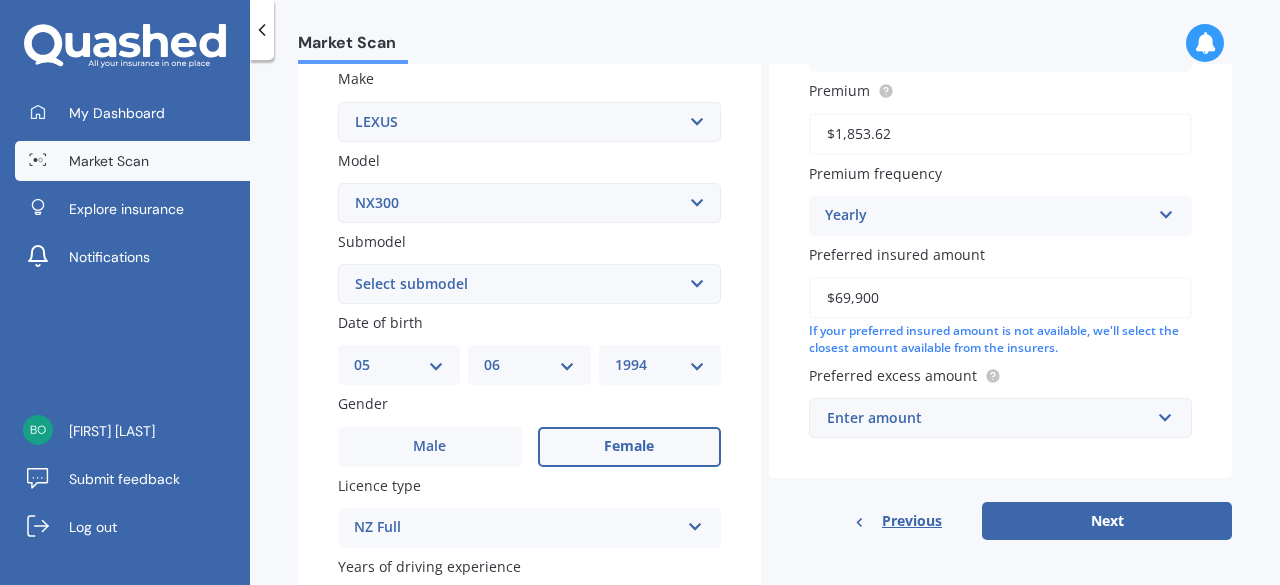 type on "$69,900" 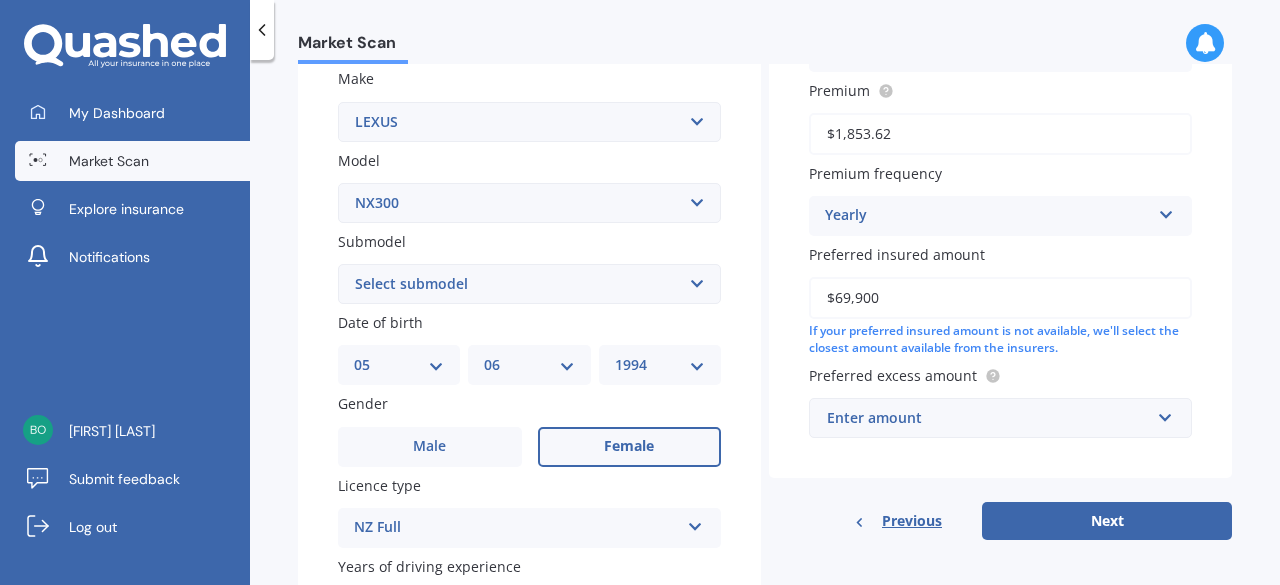 click on "Preferred excess amount" at bounding box center [996, 375] 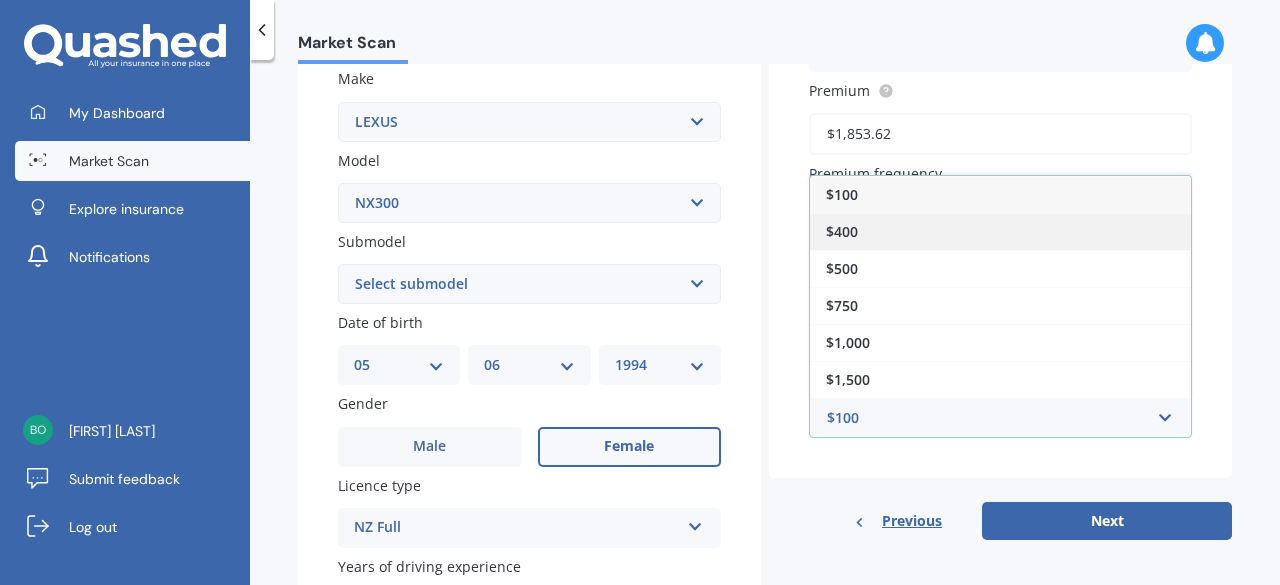 click on "$400" at bounding box center (1000, 231) 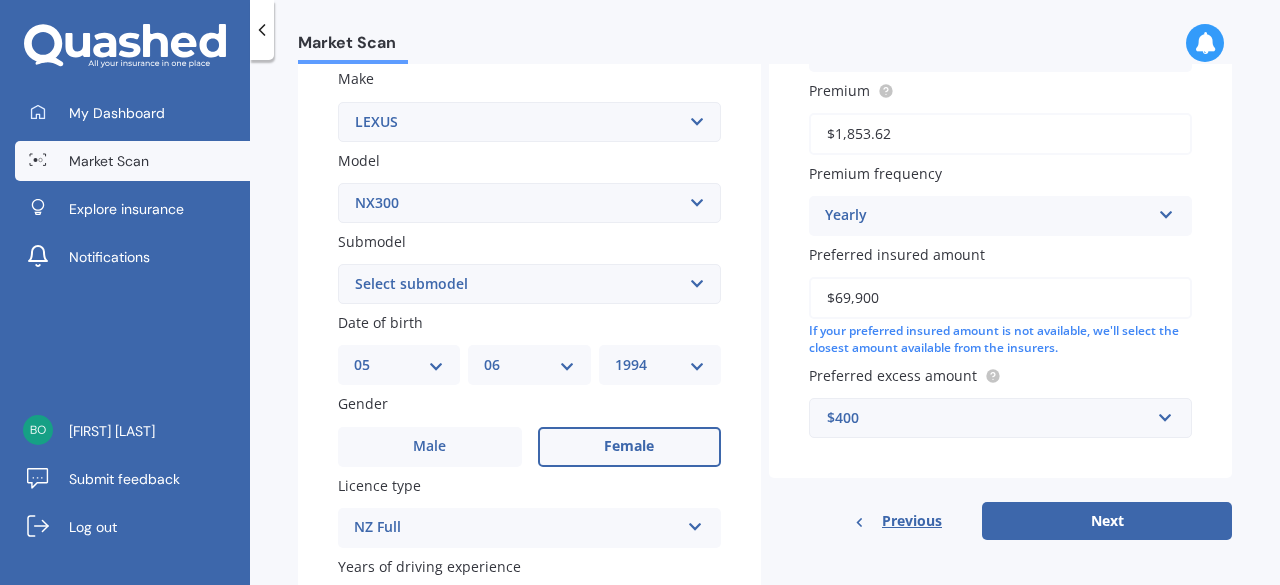 click on "Next" at bounding box center (1107, 521) 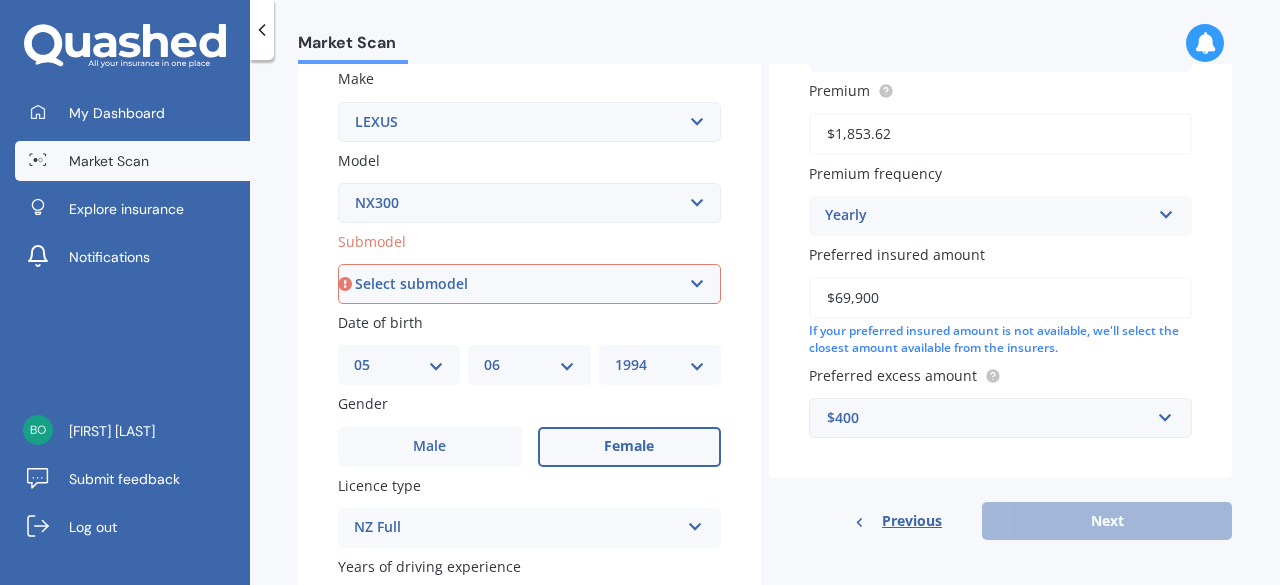 click on "Select submodel h" at bounding box center [529, 284] 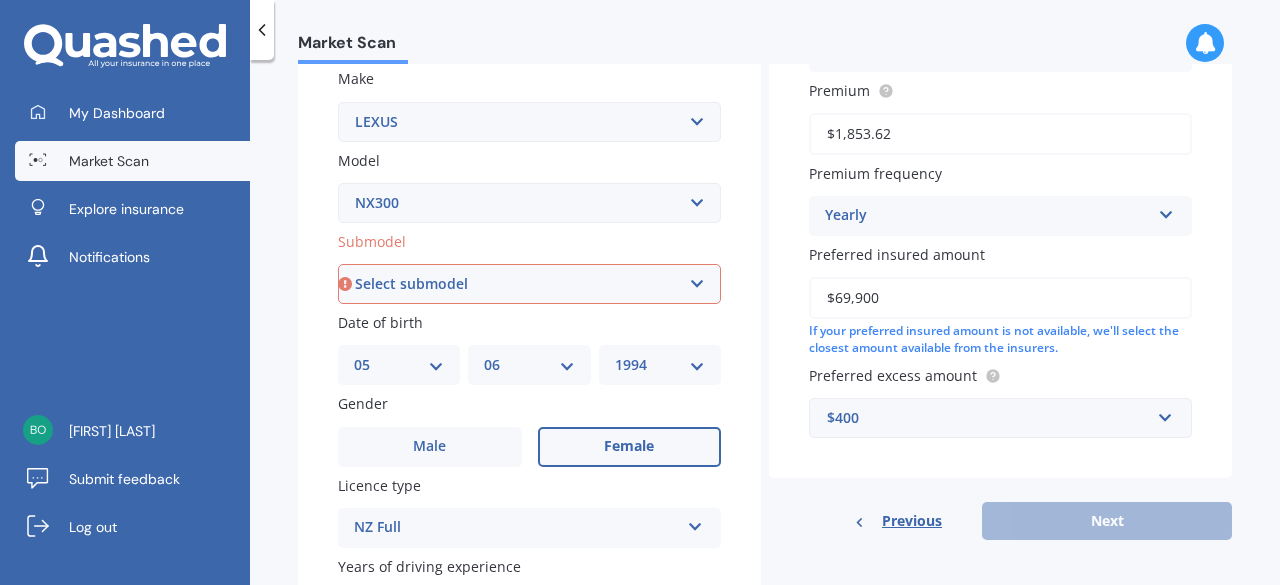click on "Select submodel h" at bounding box center (529, 284) 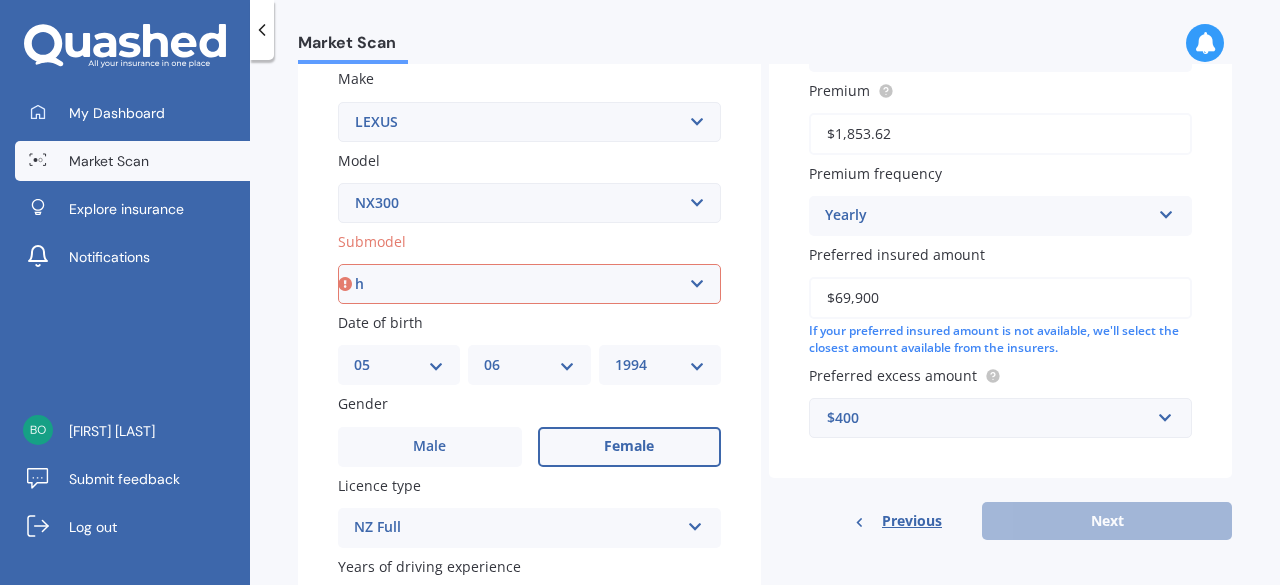 click on "Select submodel h" at bounding box center (529, 284) 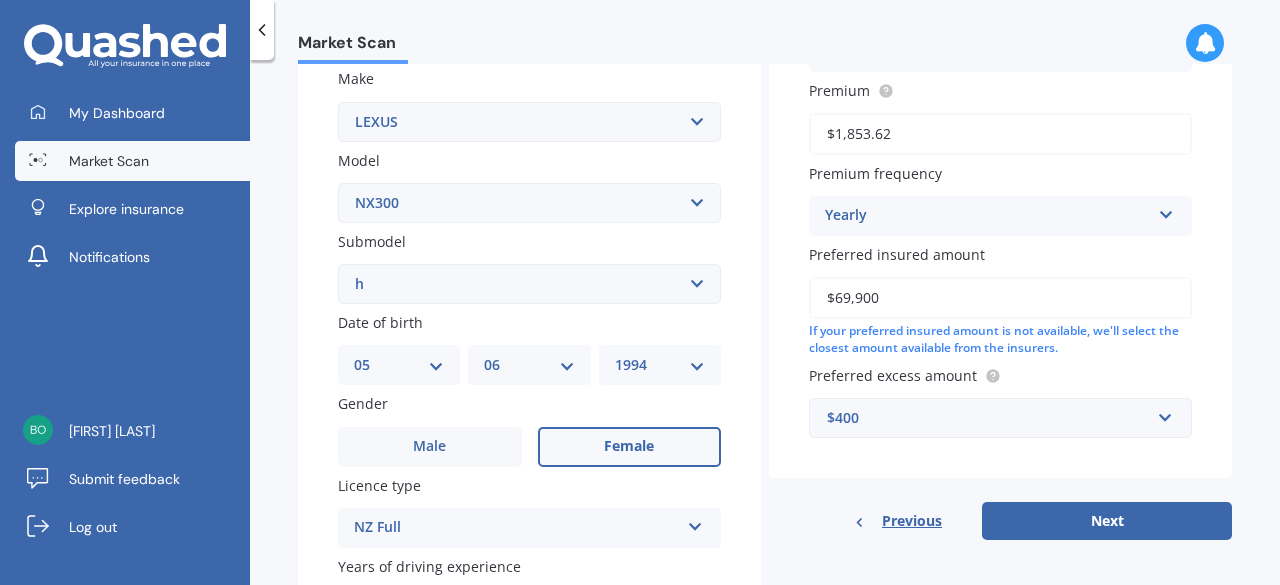 click on "Select submodel h" at bounding box center (529, 284) 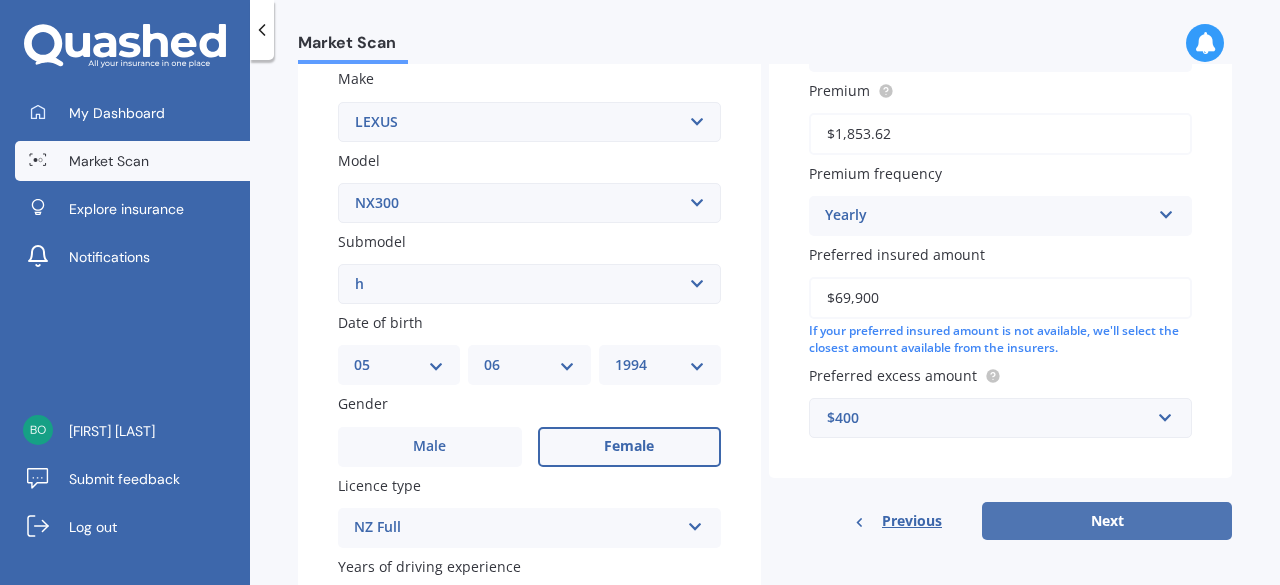 click on "Next" at bounding box center [1107, 521] 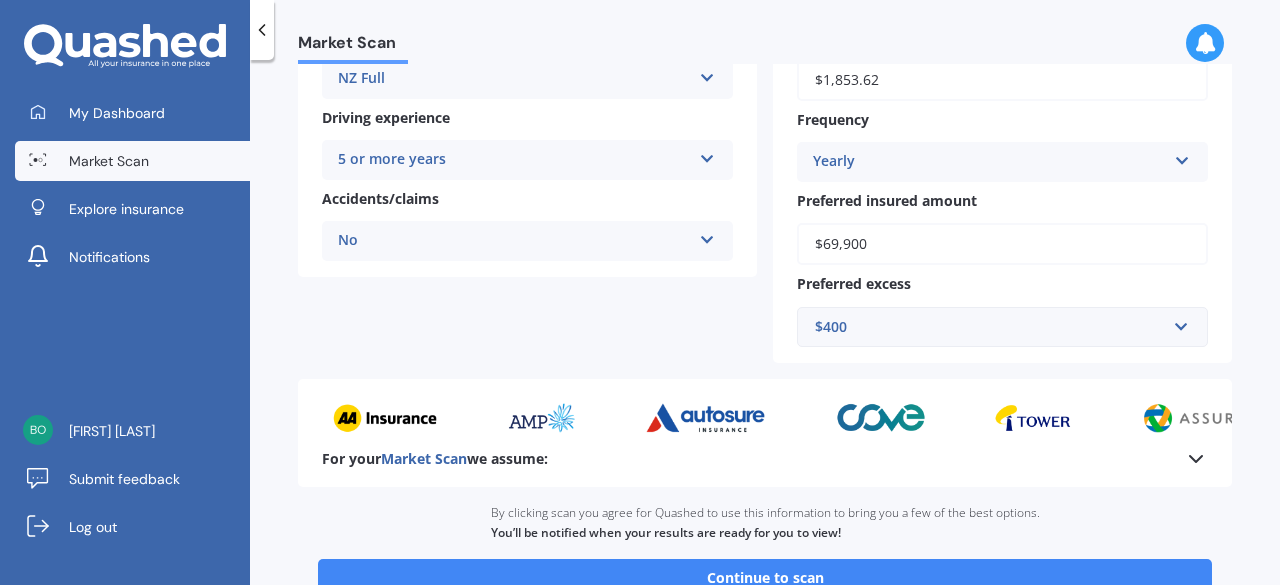 scroll, scrollTop: 532, scrollLeft: 0, axis: vertical 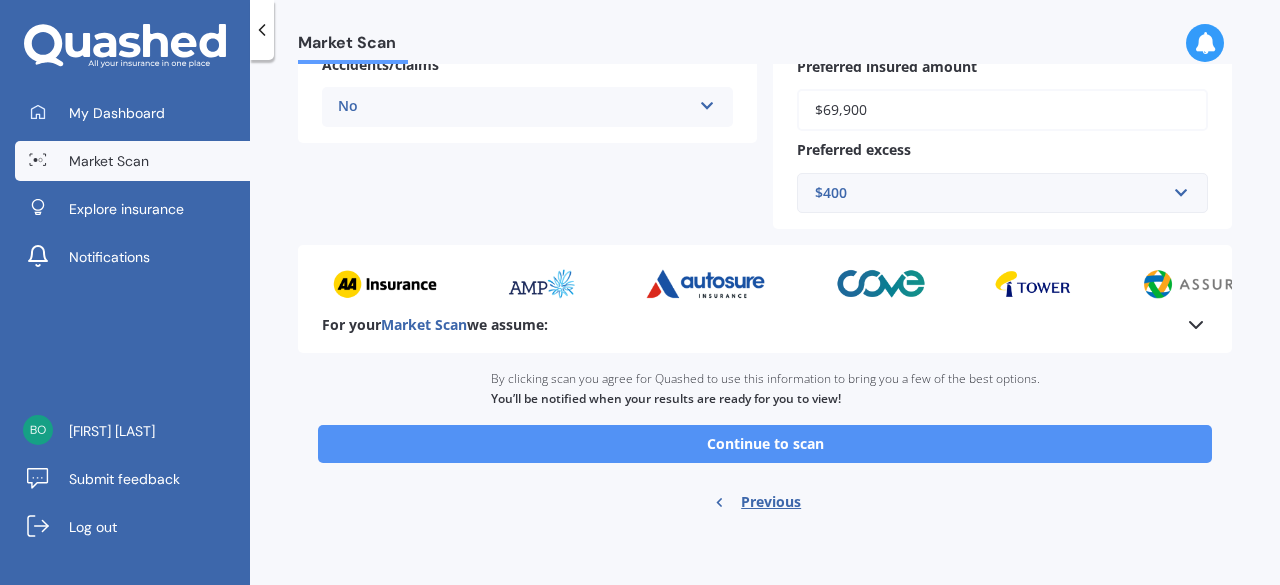 click on "Continue to scan" at bounding box center [765, 444] 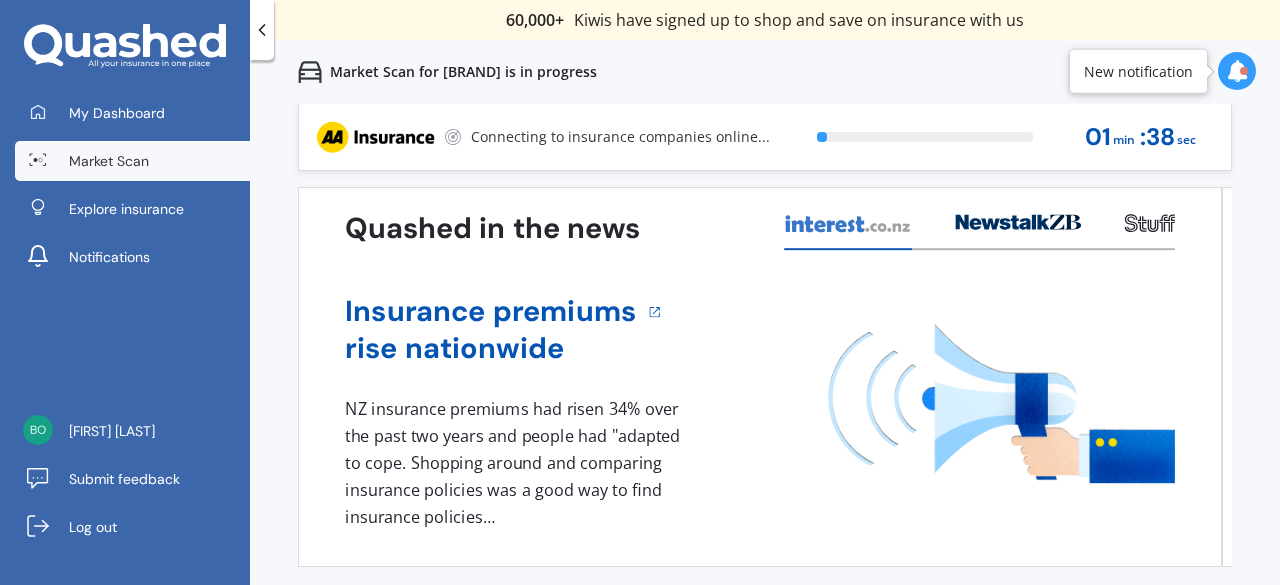 scroll, scrollTop: 0, scrollLeft: 0, axis: both 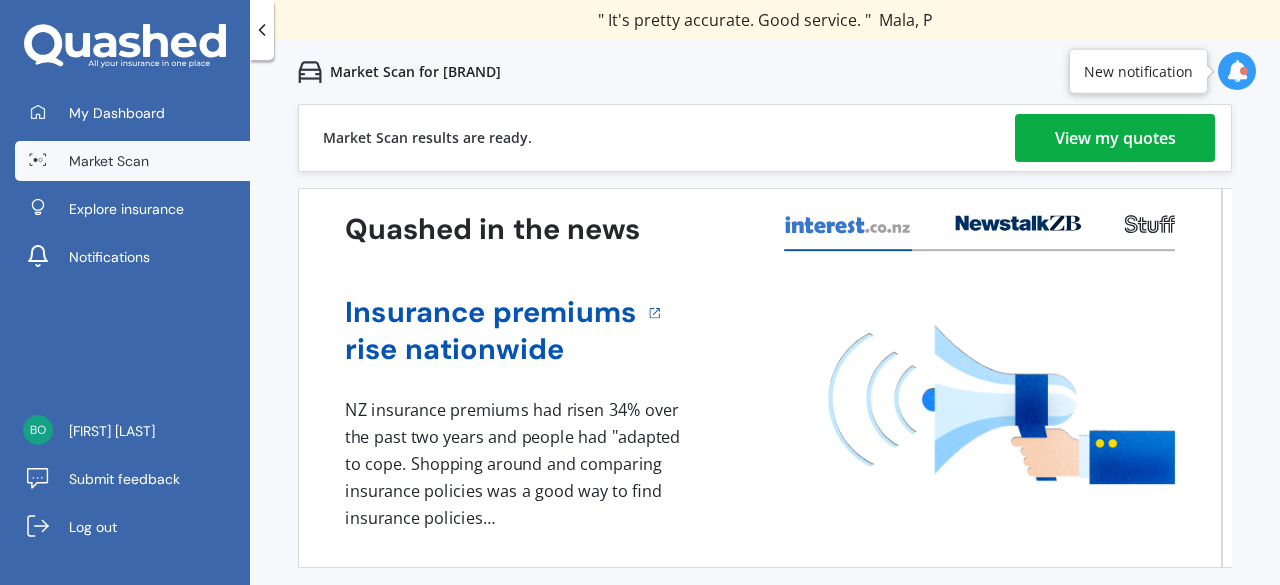 click on "View my quotes" at bounding box center [1115, 138] 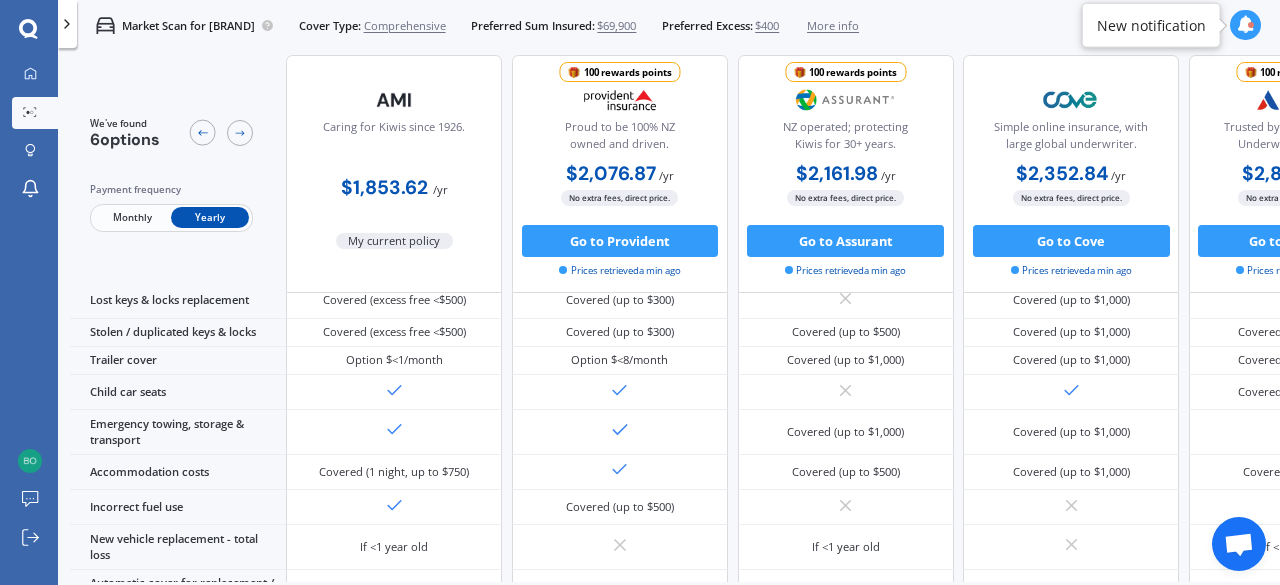scroll, scrollTop: 0, scrollLeft: 0, axis: both 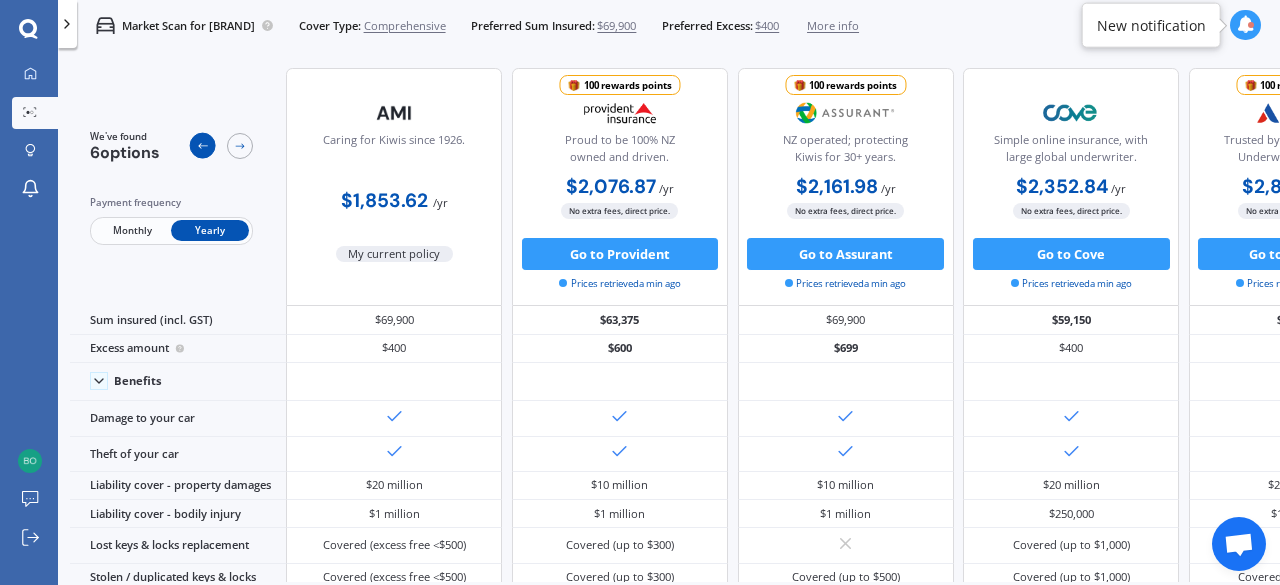 click 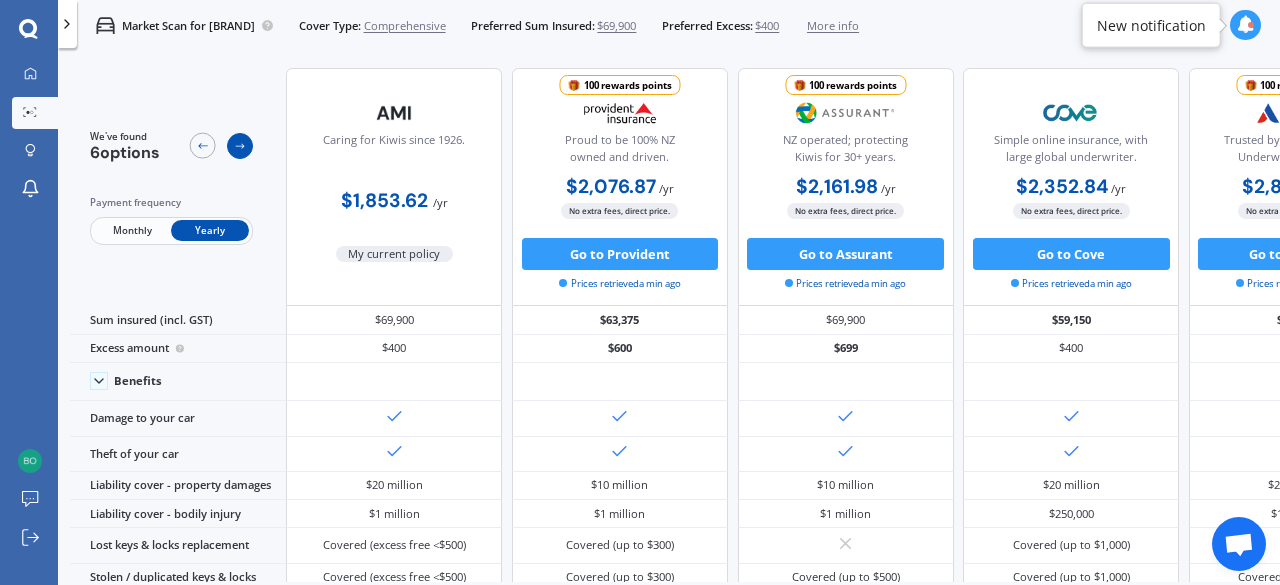 click 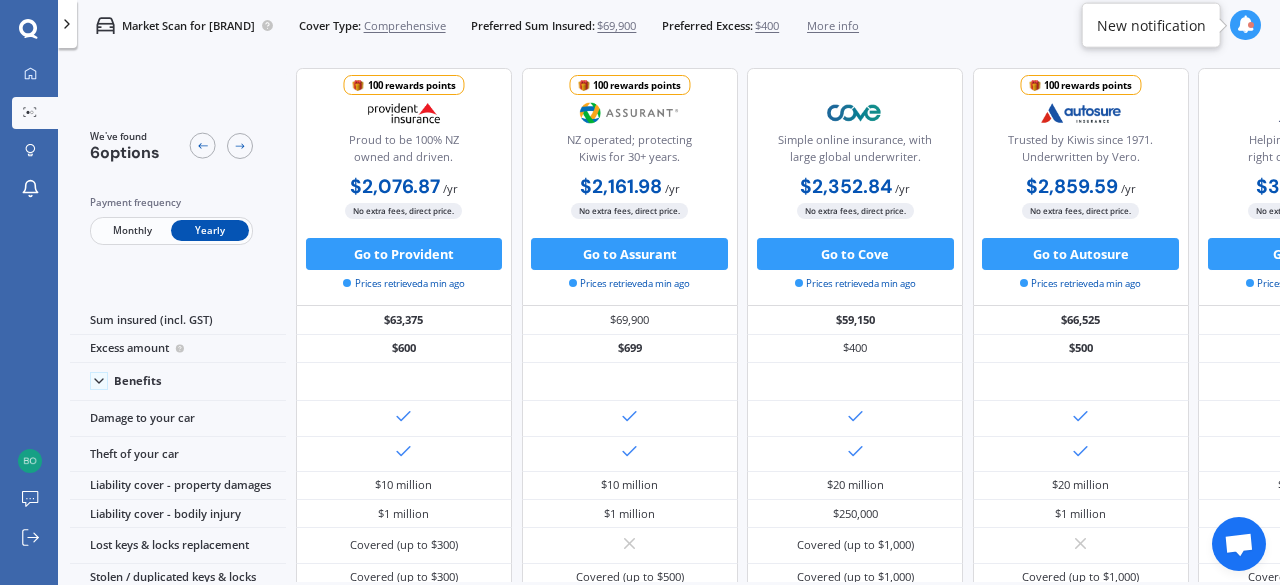 scroll, scrollTop: 0, scrollLeft: 448, axis: horizontal 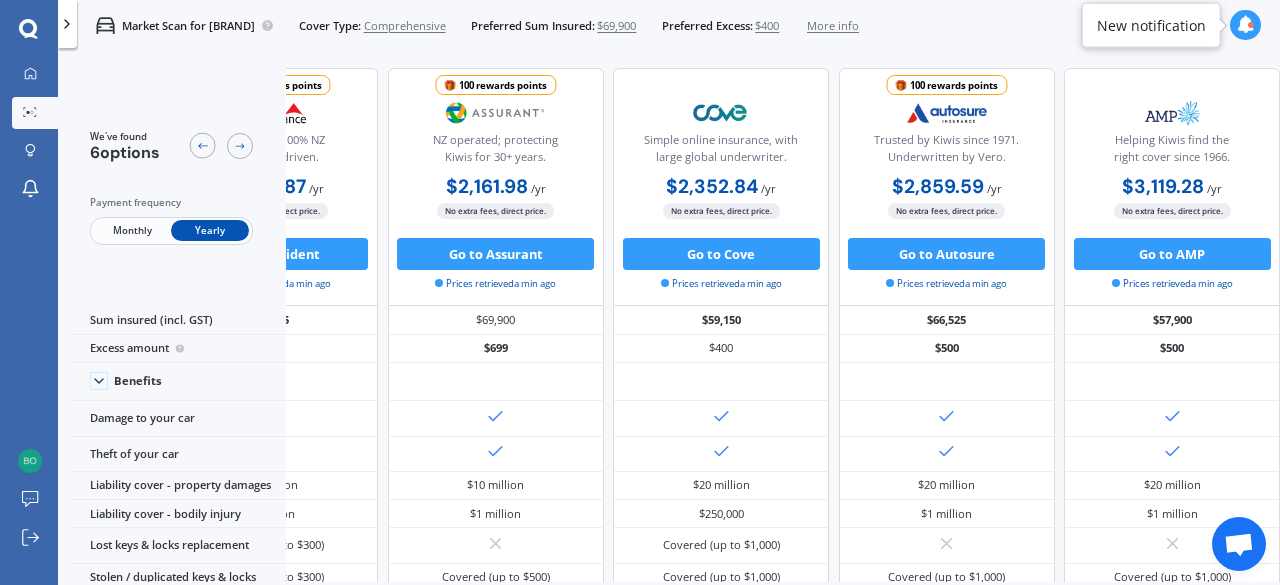 click on "More info" at bounding box center [833, 26] 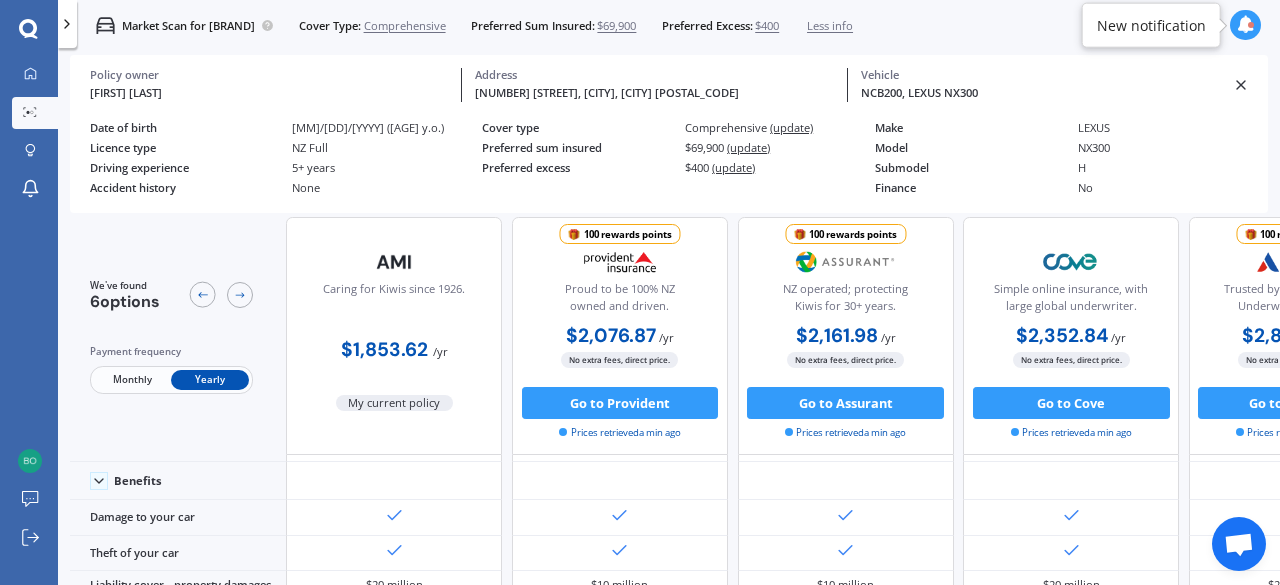 scroll, scrollTop: 104, scrollLeft: 0, axis: vertical 